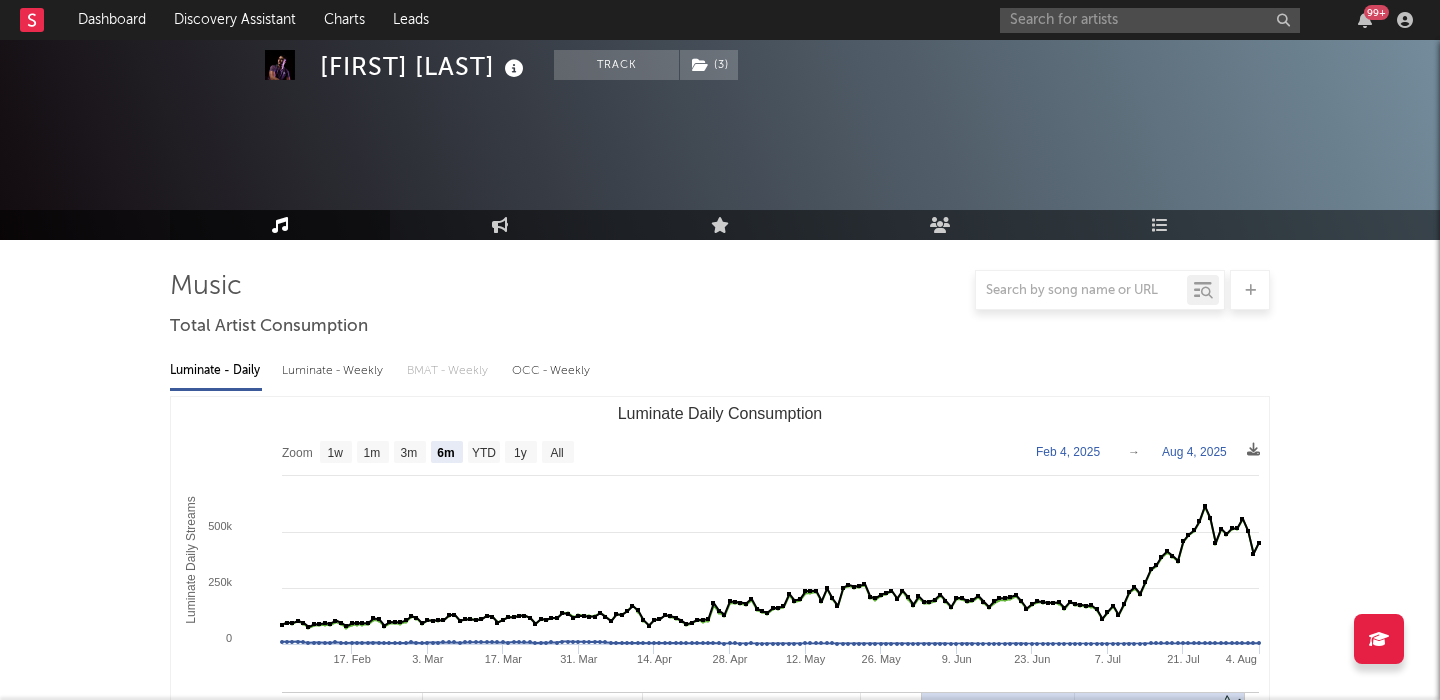 select on "6m" 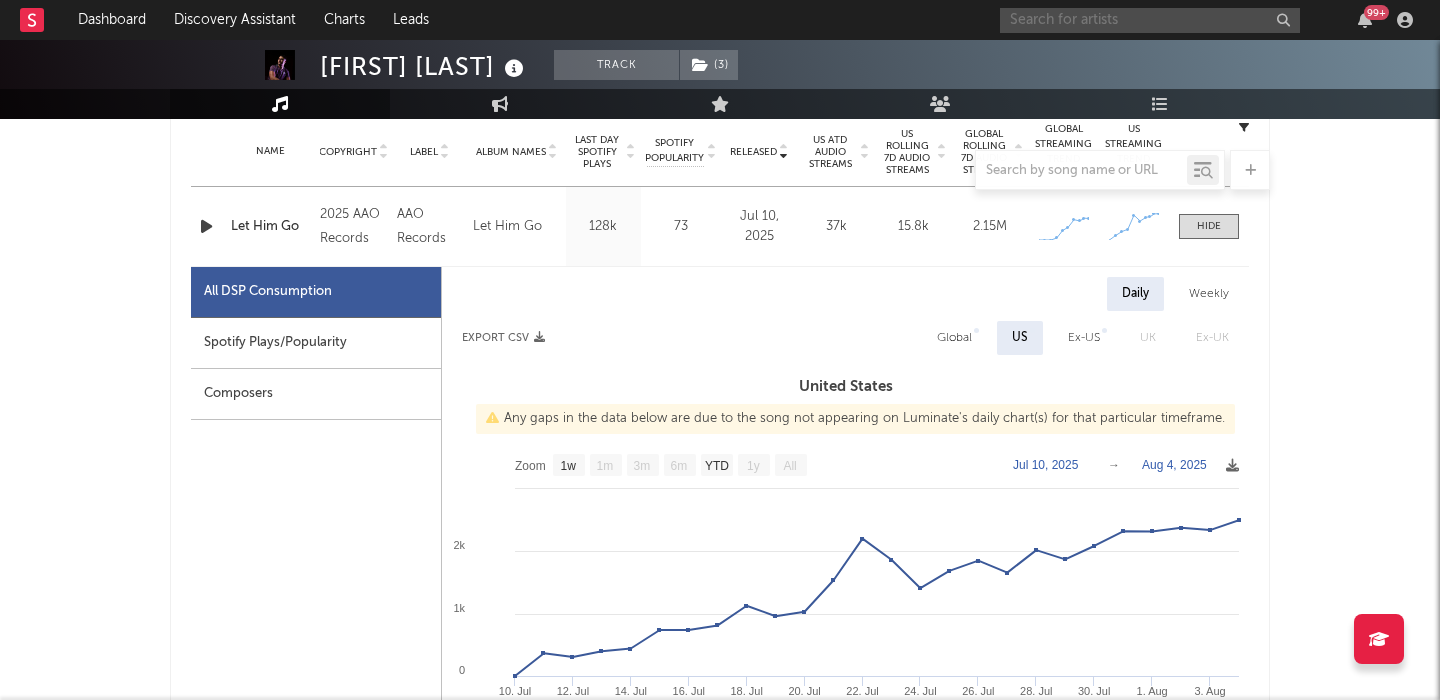 click at bounding box center [1150, 20] 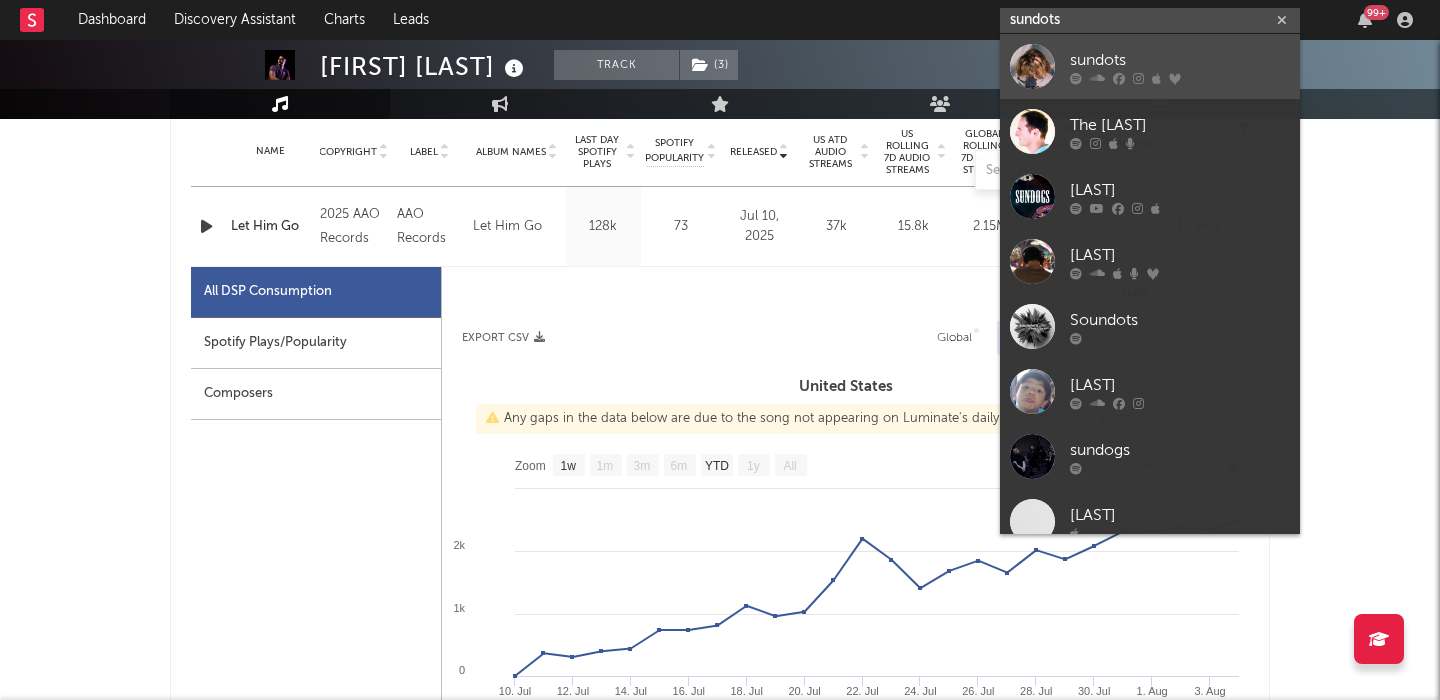 type on "sundots" 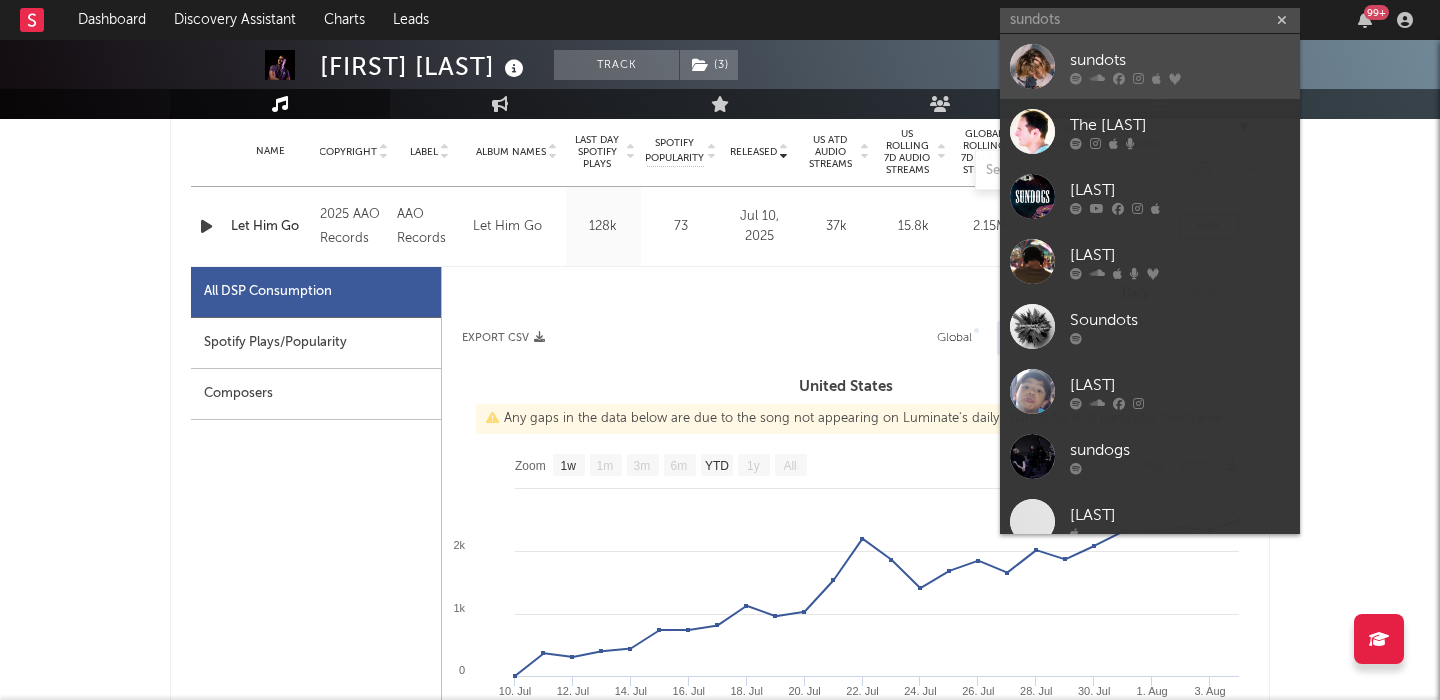 click on "sundots" at bounding box center (1180, 60) 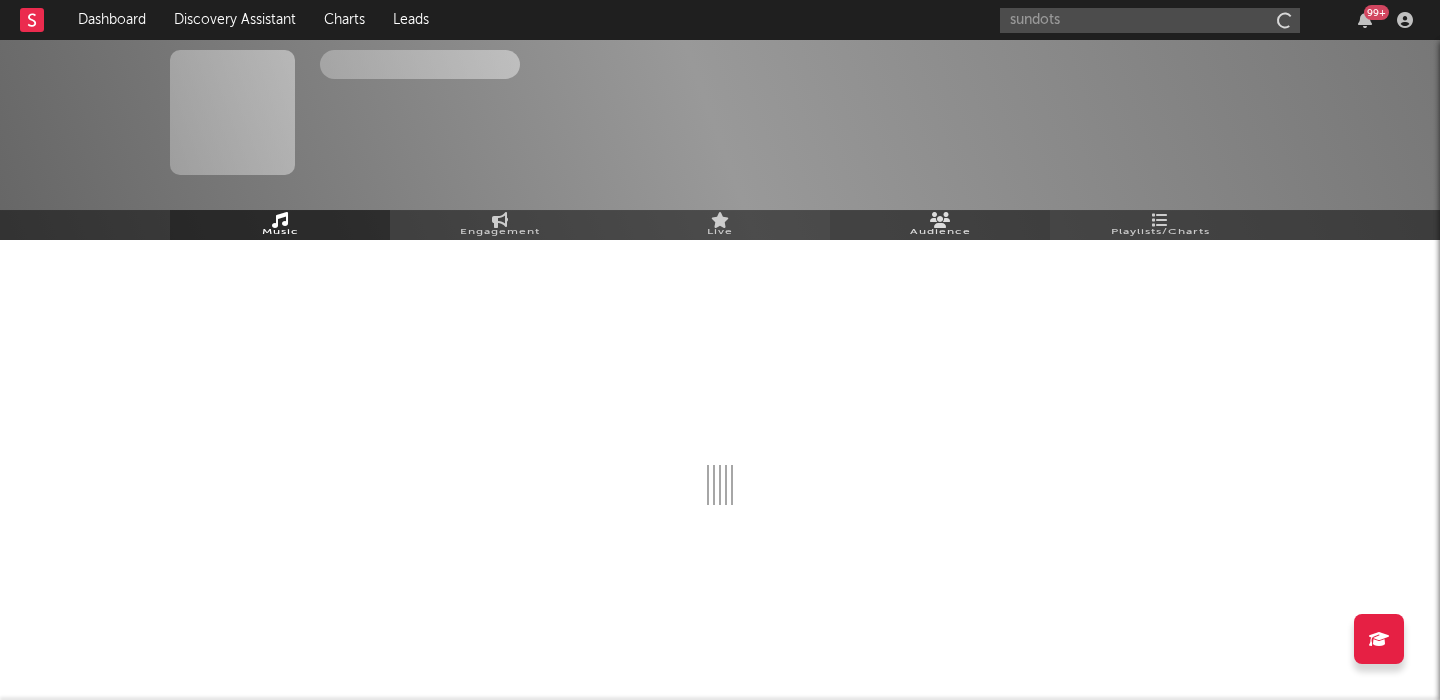 type 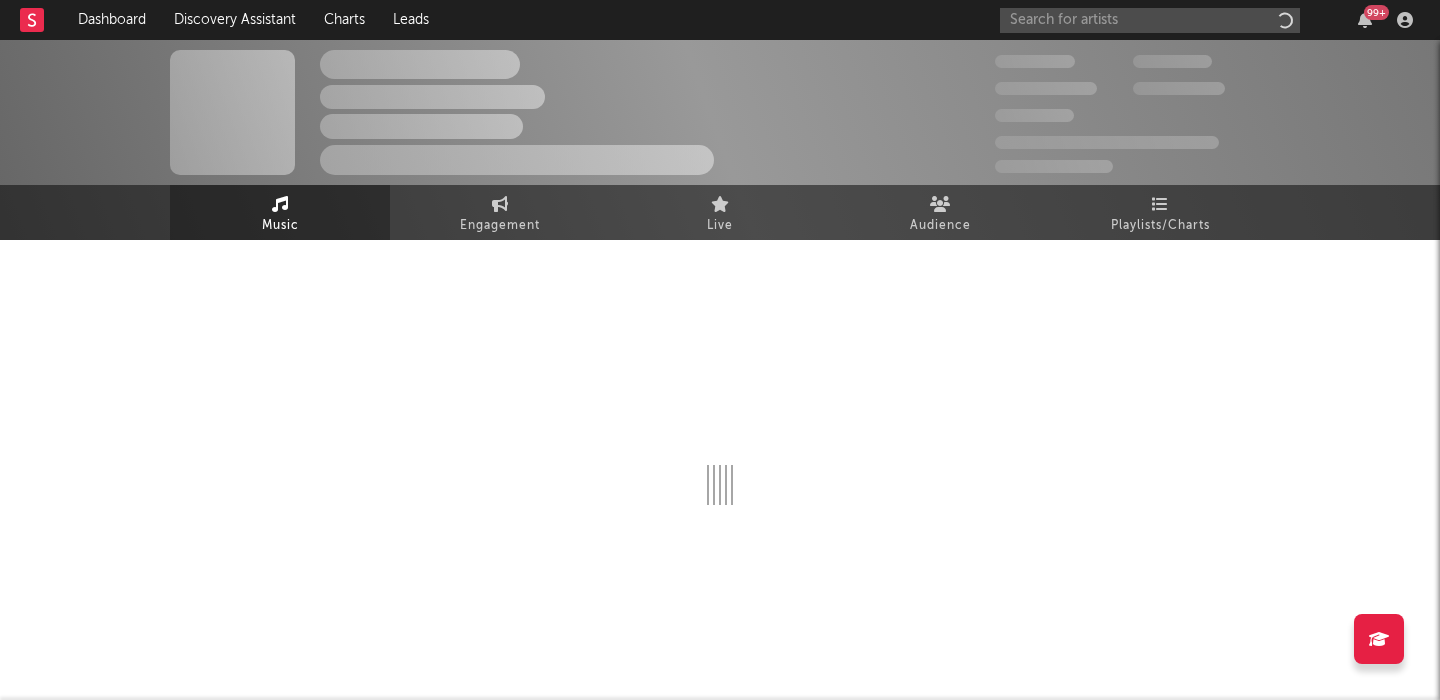 scroll, scrollTop: 0, scrollLeft: 0, axis: both 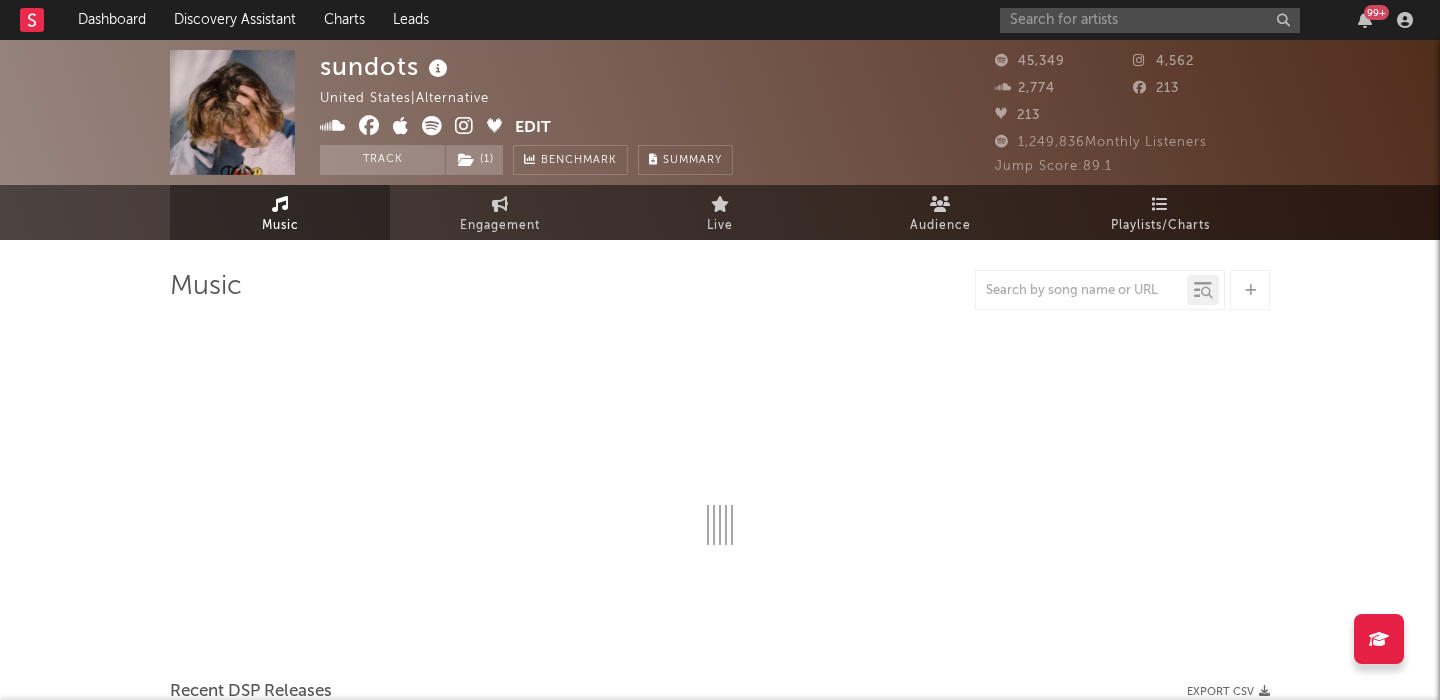 select on "6m" 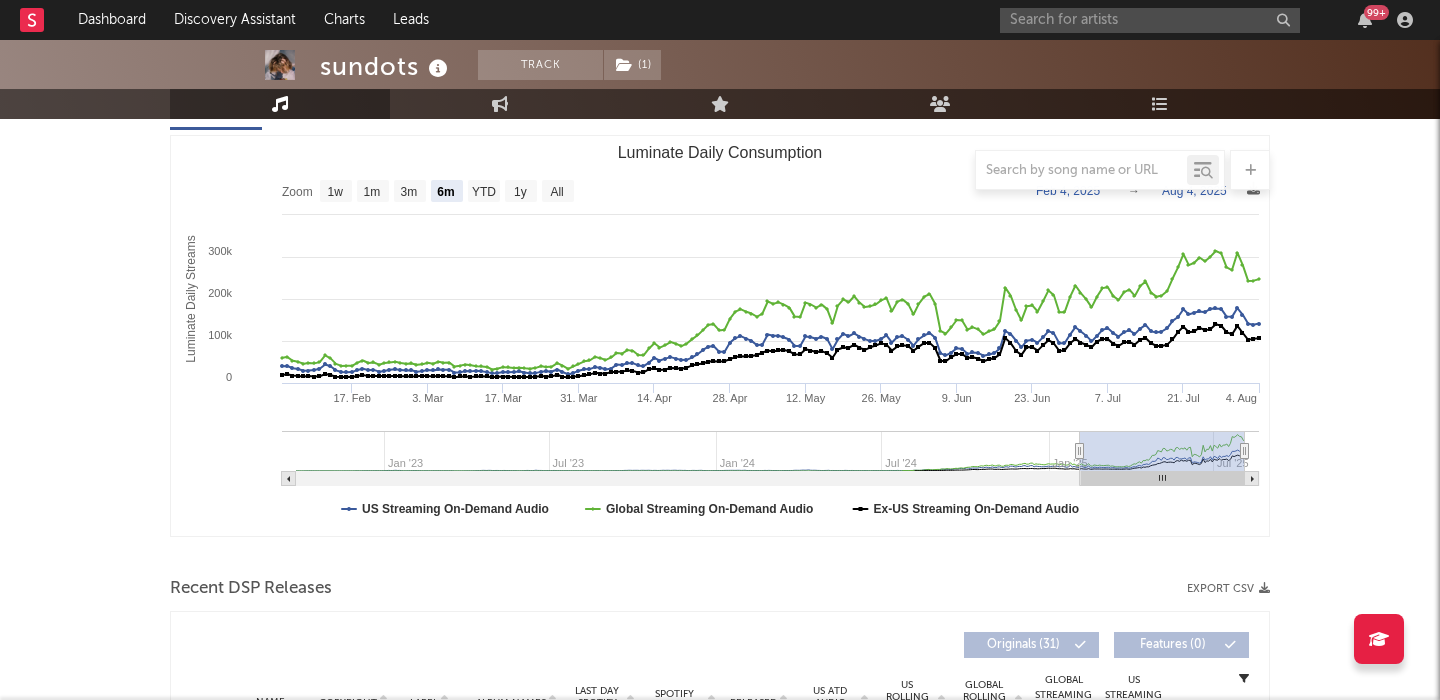scroll, scrollTop: 323, scrollLeft: 0, axis: vertical 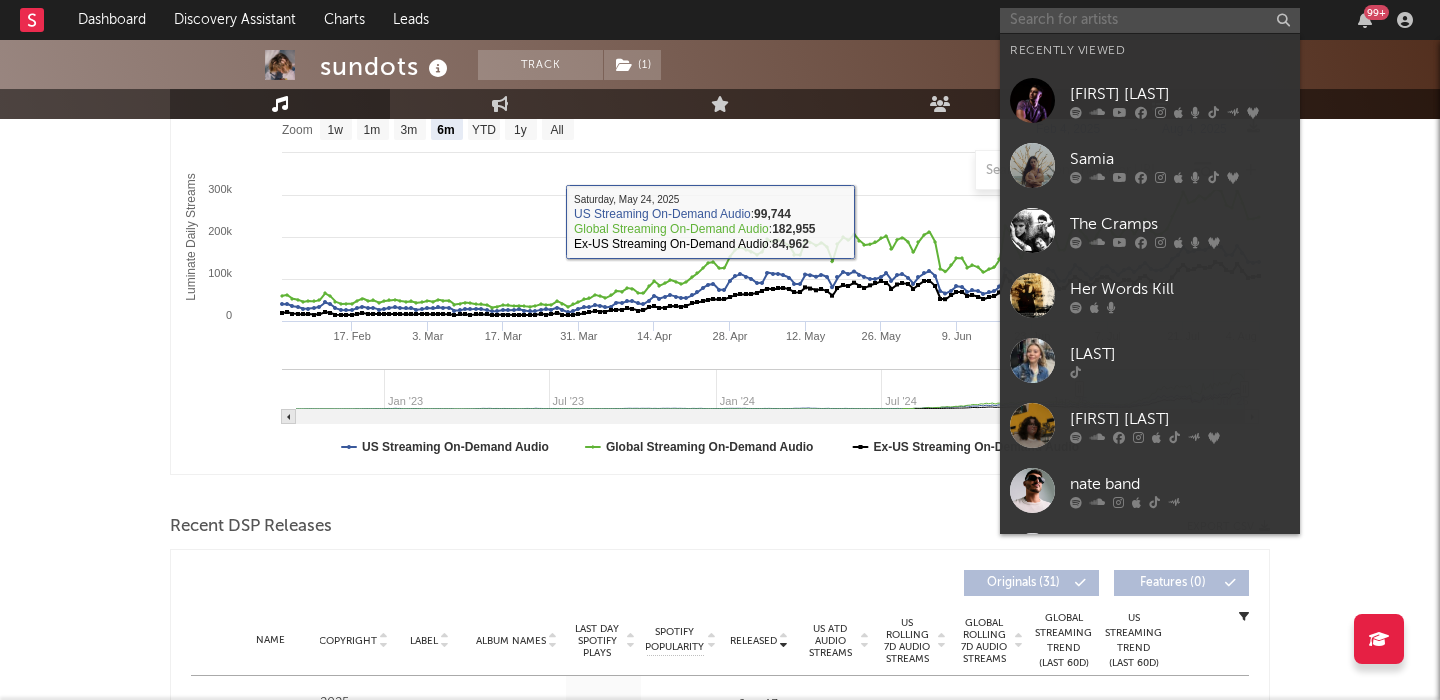 click at bounding box center [1150, 20] 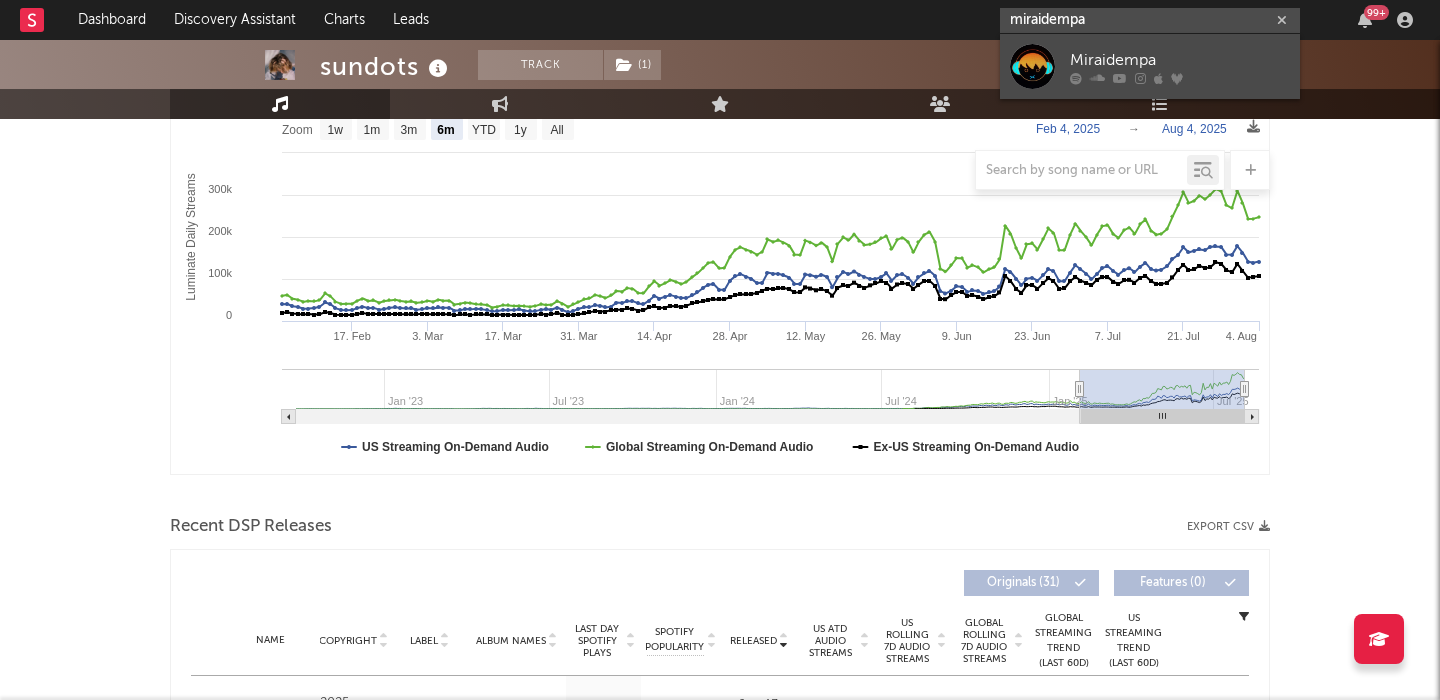 type on "miraidempa" 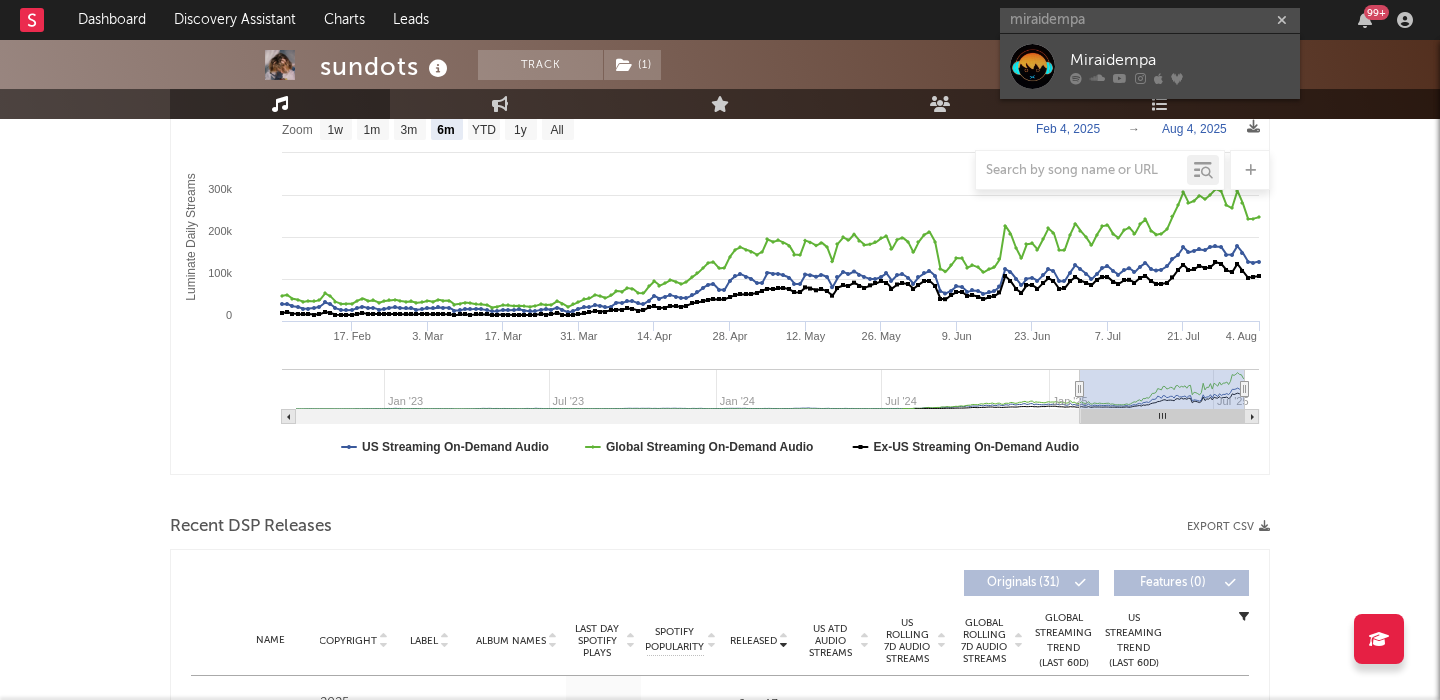 click on "Miraidempa" at bounding box center (1180, 60) 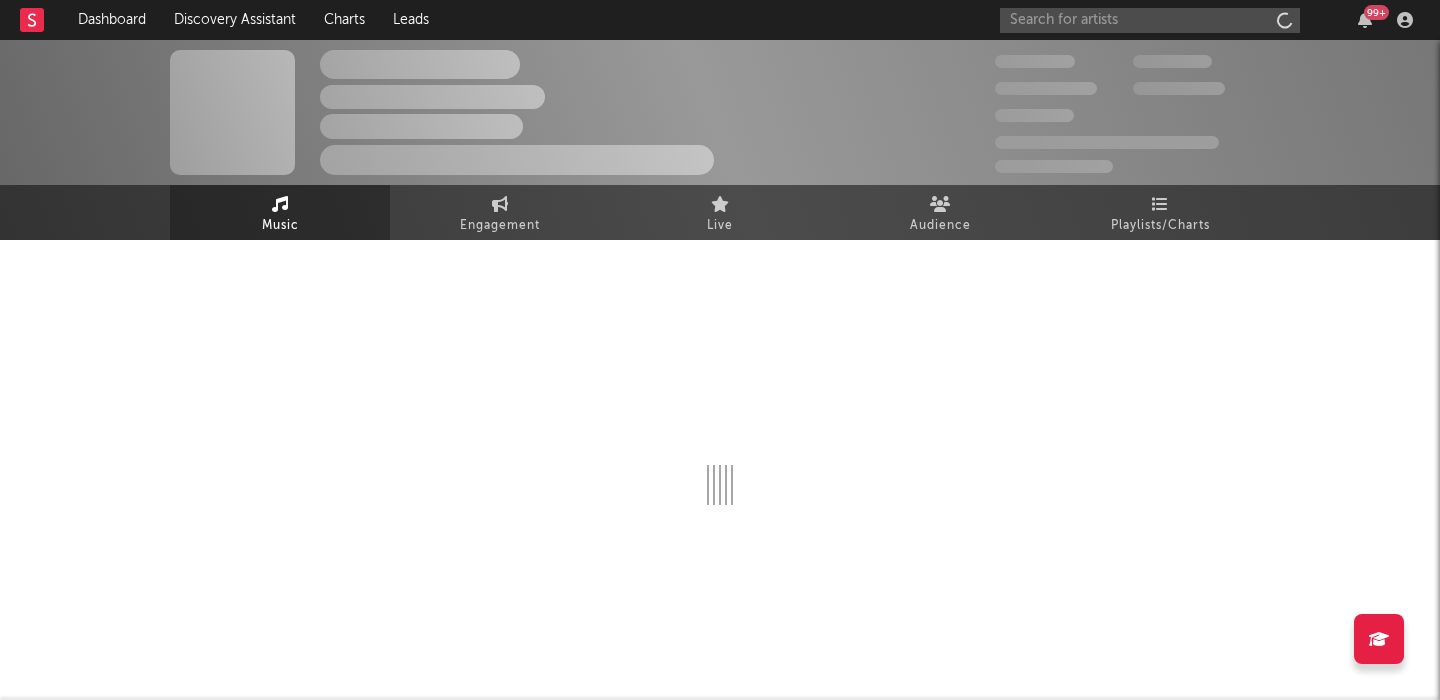 scroll, scrollTop: 0, scrollLeft: 0, axis: both 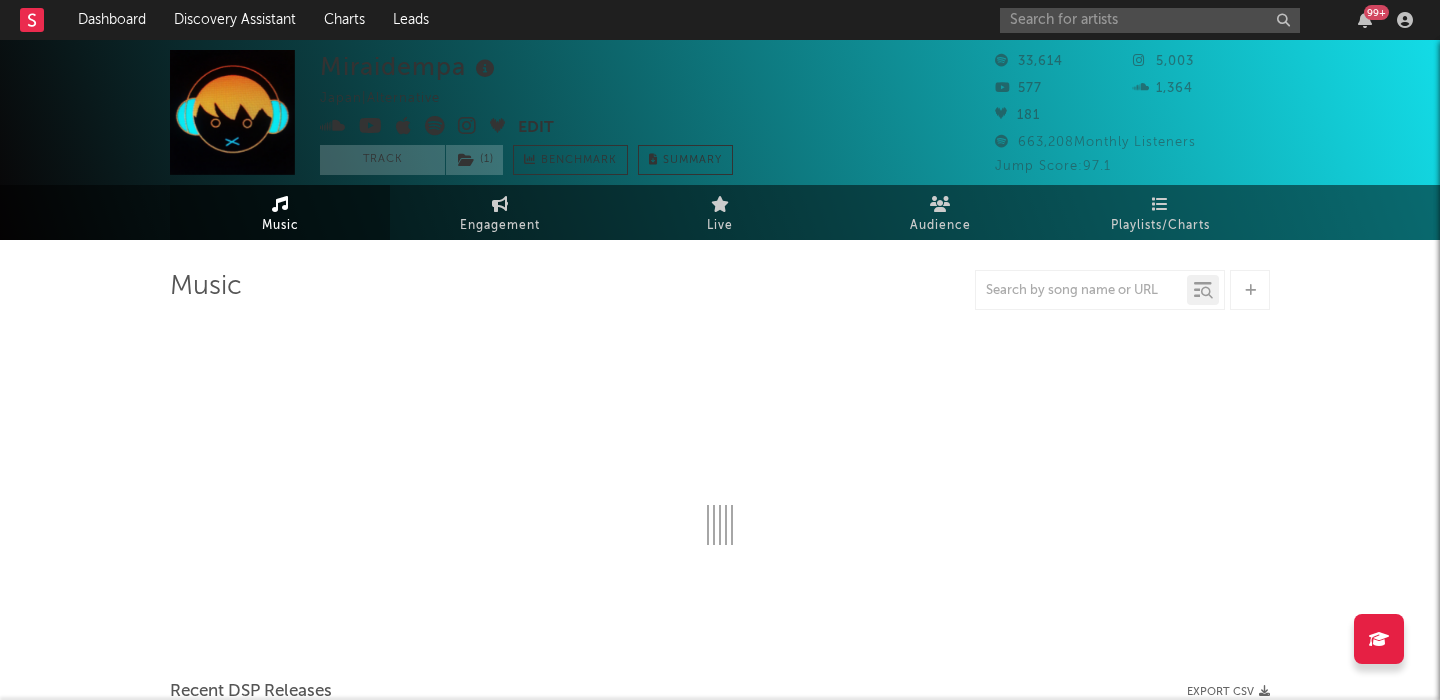 select on "6m" 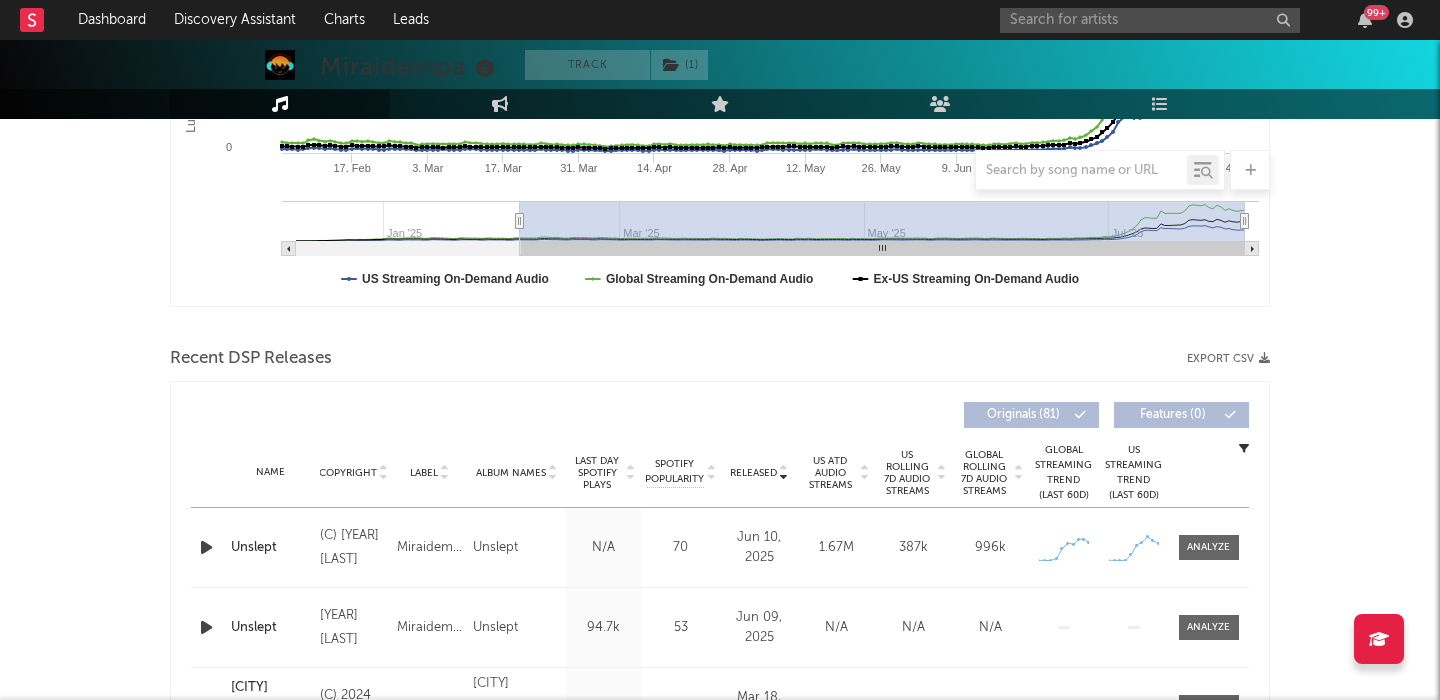 scroll, scrollTop: 524, scrollLeft: 0, axis: vertical 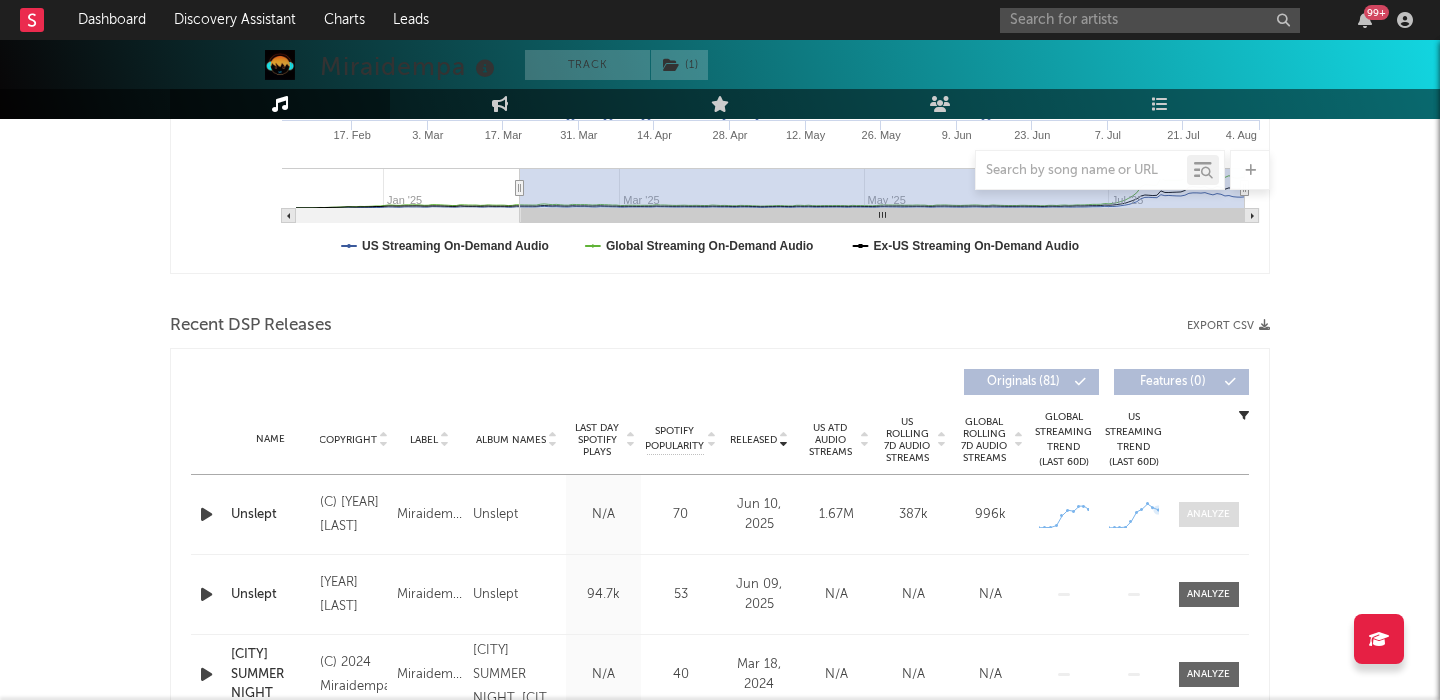click at bounding box center [1209, 514] 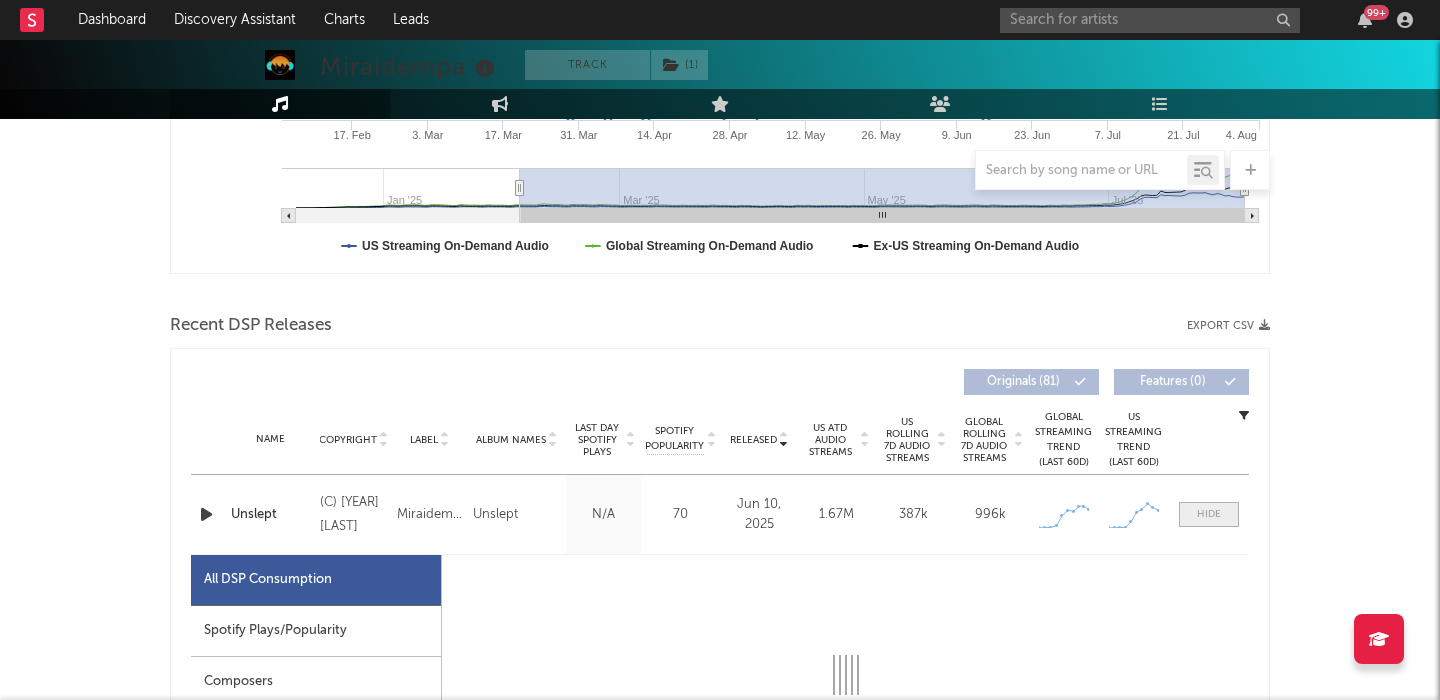 select on "1w" 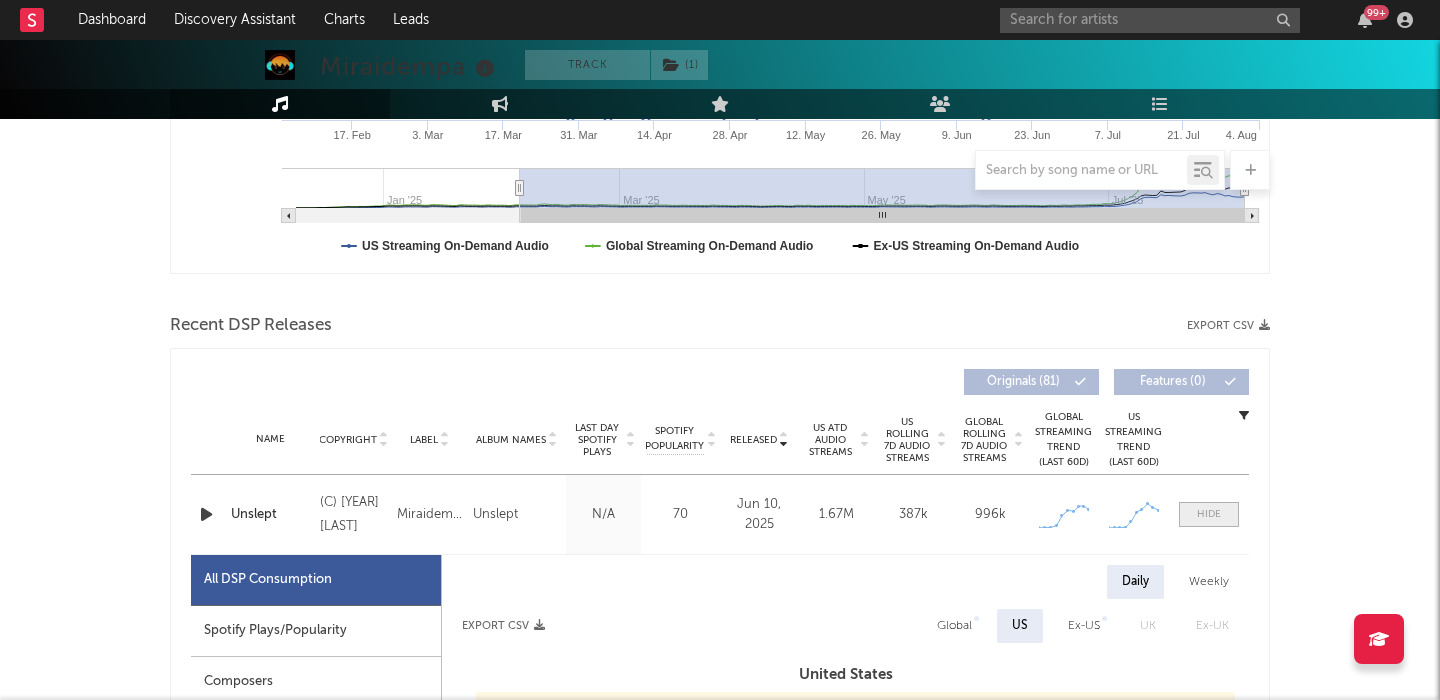 scroll, scrollTop: 833, scrollLeft: 0, axis: vertical 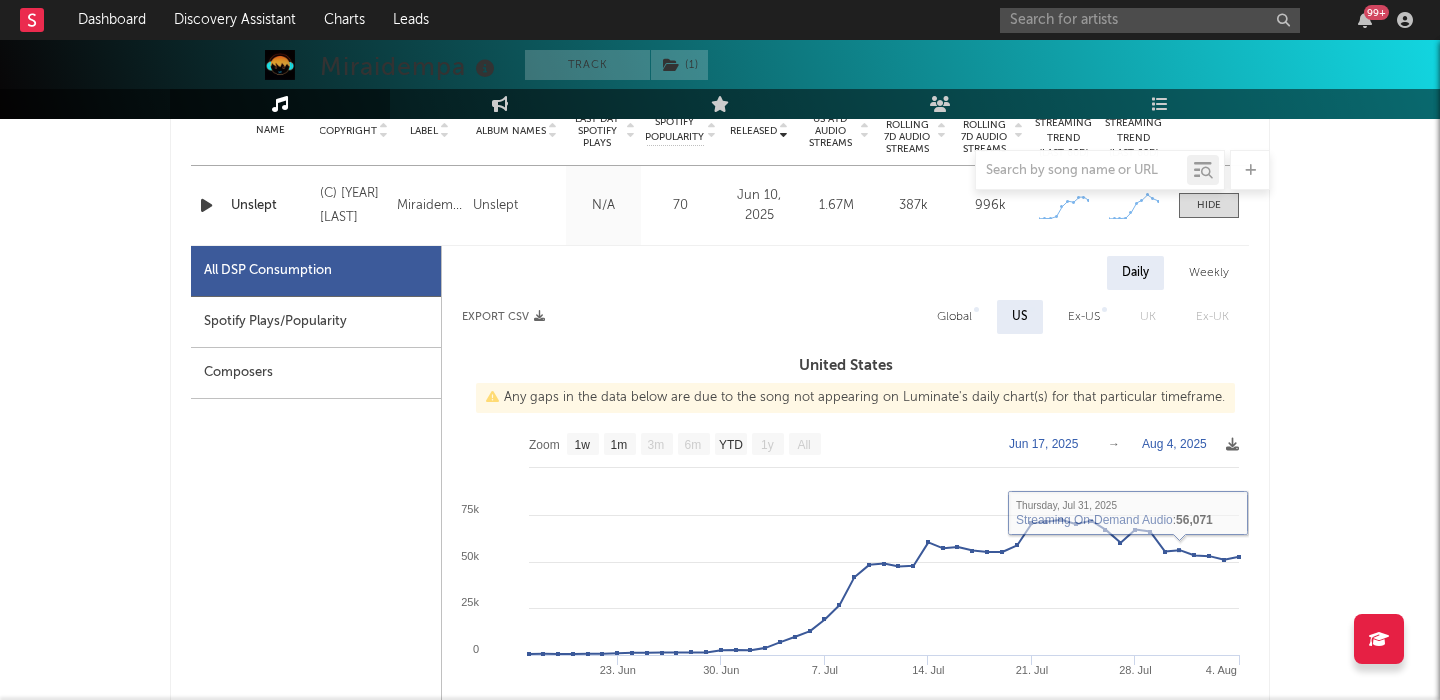 click on "Global" at bounding box center [954, 317] 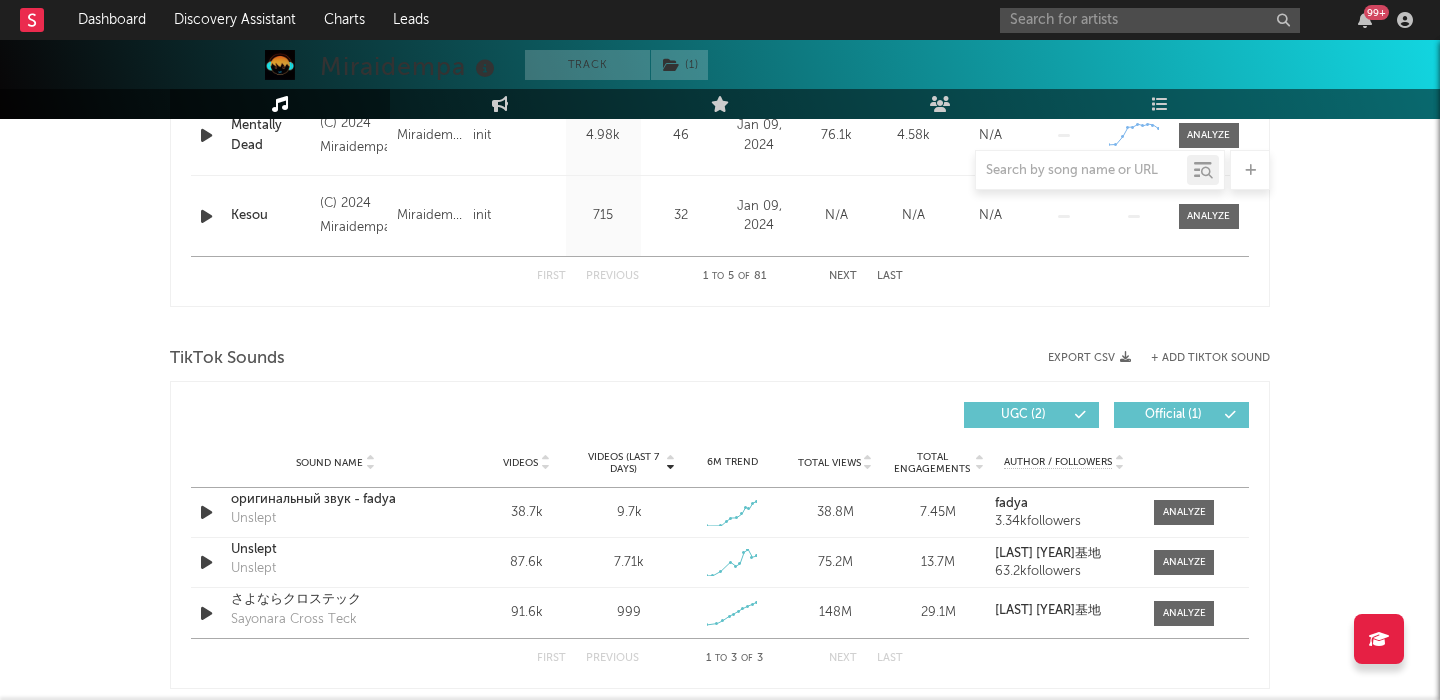 scroll, scrollTop: 2113, scrollLeft: 0, axis: vertical 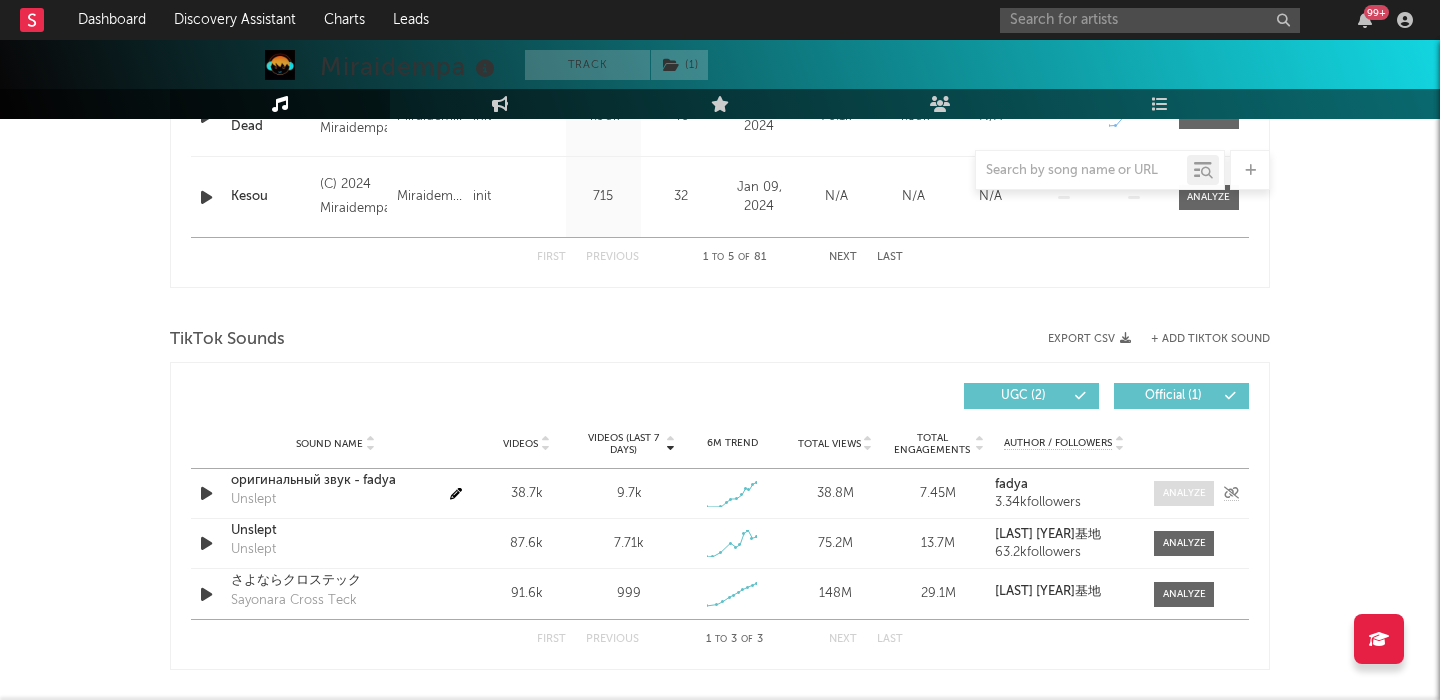 click at bounding box center [1184, 493] 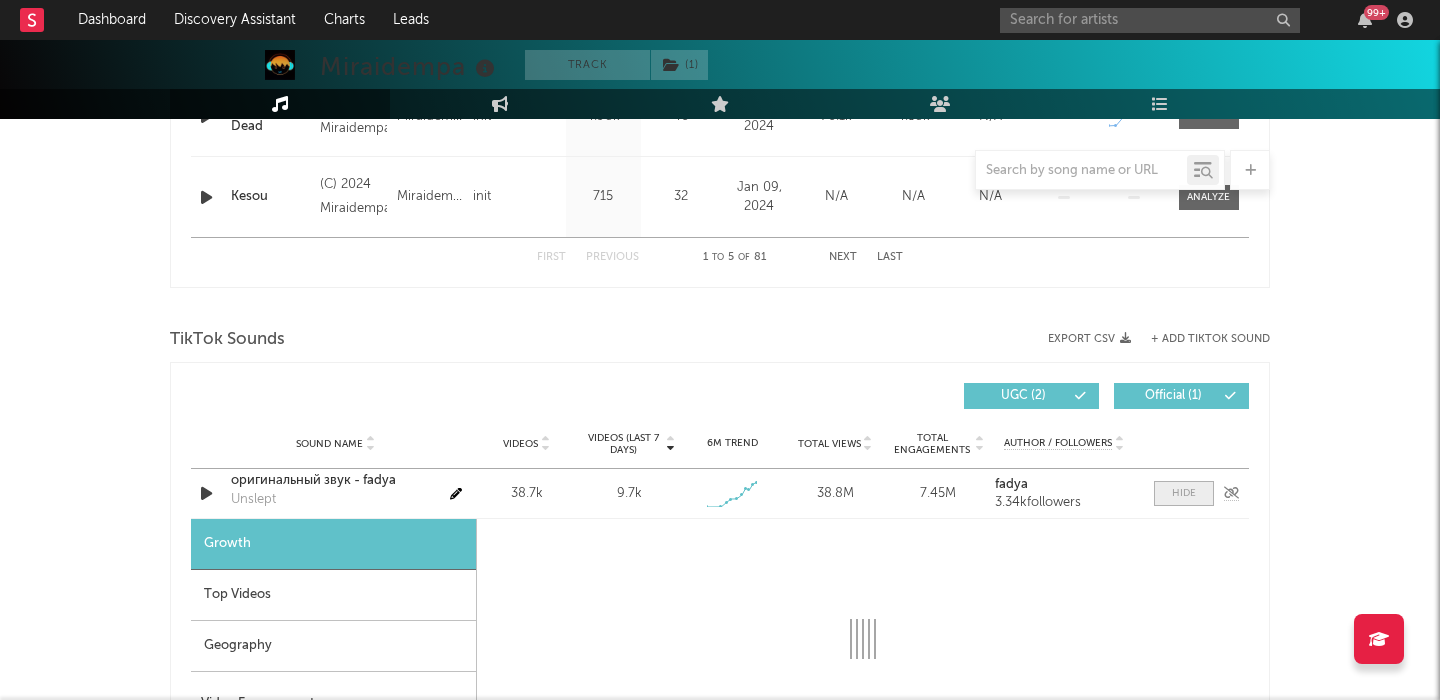 select on "1w" 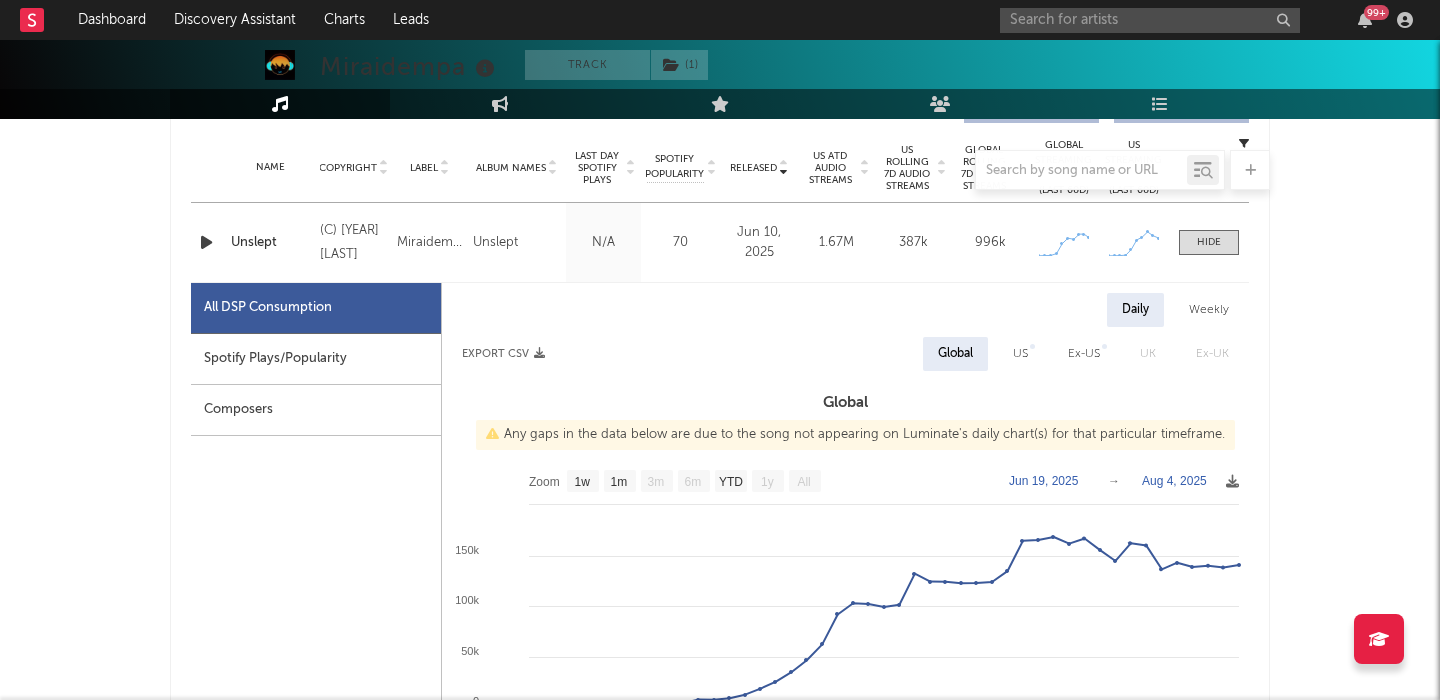 scroll, scrollTop: 76, scrollLeft: 0, axis: vertical 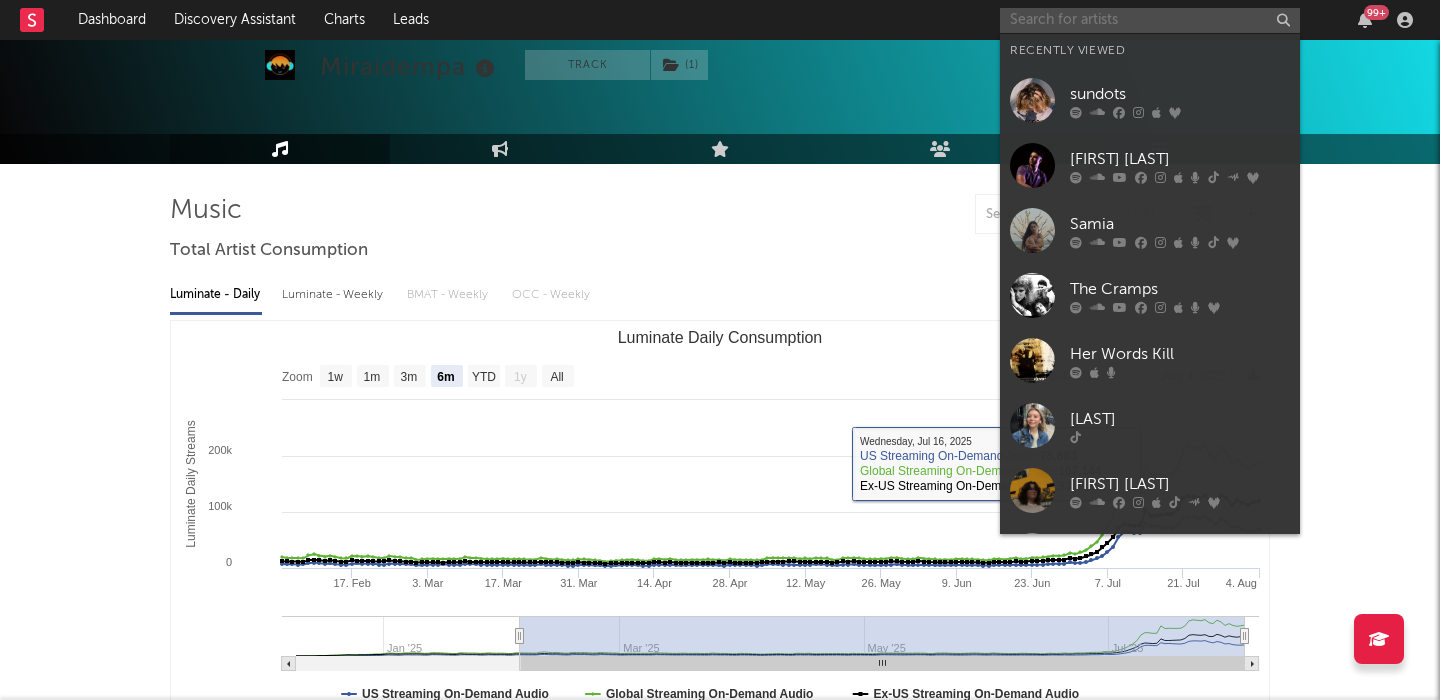 click at bounding box center (1150, 20) 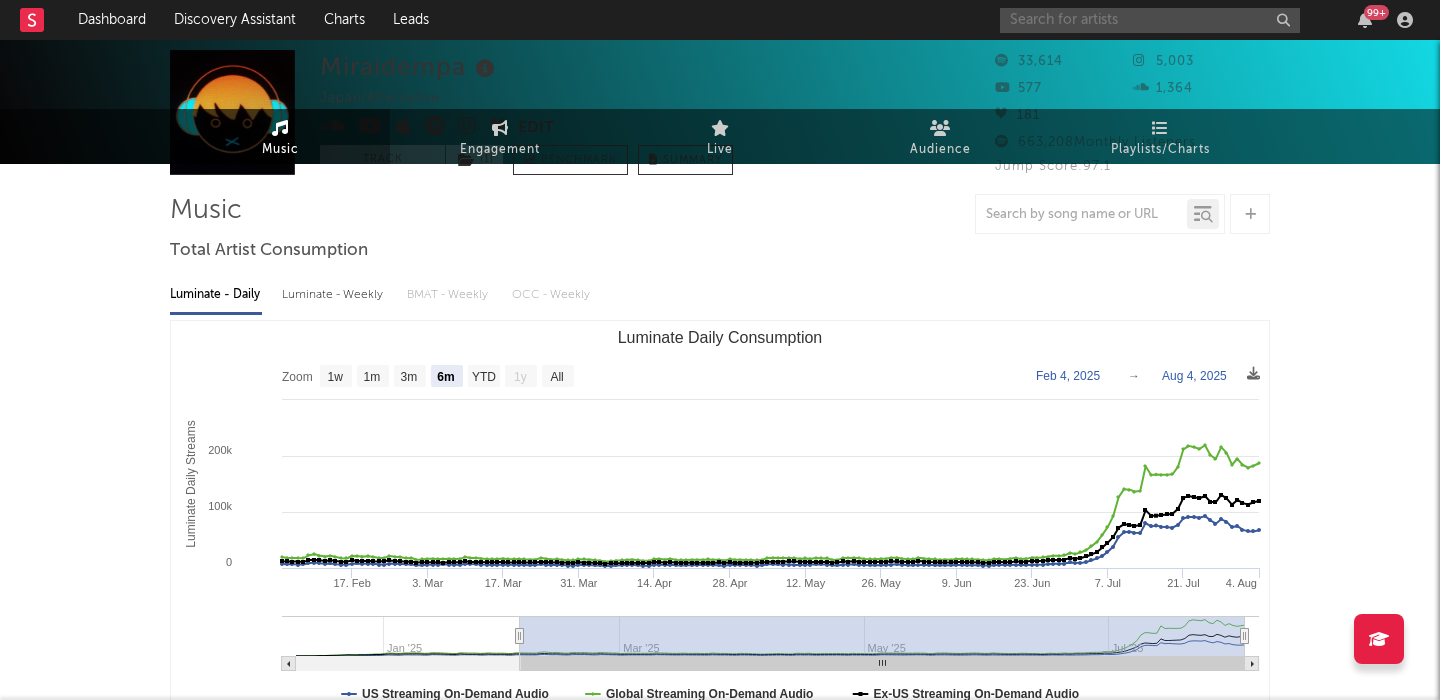 scroll, scrollTop: 0, scrollLeft: 0, axis: both 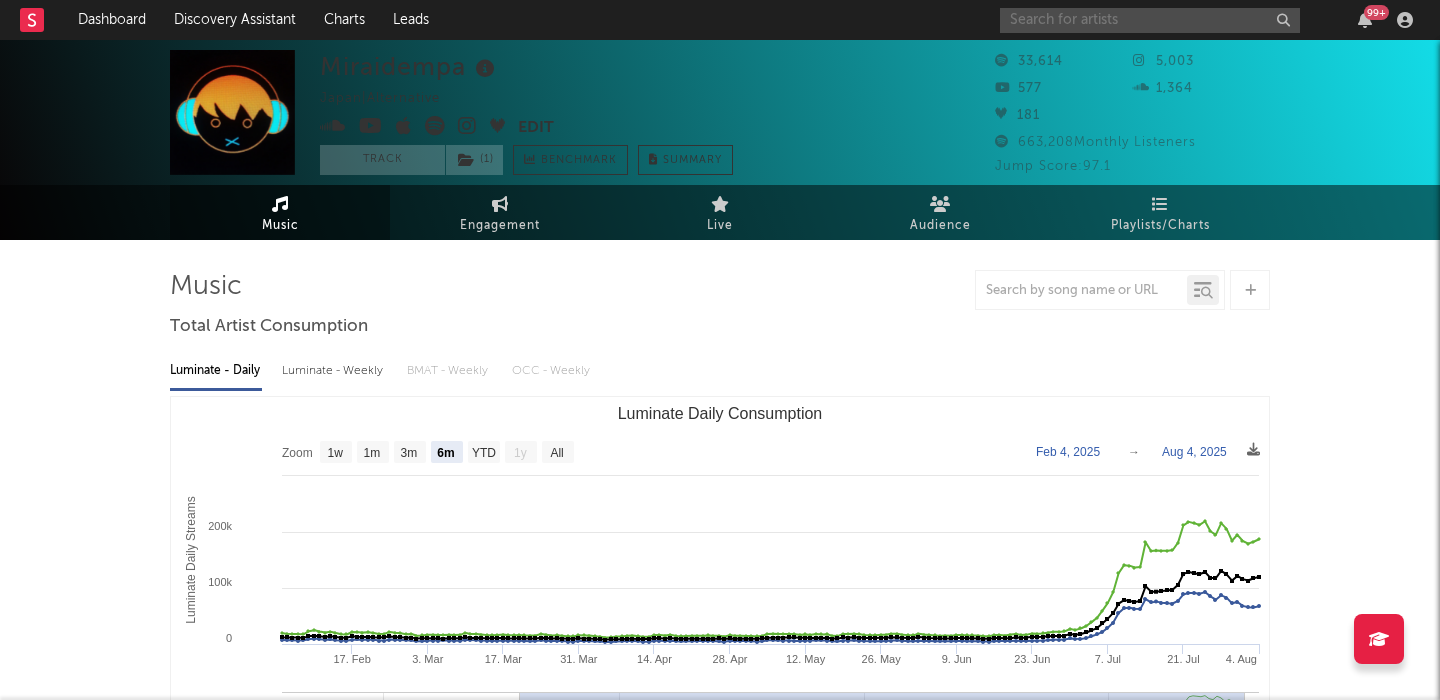 click at bounding box center [1150, 20] 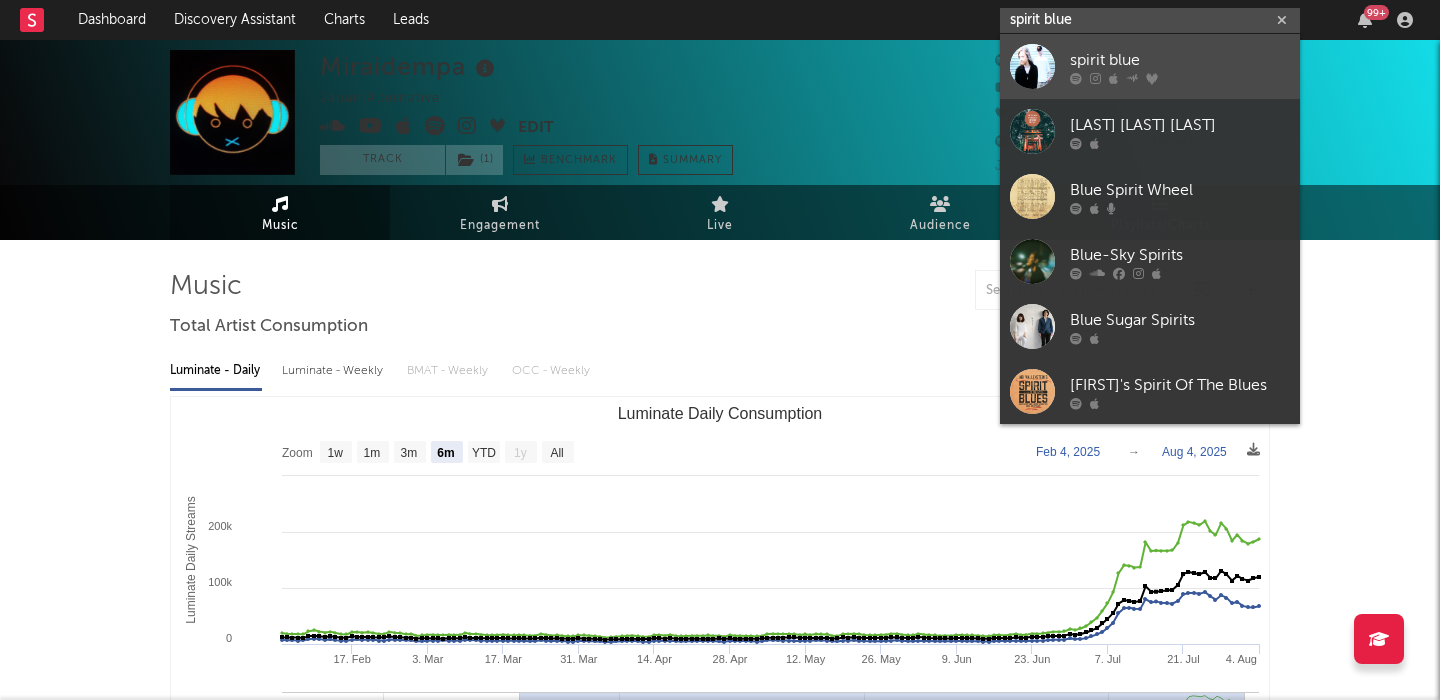 type on "spirit blue" 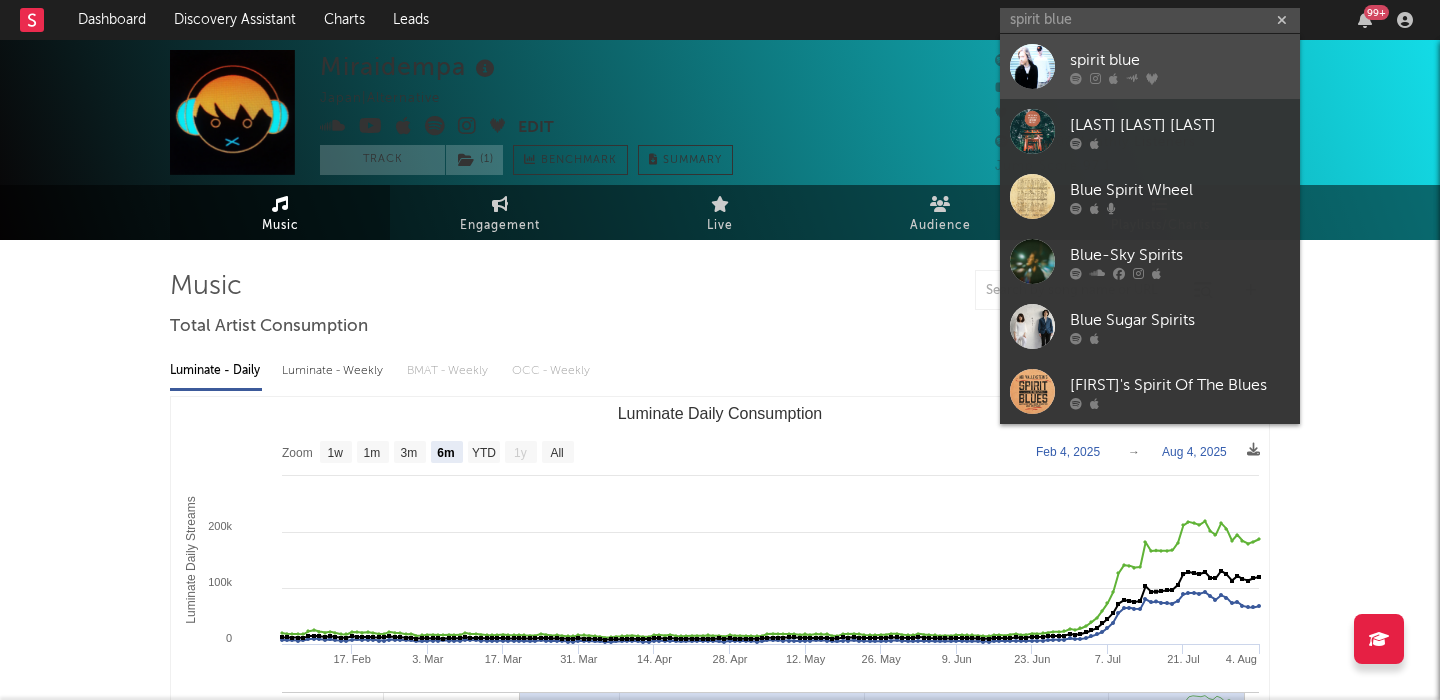 click on "spirit blue" at bounding box center (1180, 60) 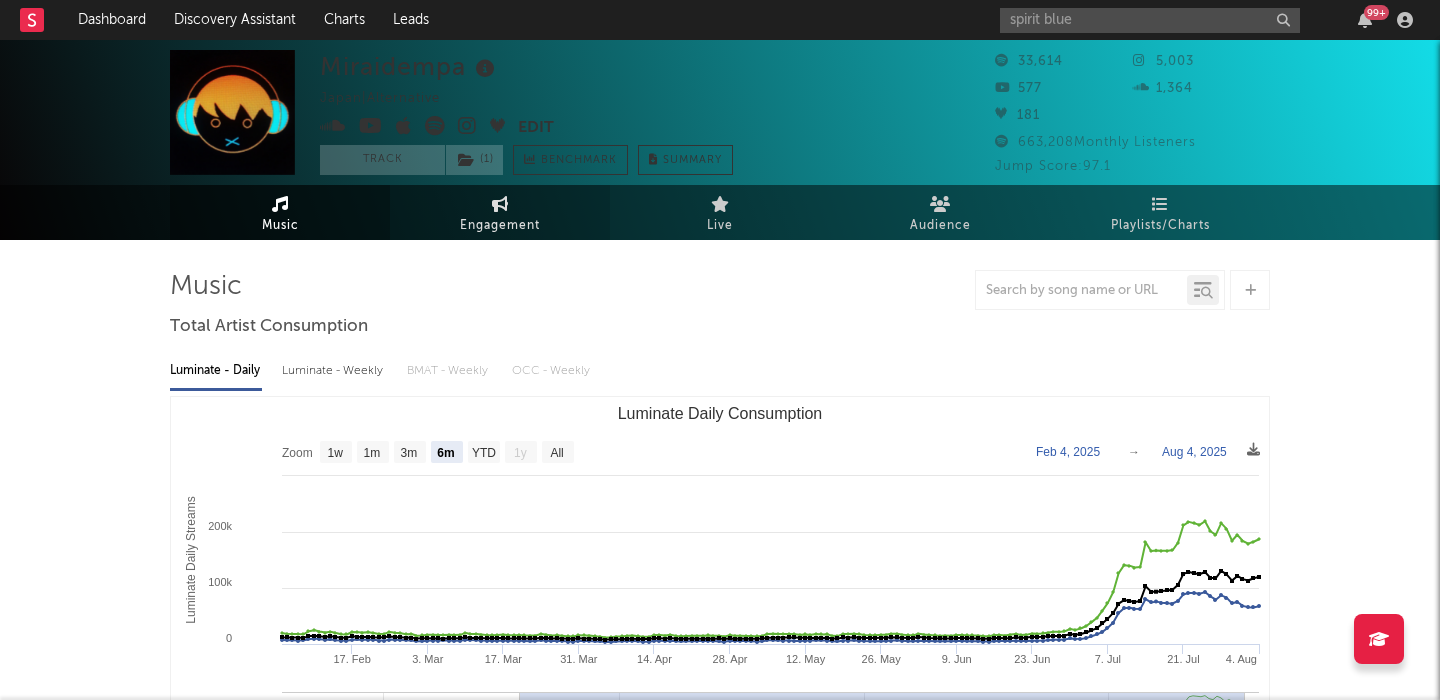 type 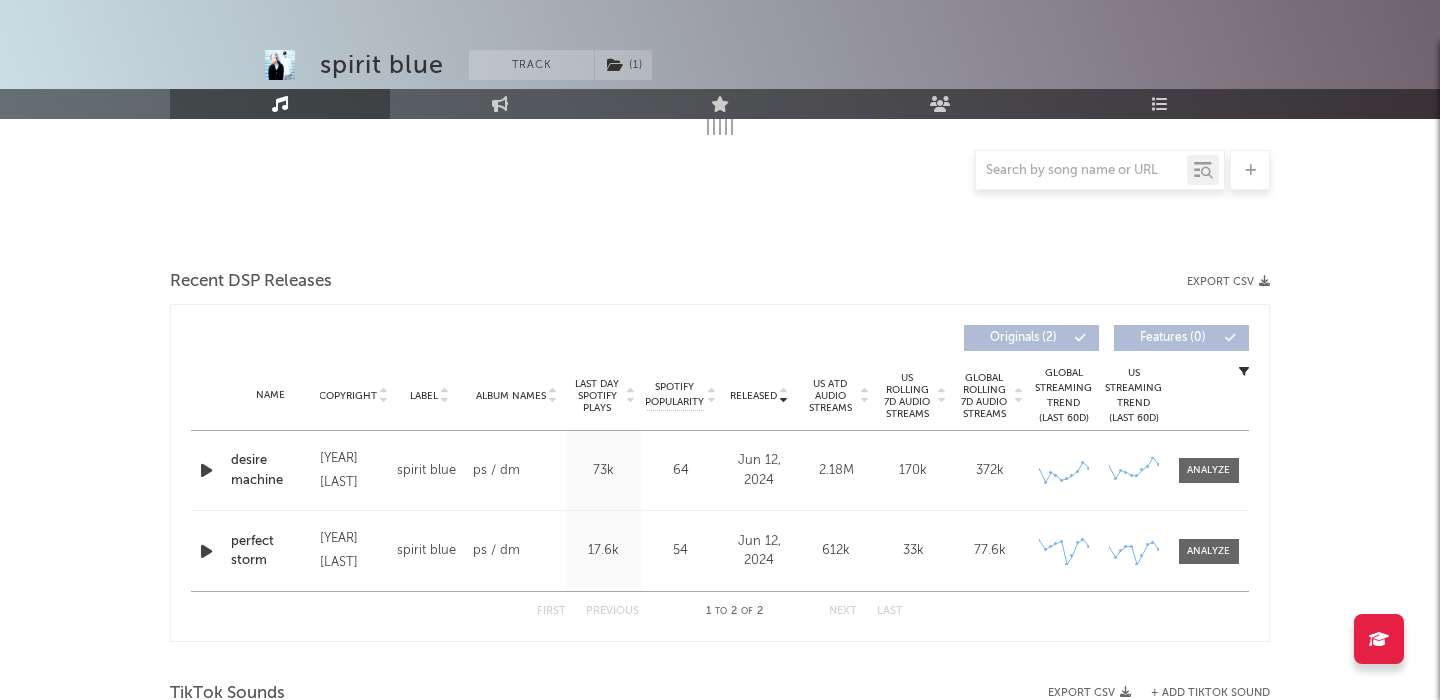 select on "6m" 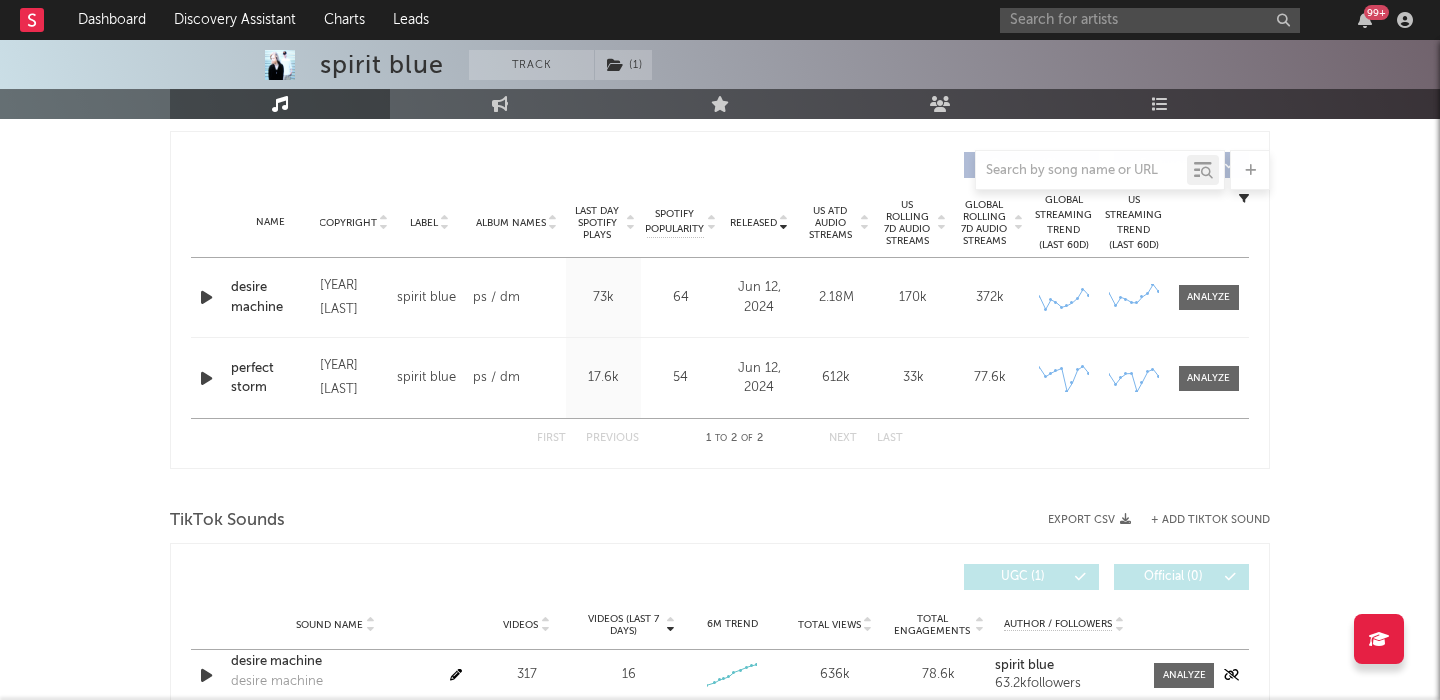 scroll, scrollTop: 585, scrollLeft: 0, axis: vertical 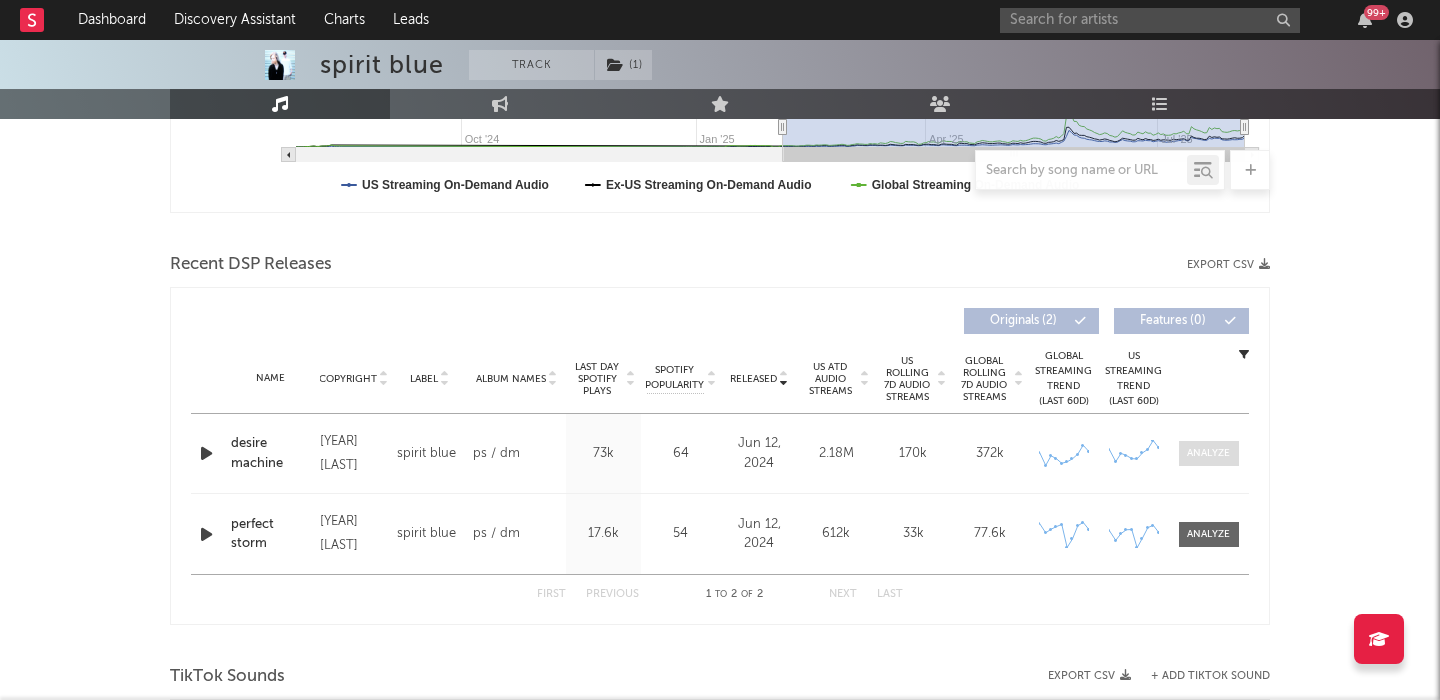 click at bounding box center (1209, 453) 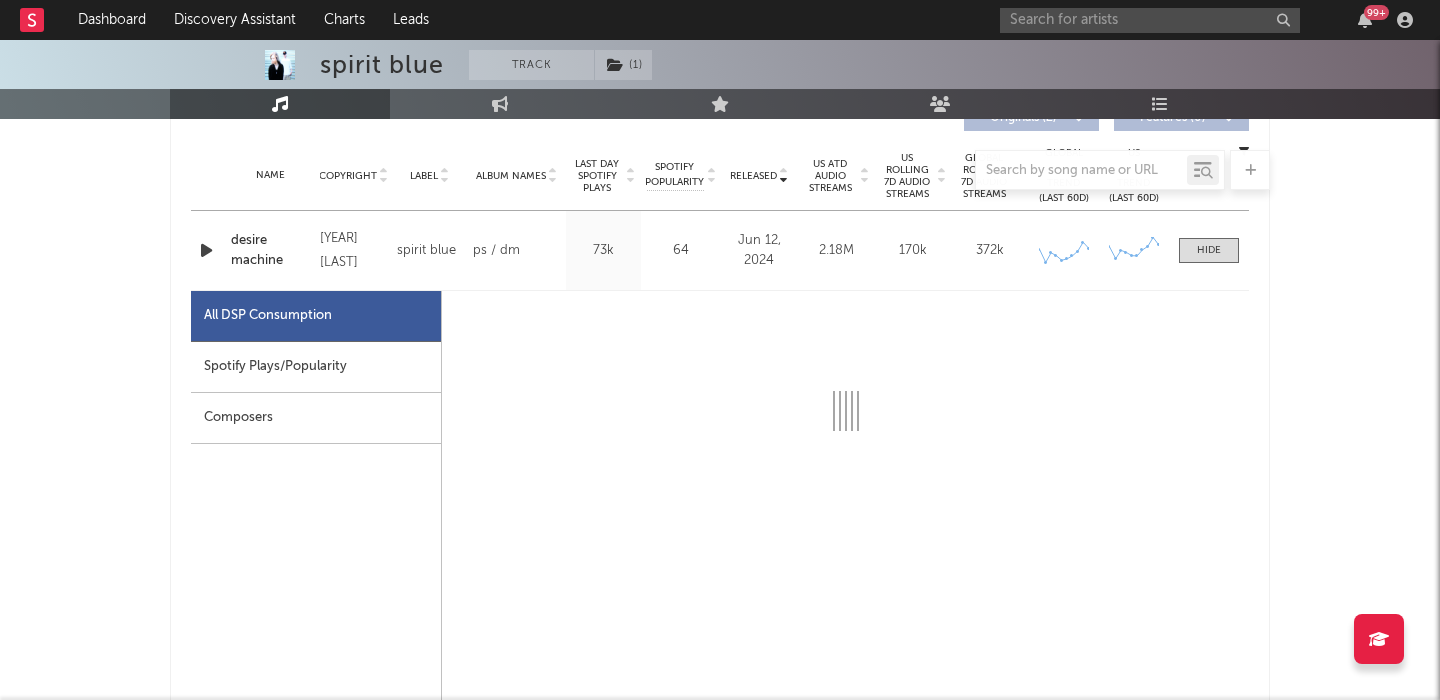 select on "6m" 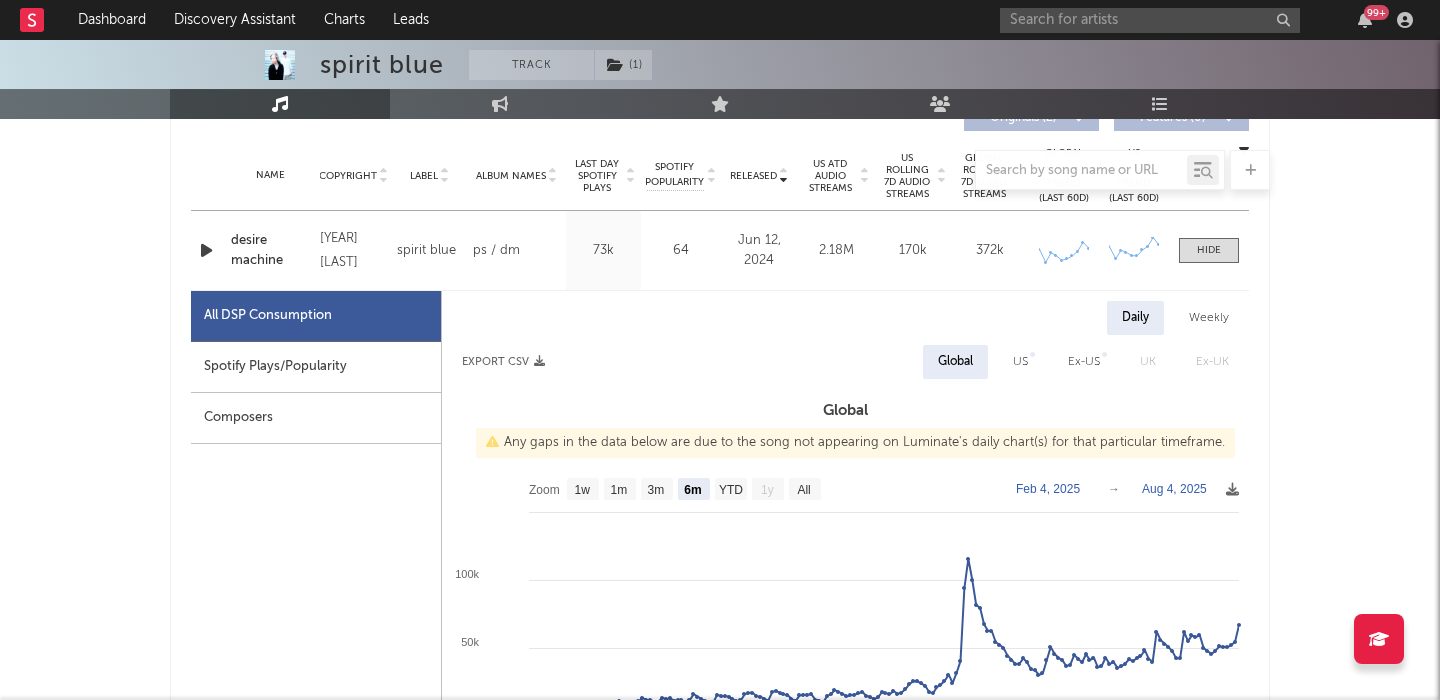 scroll, scrollTop: 876, scrollLeft: 0, axis: vertical 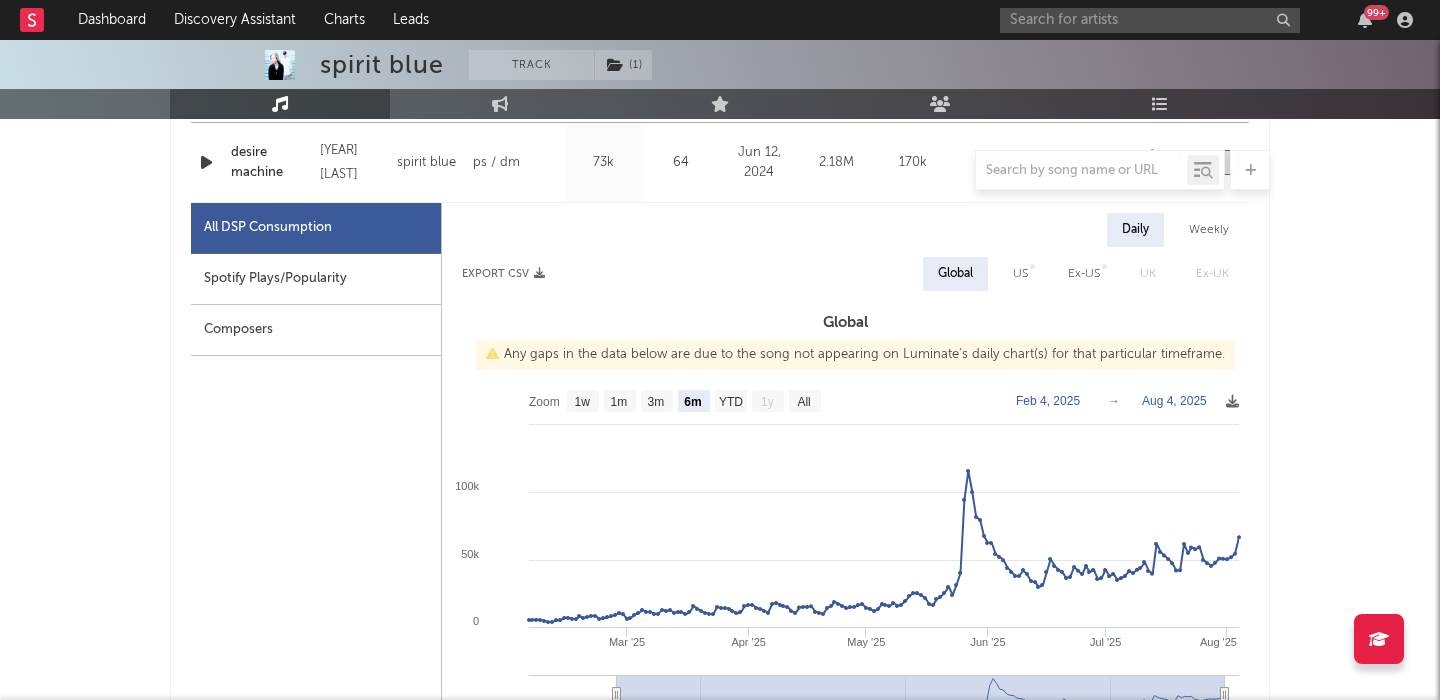 click on "US" at bounding box center [1020, 274] 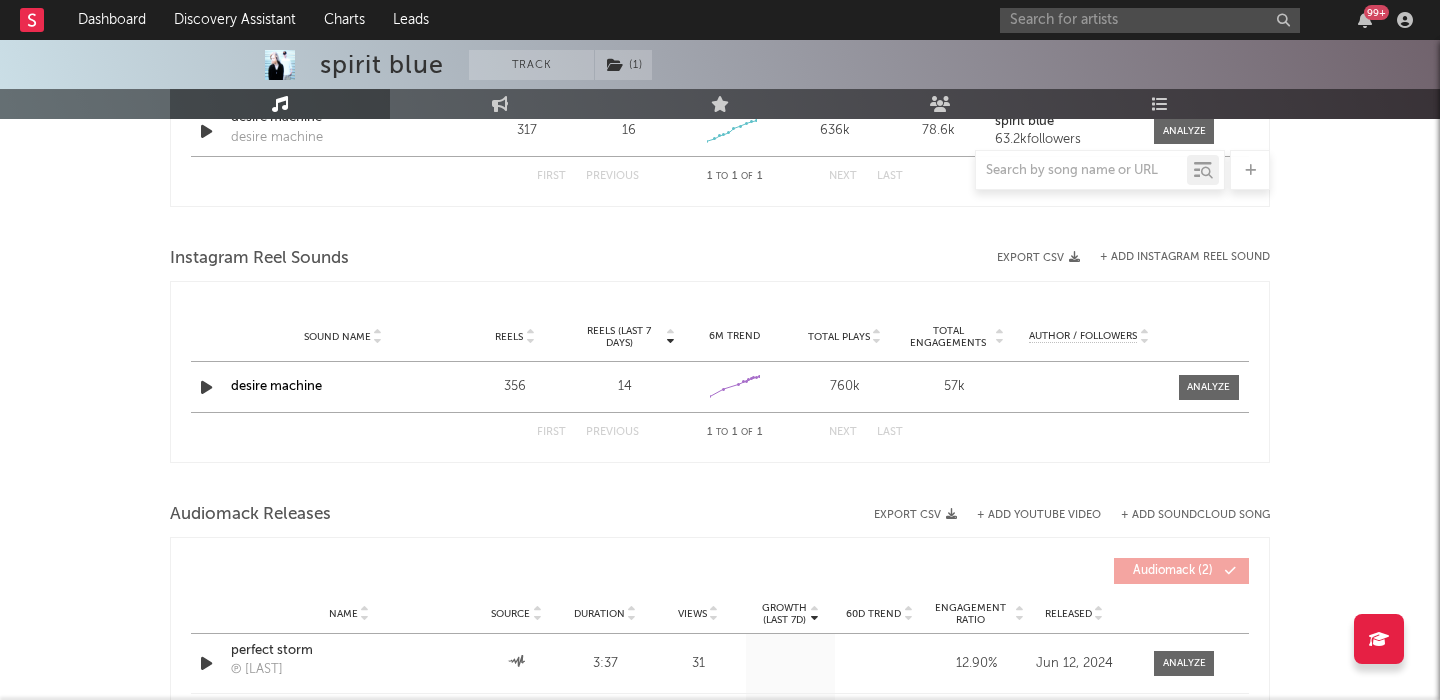 scroll, scrollTop: 2247, scrollLeft: 0, axis: vertical 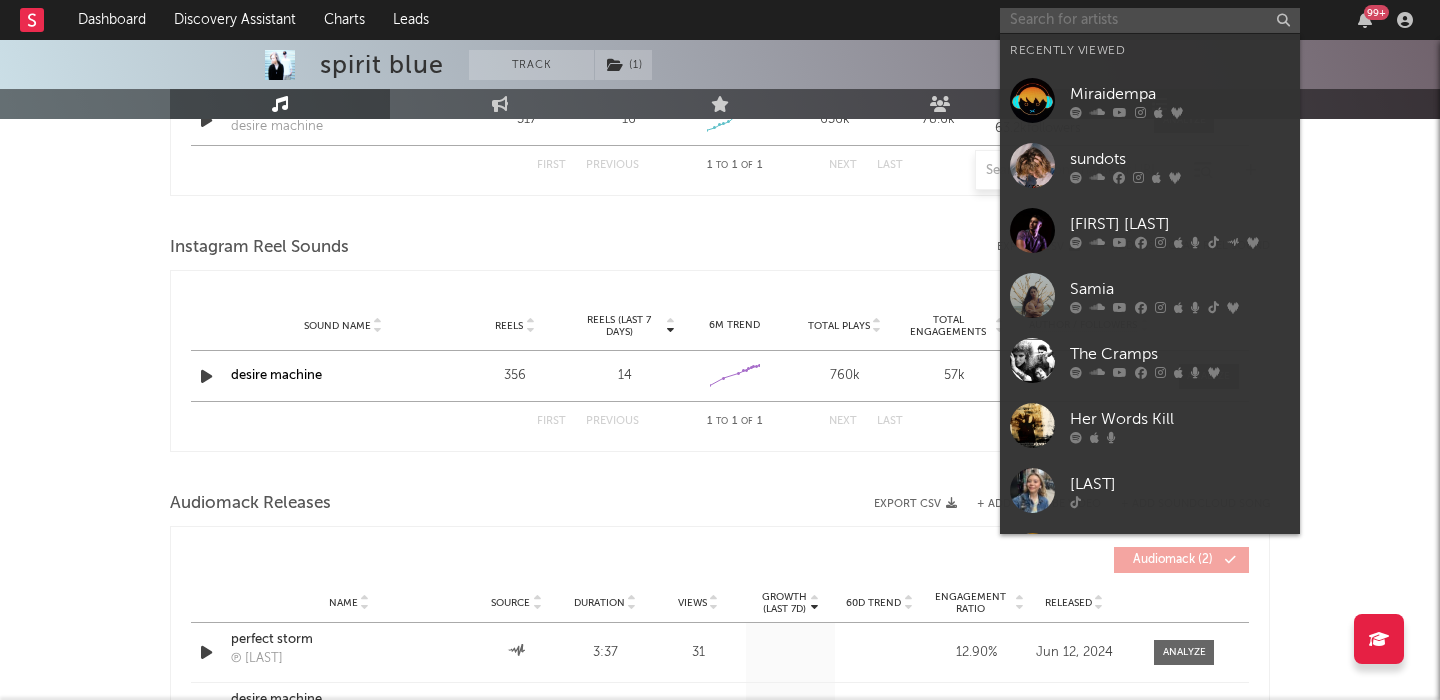 click at bounding box center [1150, 20] 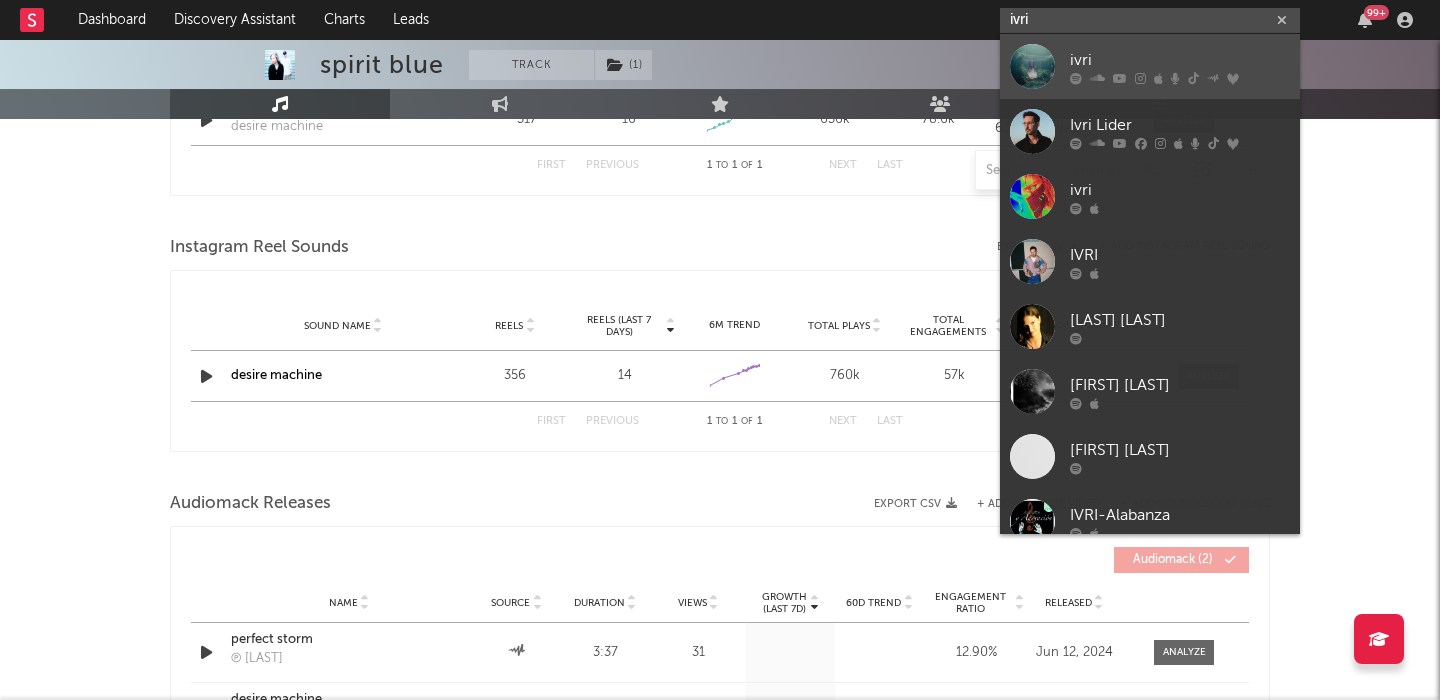 type on "ivri" 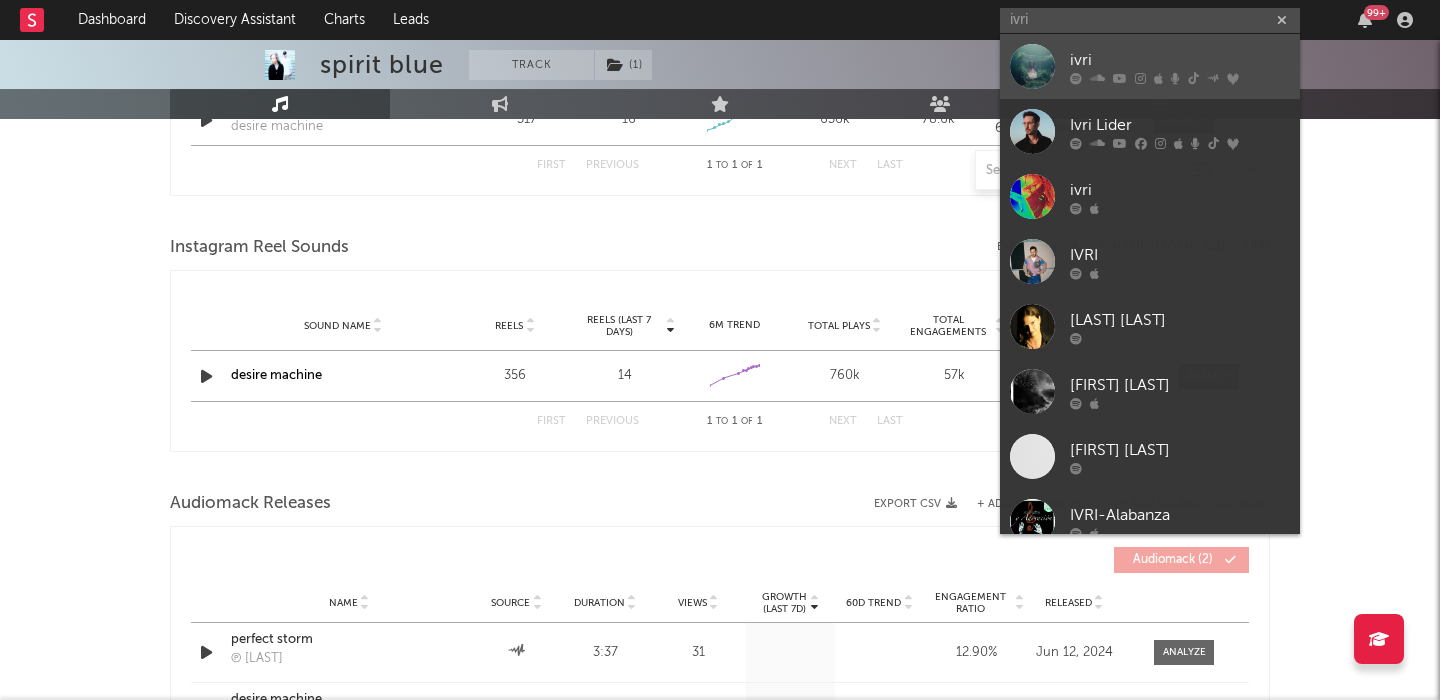 click on "ivri" at bounding box center (1150, 66) 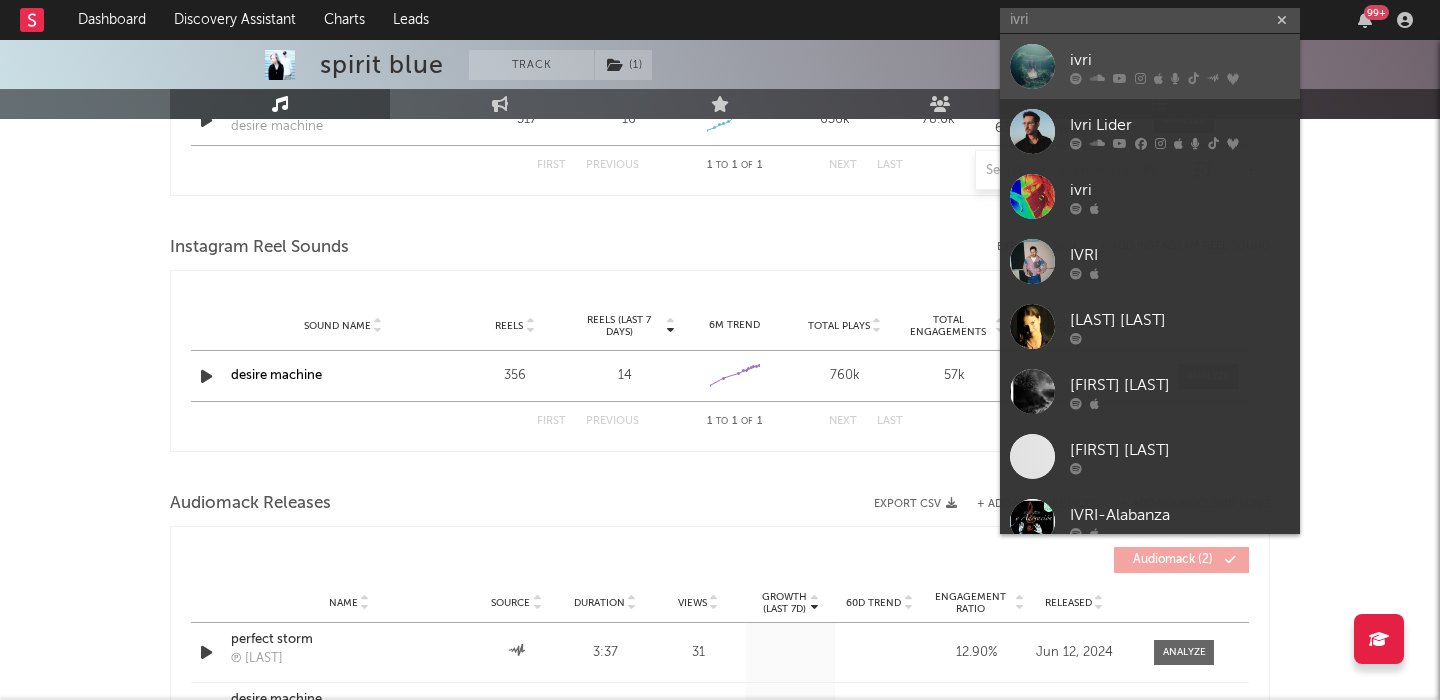 type 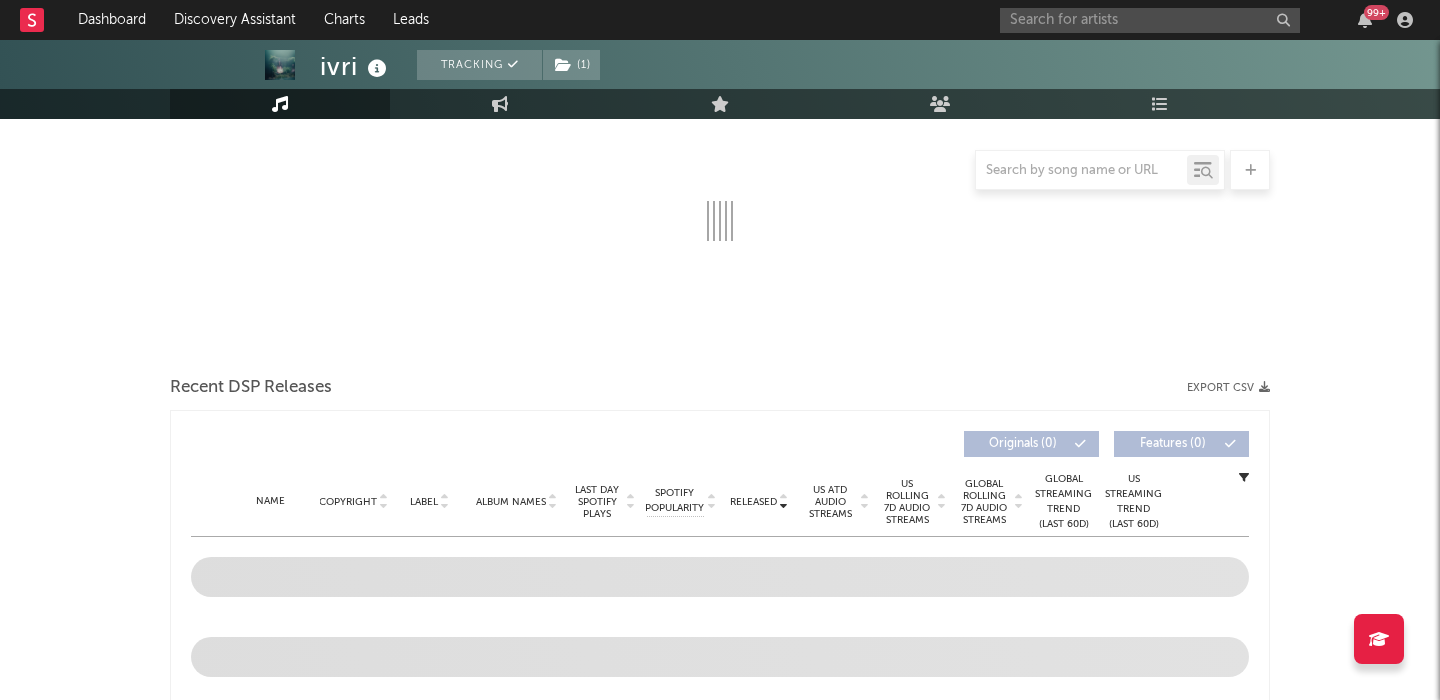 scroll, scrollTop: 555, scrollLeft: 0, axis: vertical 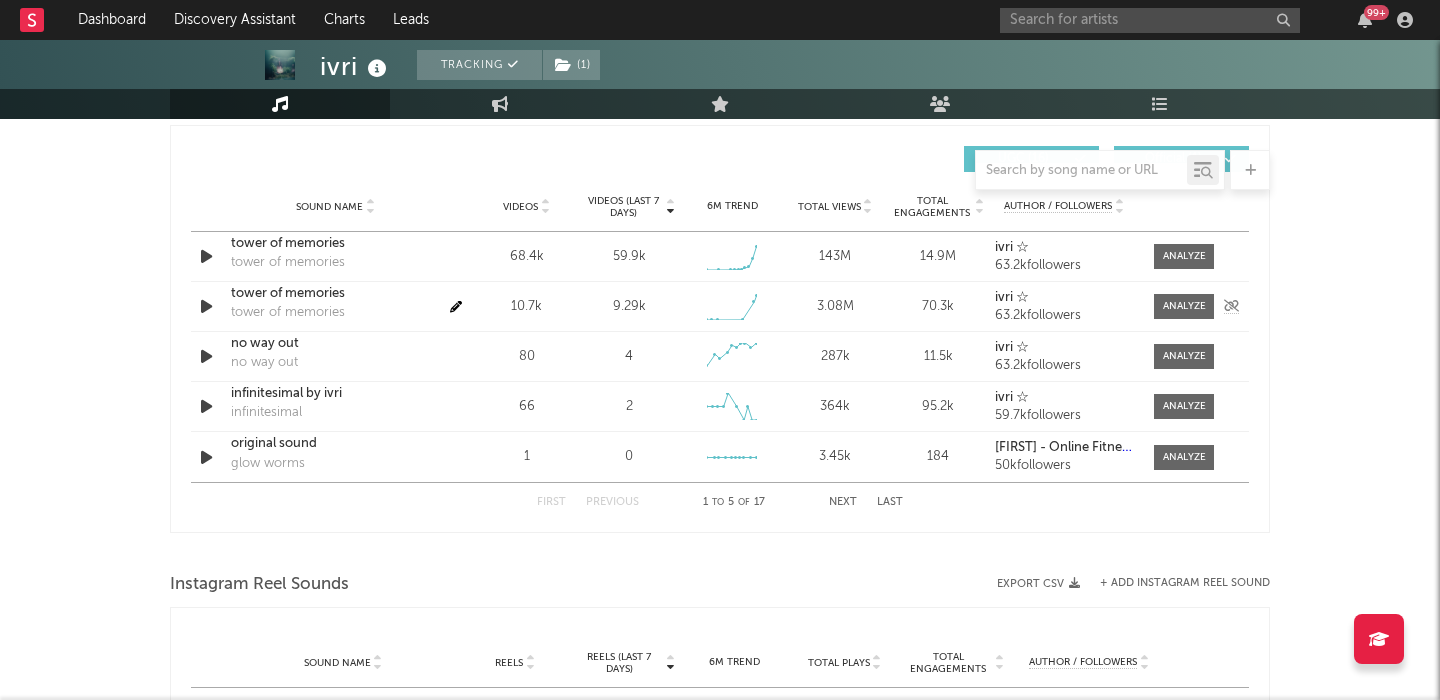 select on "6m" 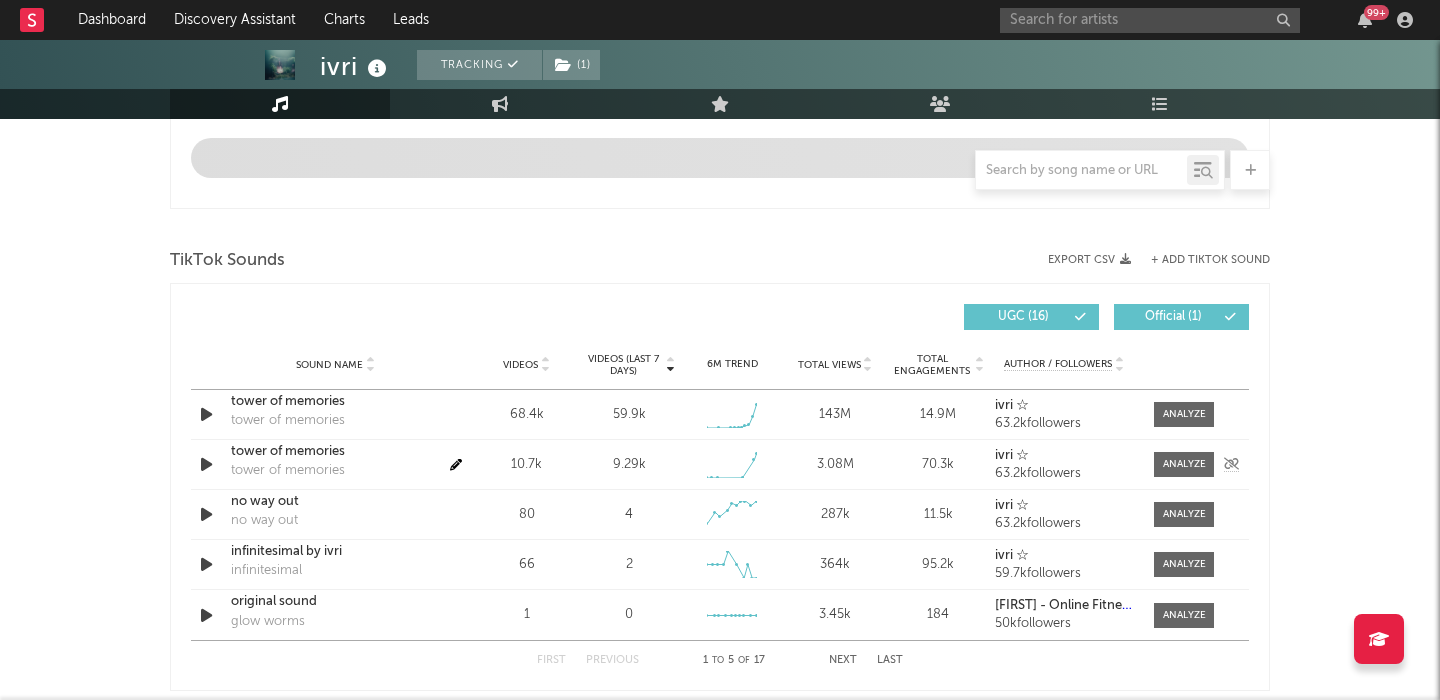 scroll, scrollTop: 1359, scrollLeft: 0, axis: vertical 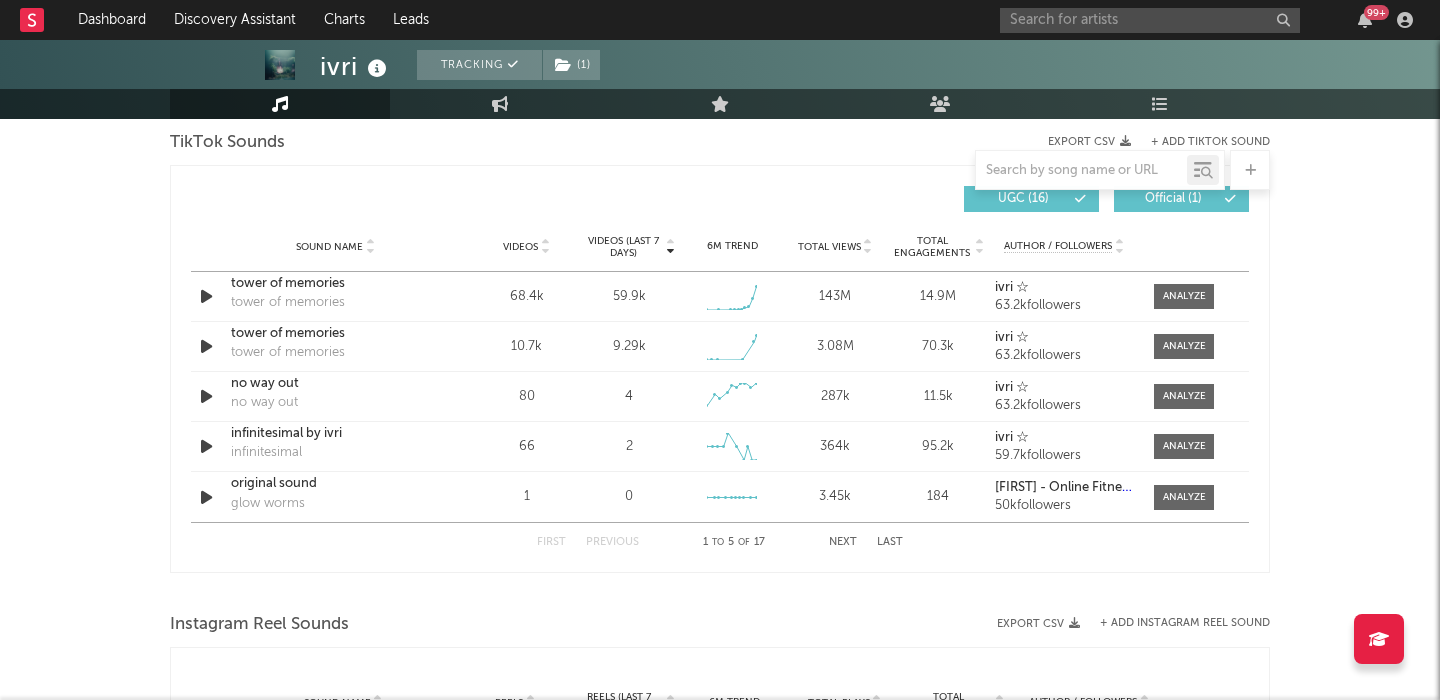 click on "Sound Name Videos Videos (last 7 days) Weekly Growth % 6M Trend Total Views Total Engagements Author / Followers" at bounding box center (720, 247) 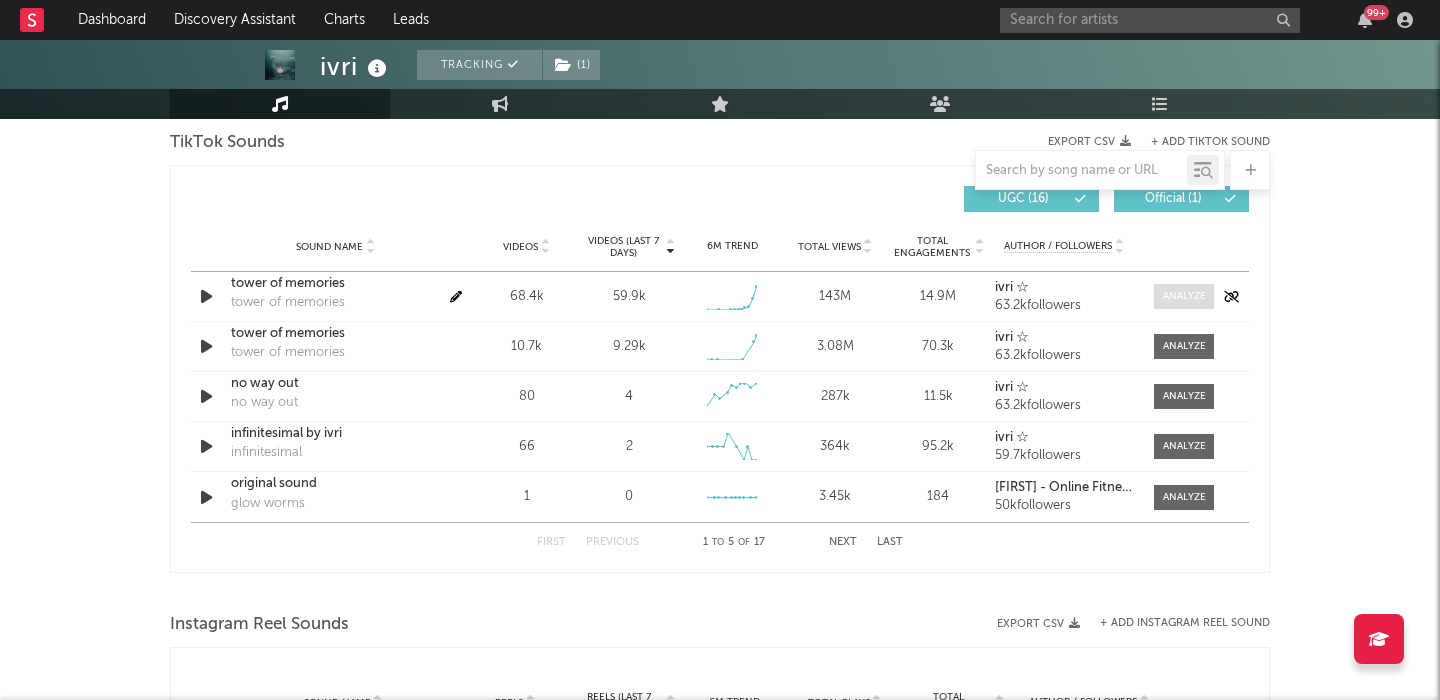 click at bounding box center (1184, 296) 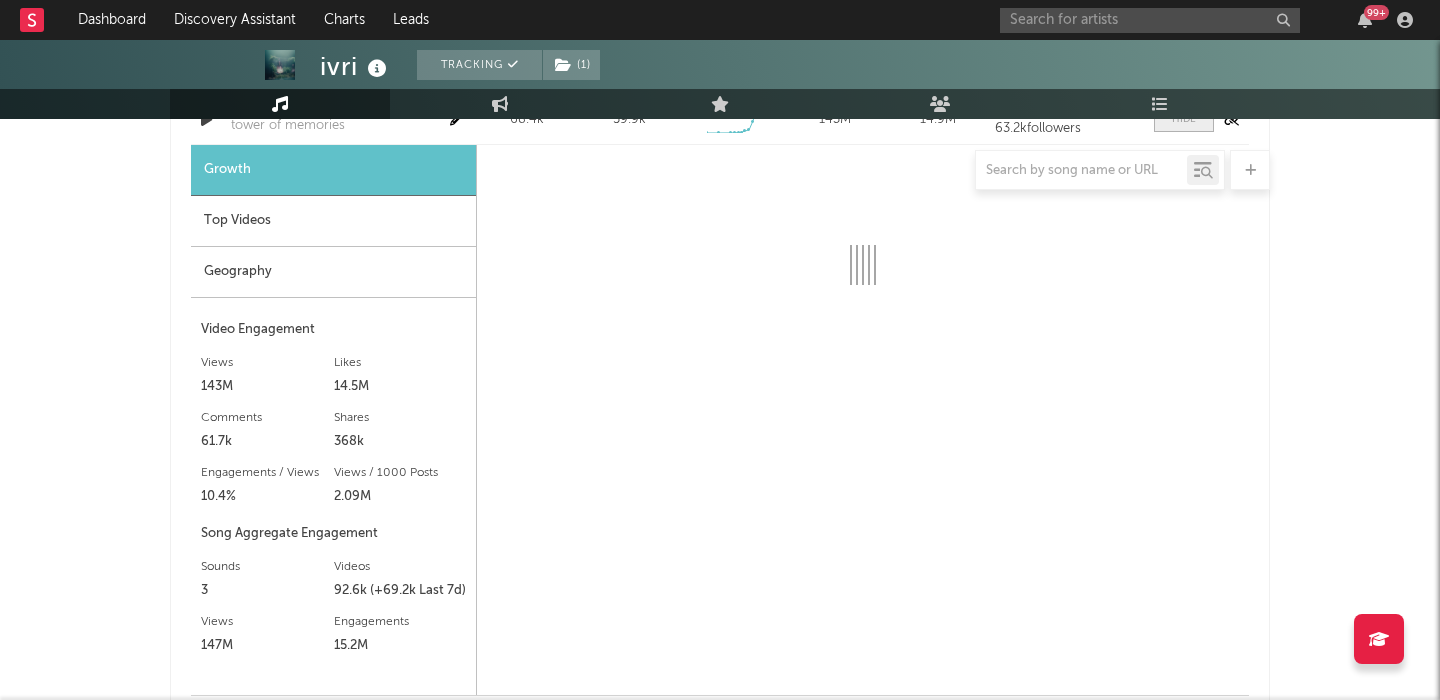 select on "1w" 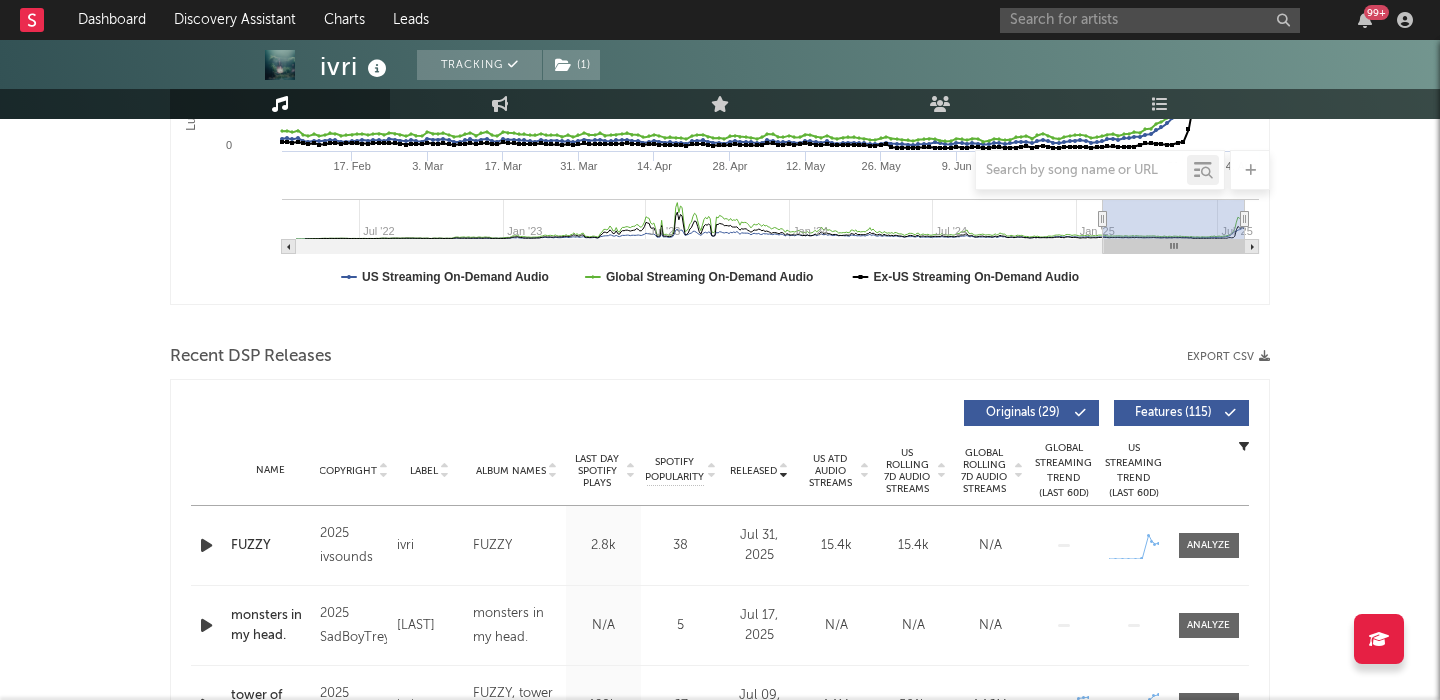 scroll, scrollTop: 740, scrollLeft: 0, axis: vertical 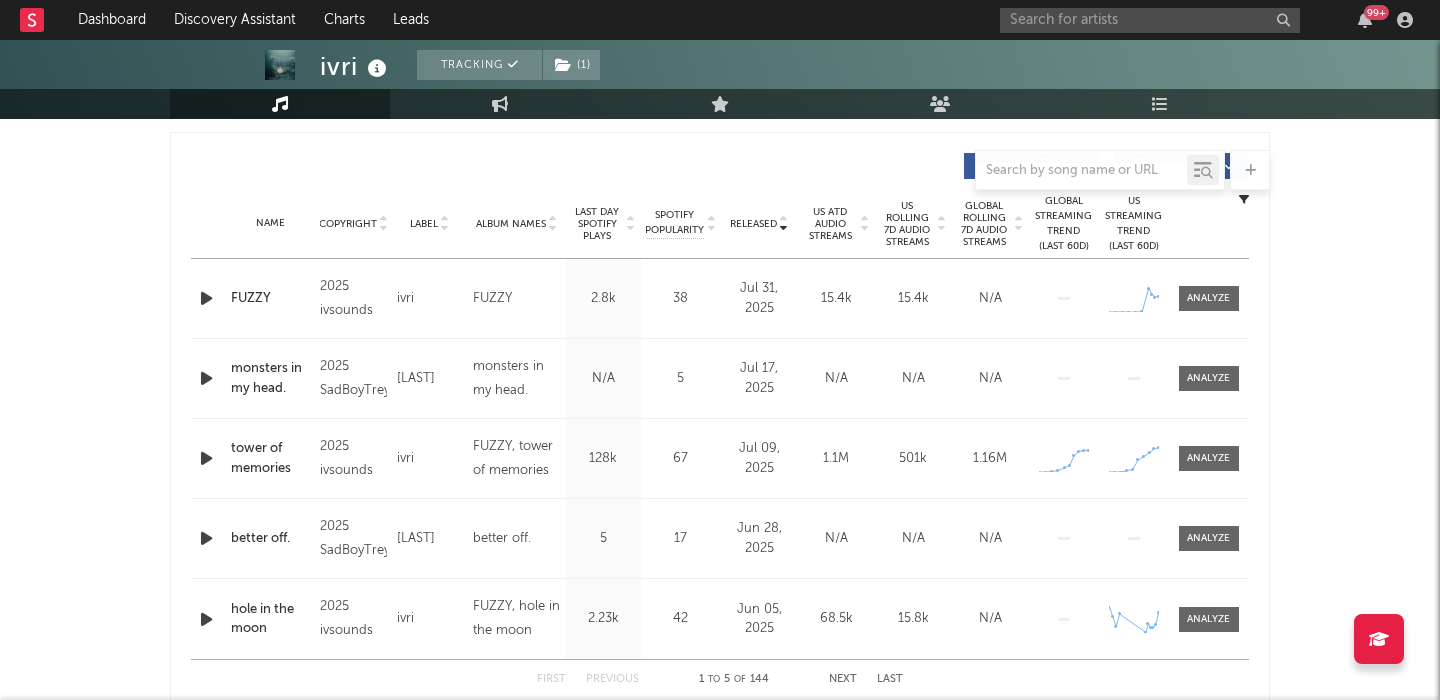 click on "US Rolling 7D Audio Streams" at bounding box center (907, 224) 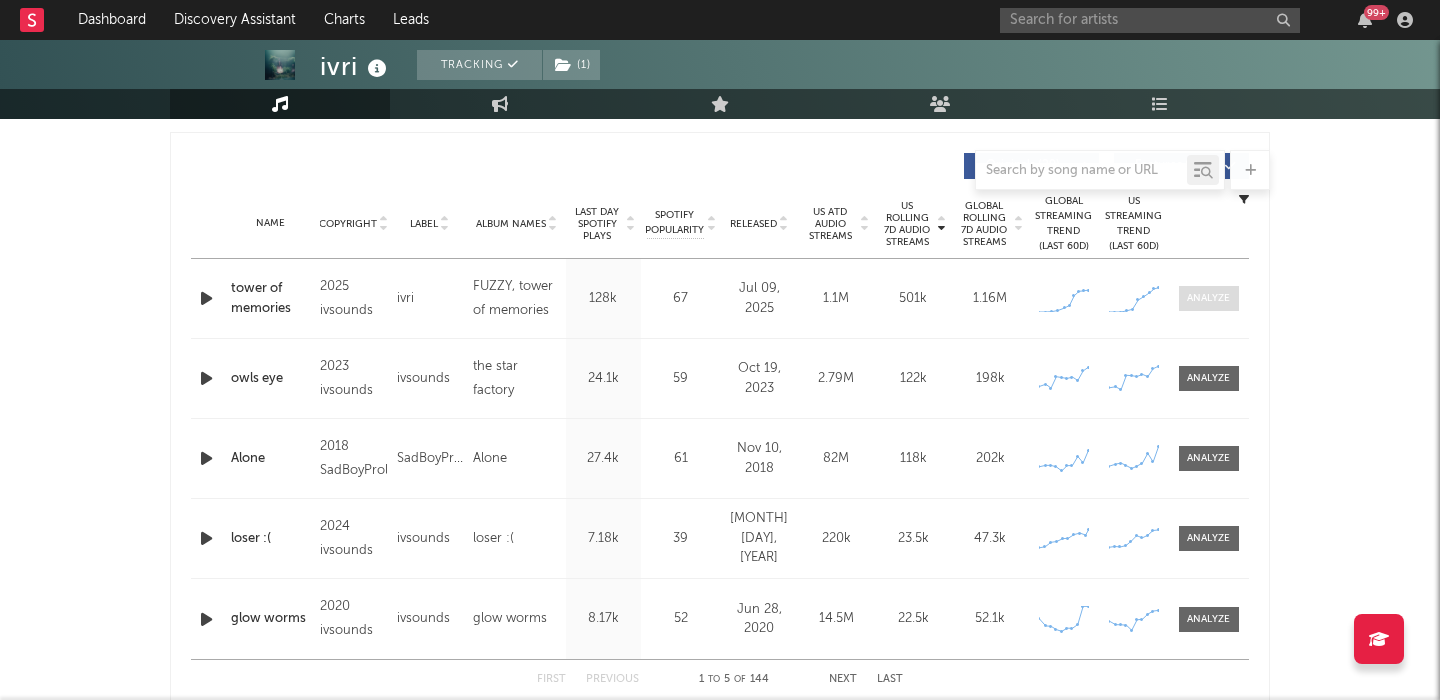 click at bounding box center [1208, 298] 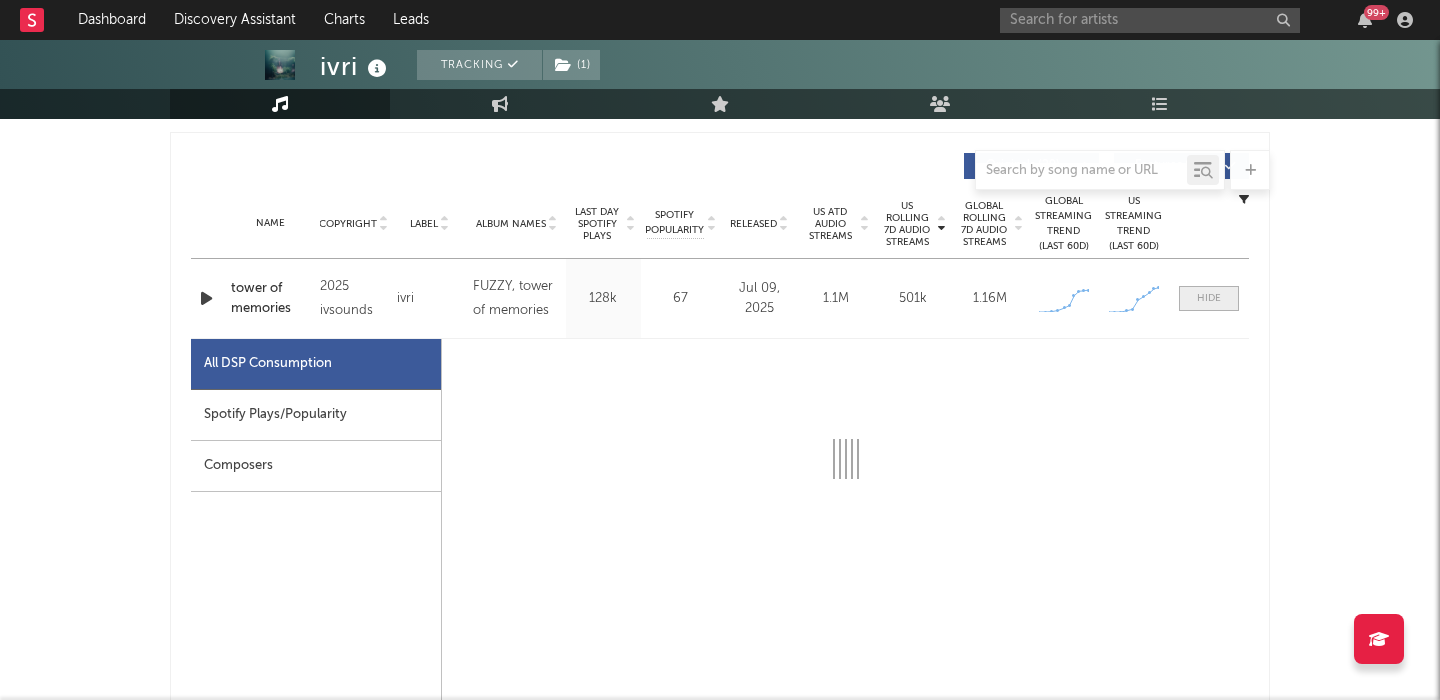select on "1w" 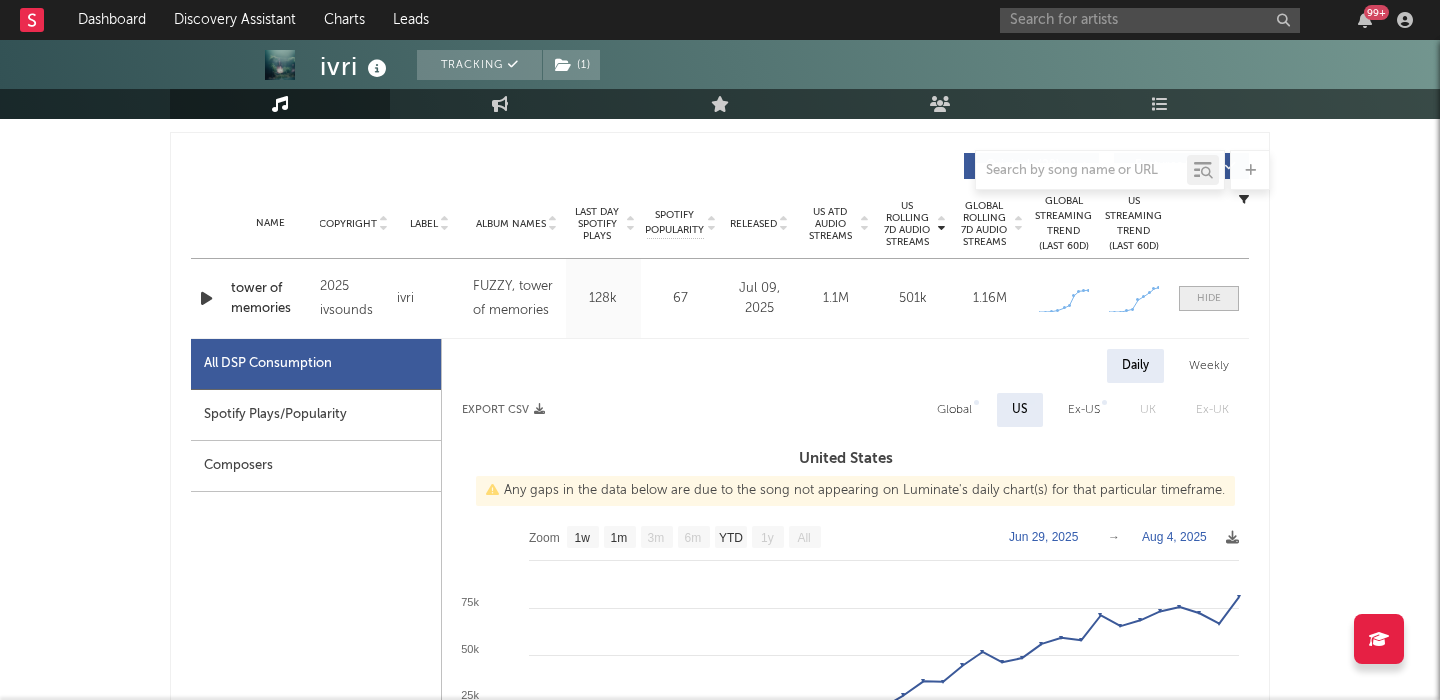 scroll, scrollTop: 910, scrollLeft: 0, axis: vertical 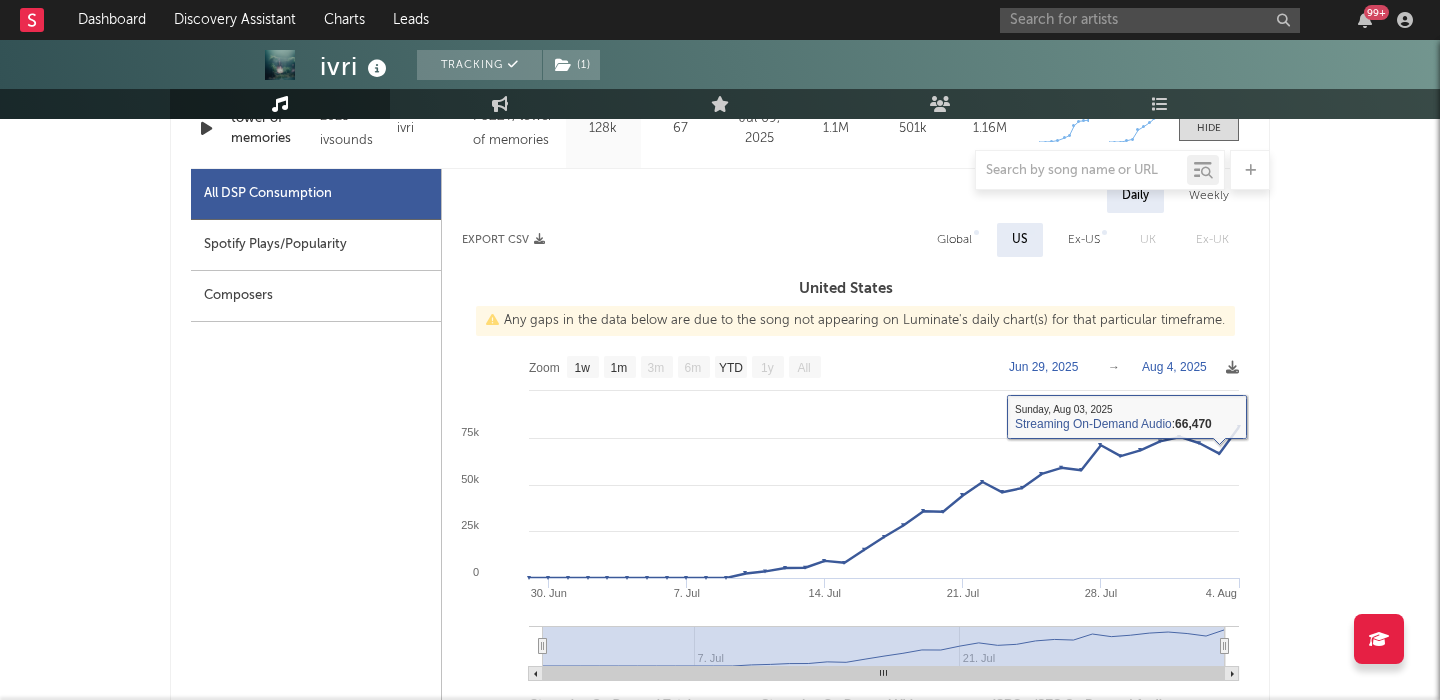 click on "Global" at bounding box center (954, 240) 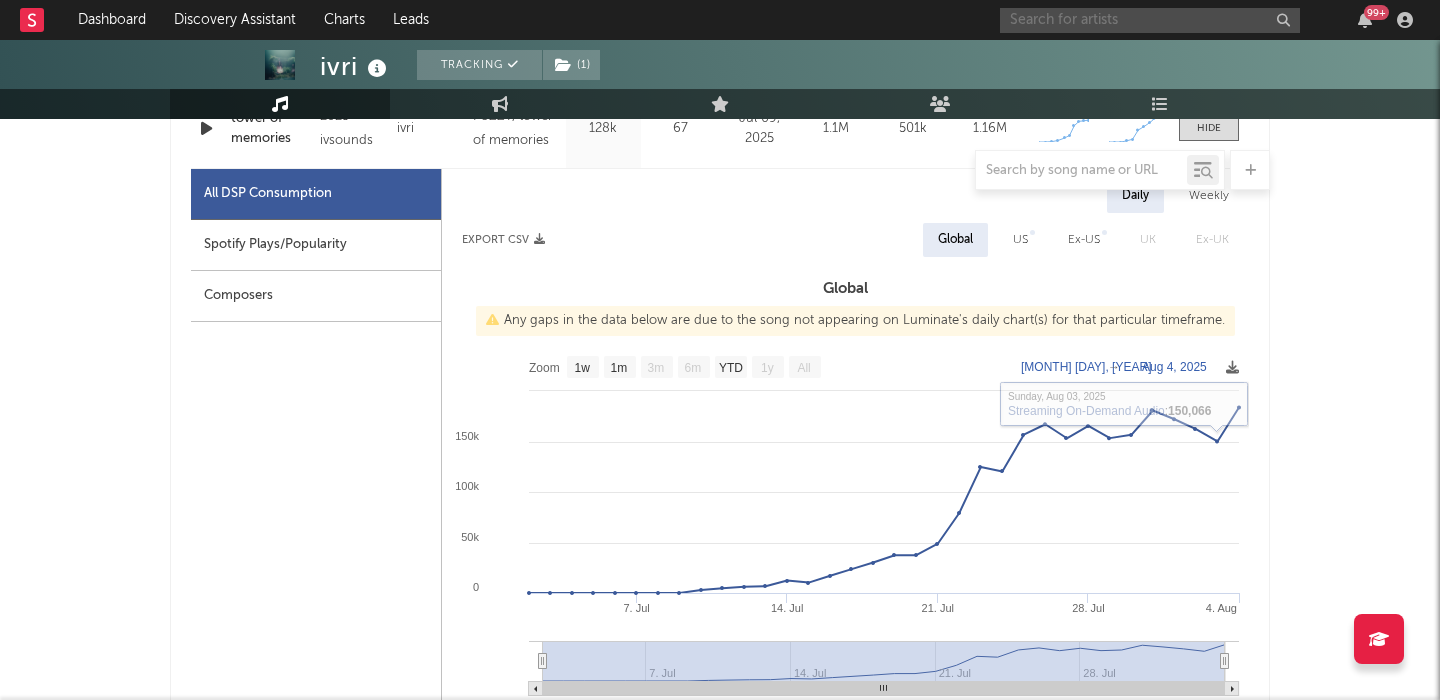 click at bounding box center [1150, 20] 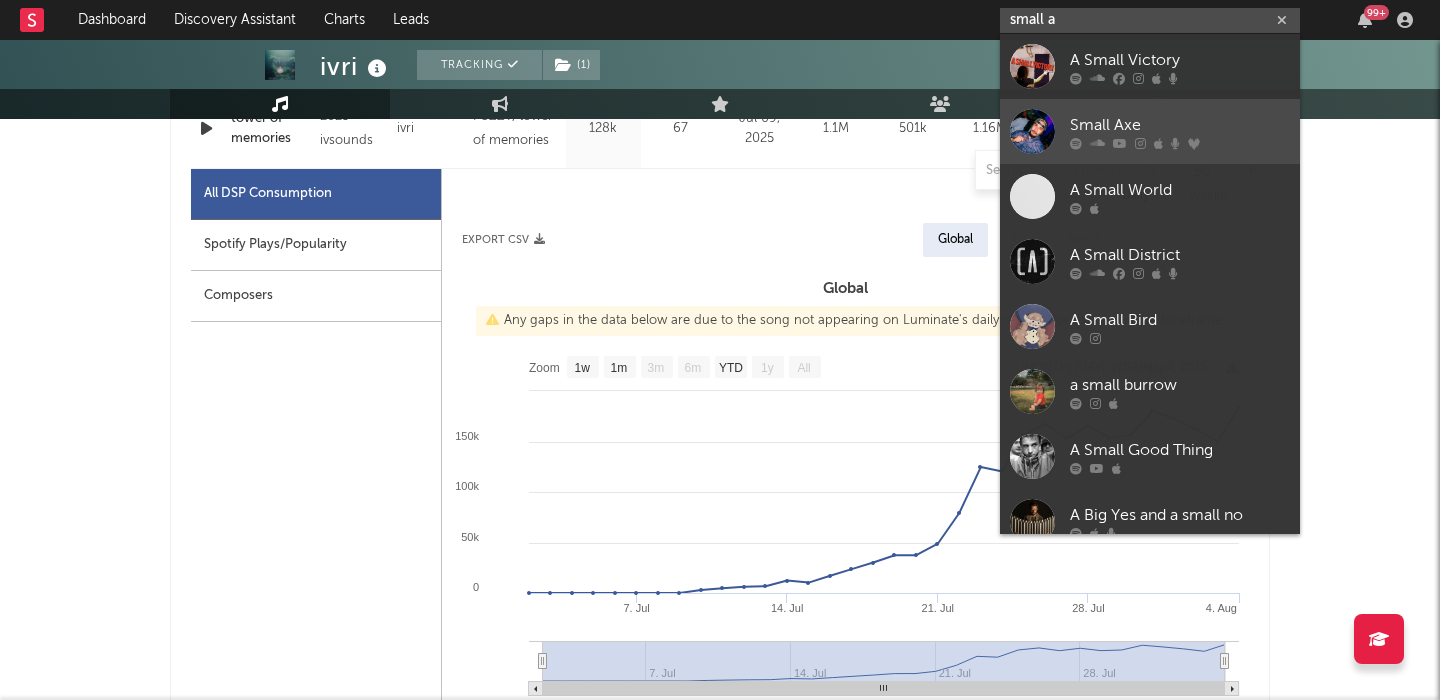 type on "small a" 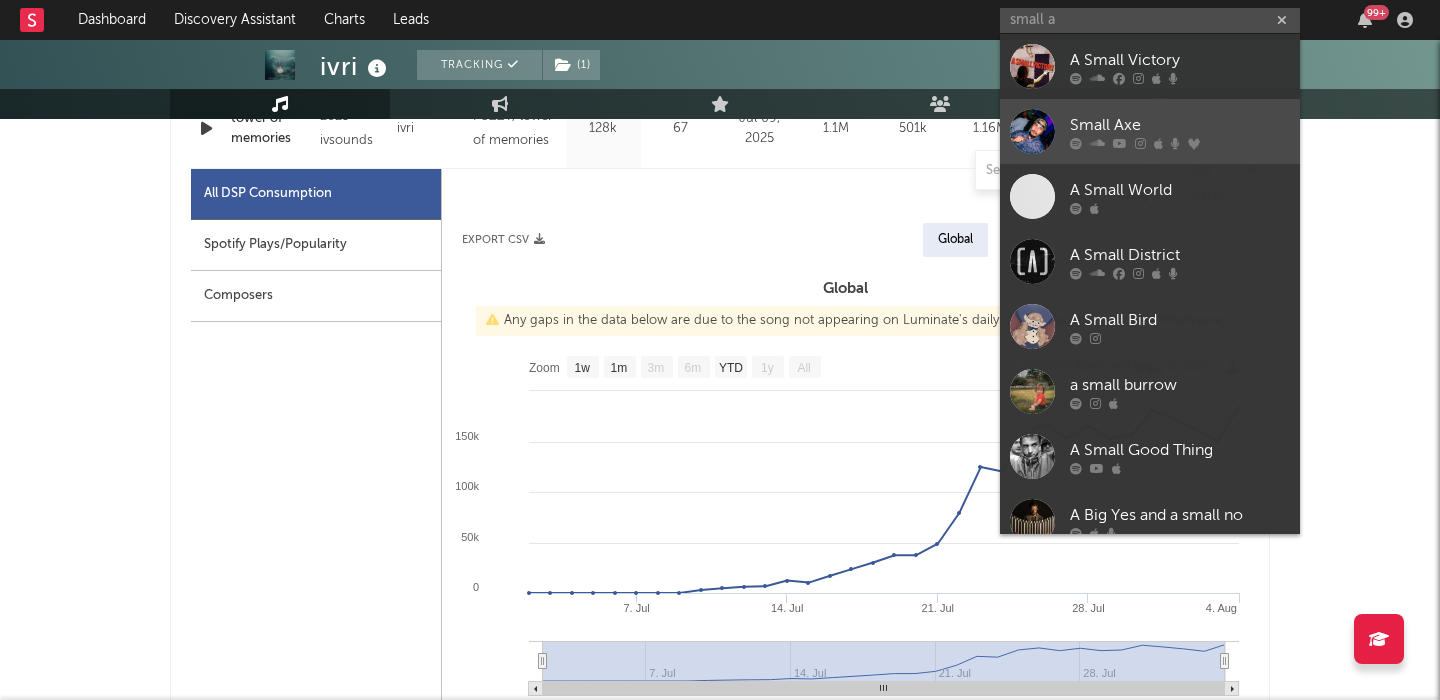 click on "Small Axe" at bounding box center [1180, 125] 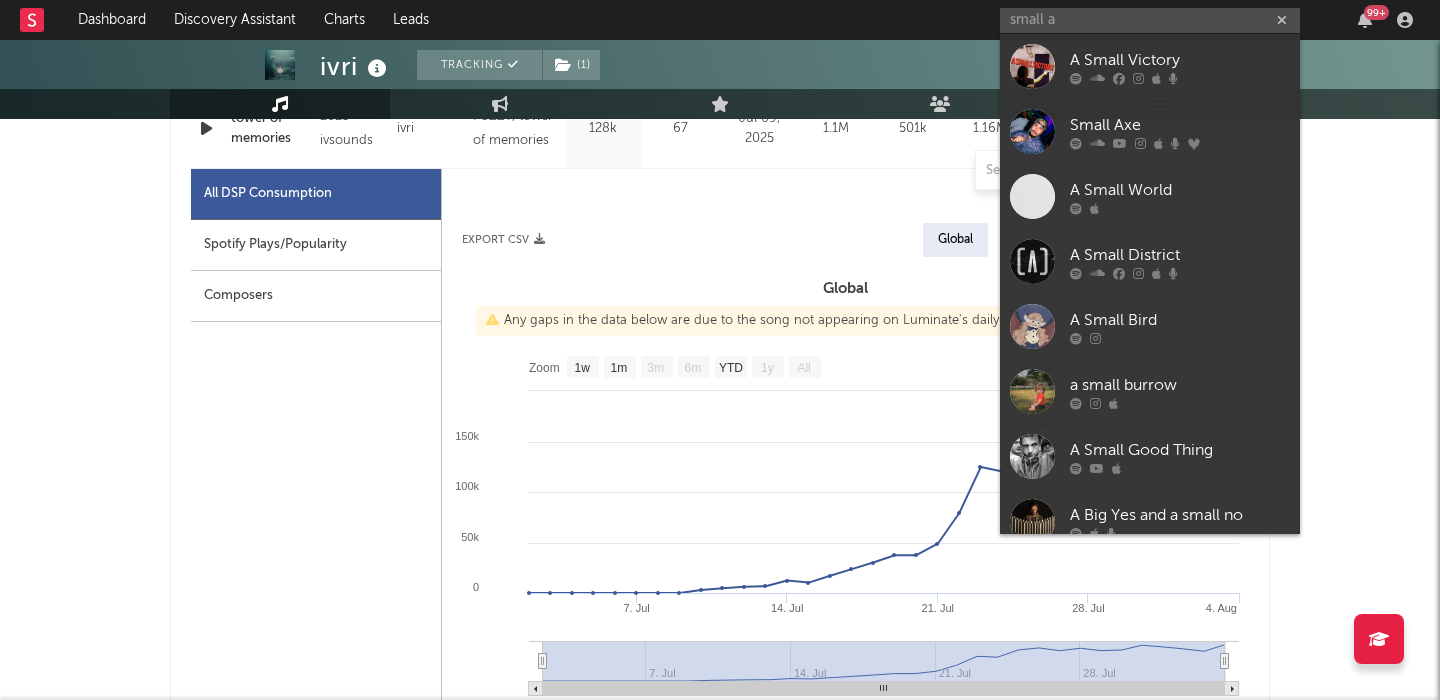 type 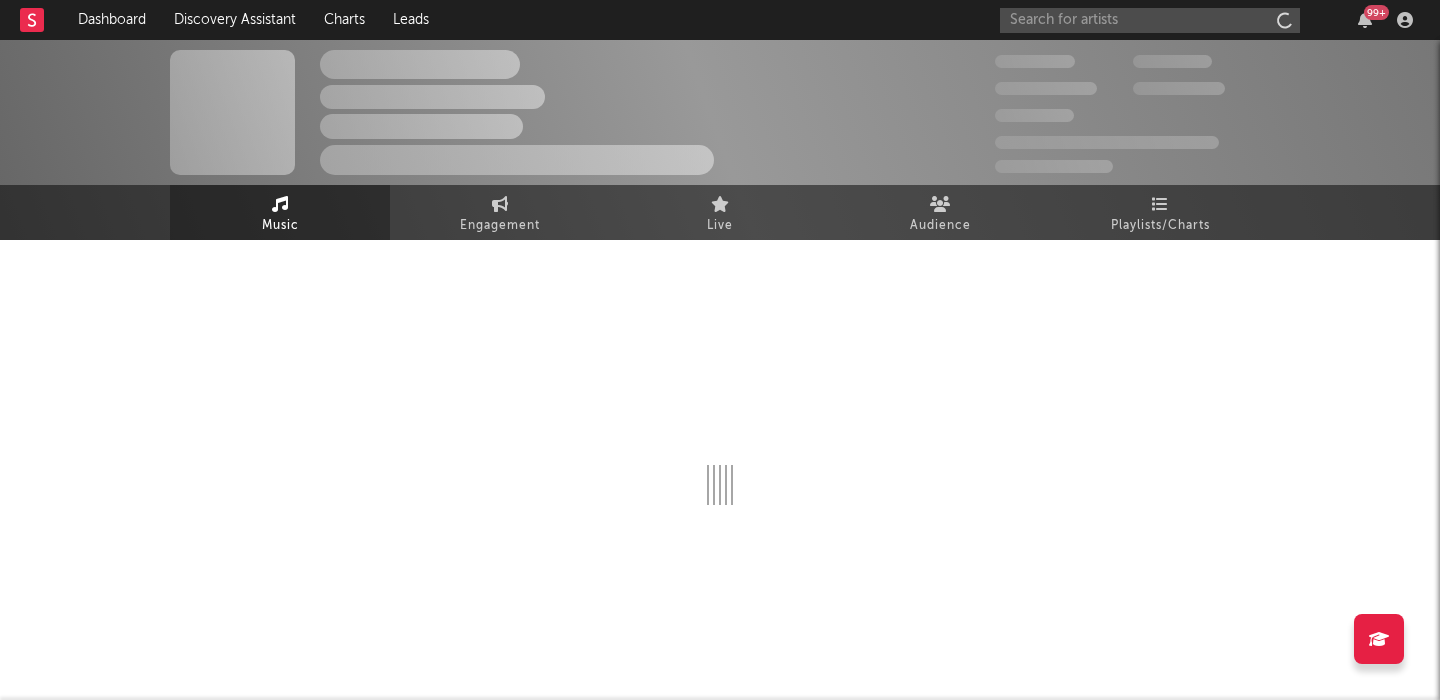scroll, scrollTop: 0, scrollLeft: 0, axis: both 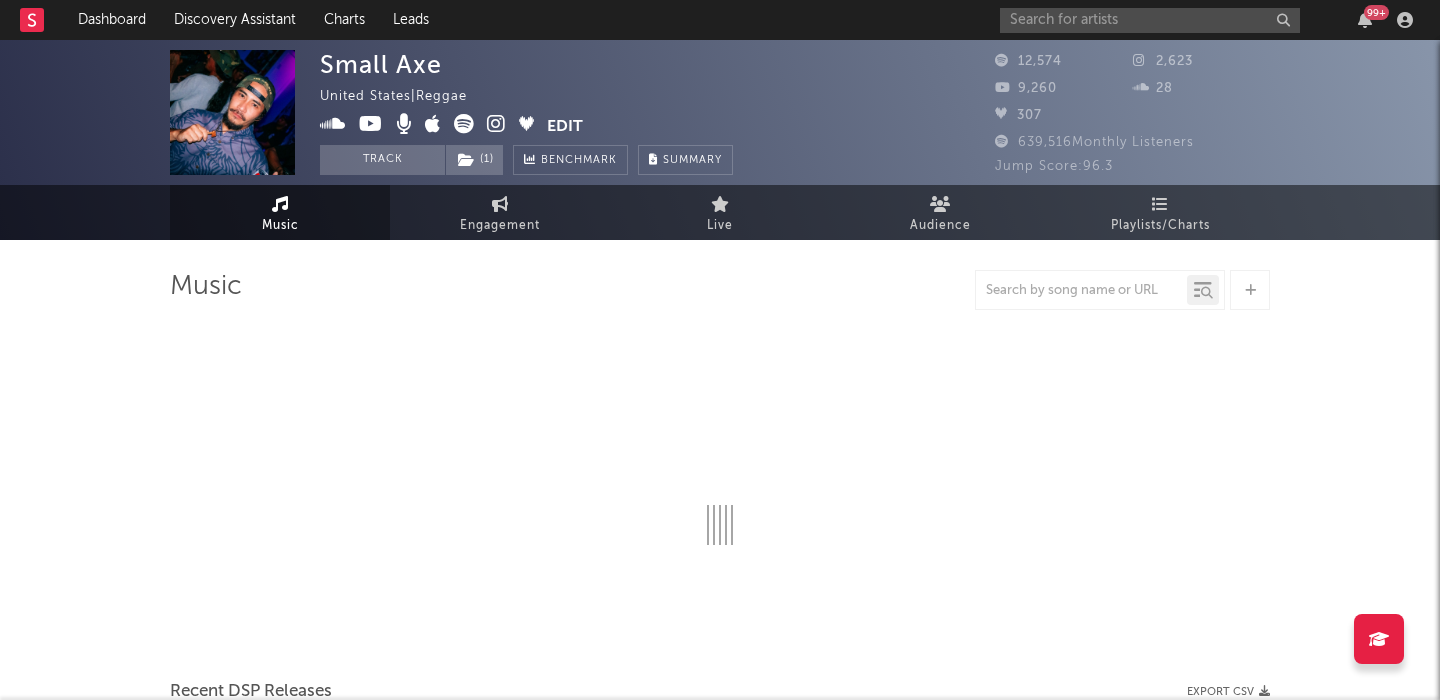 select on "6m" 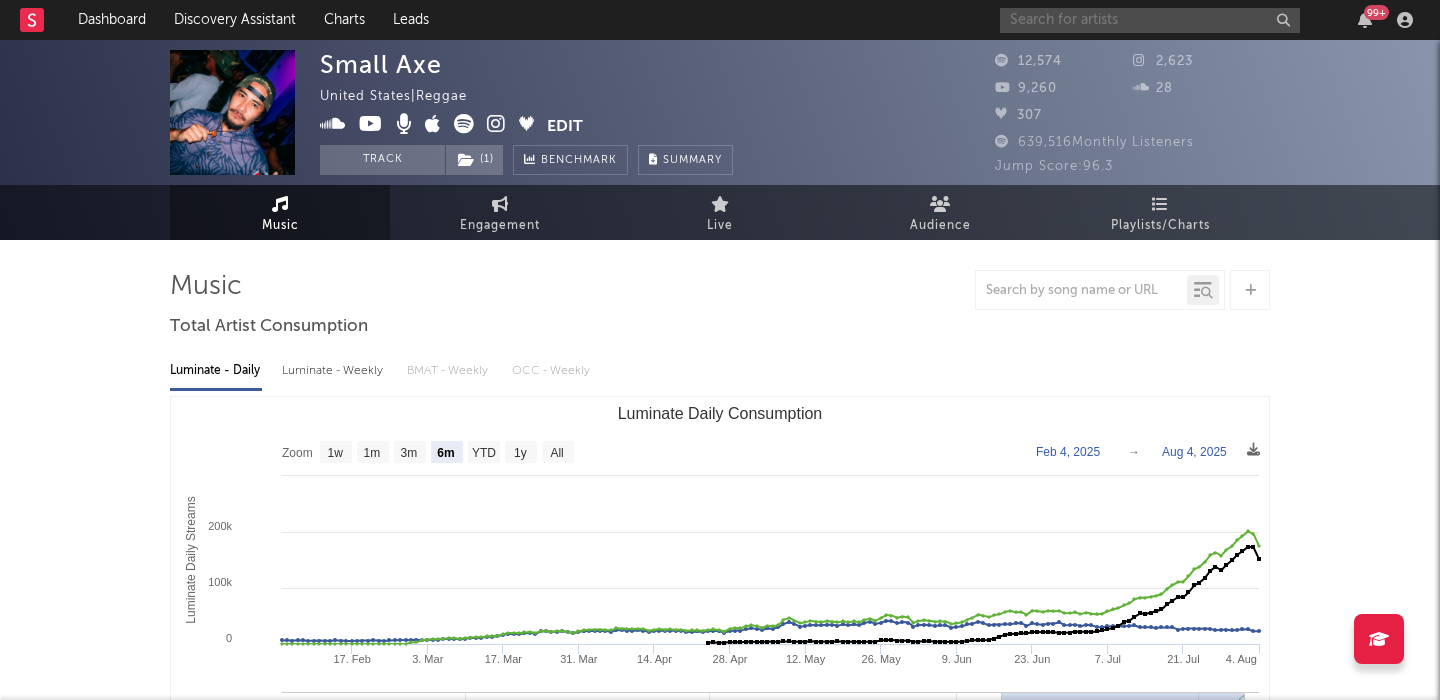 click at bounding box center [1150, 20] 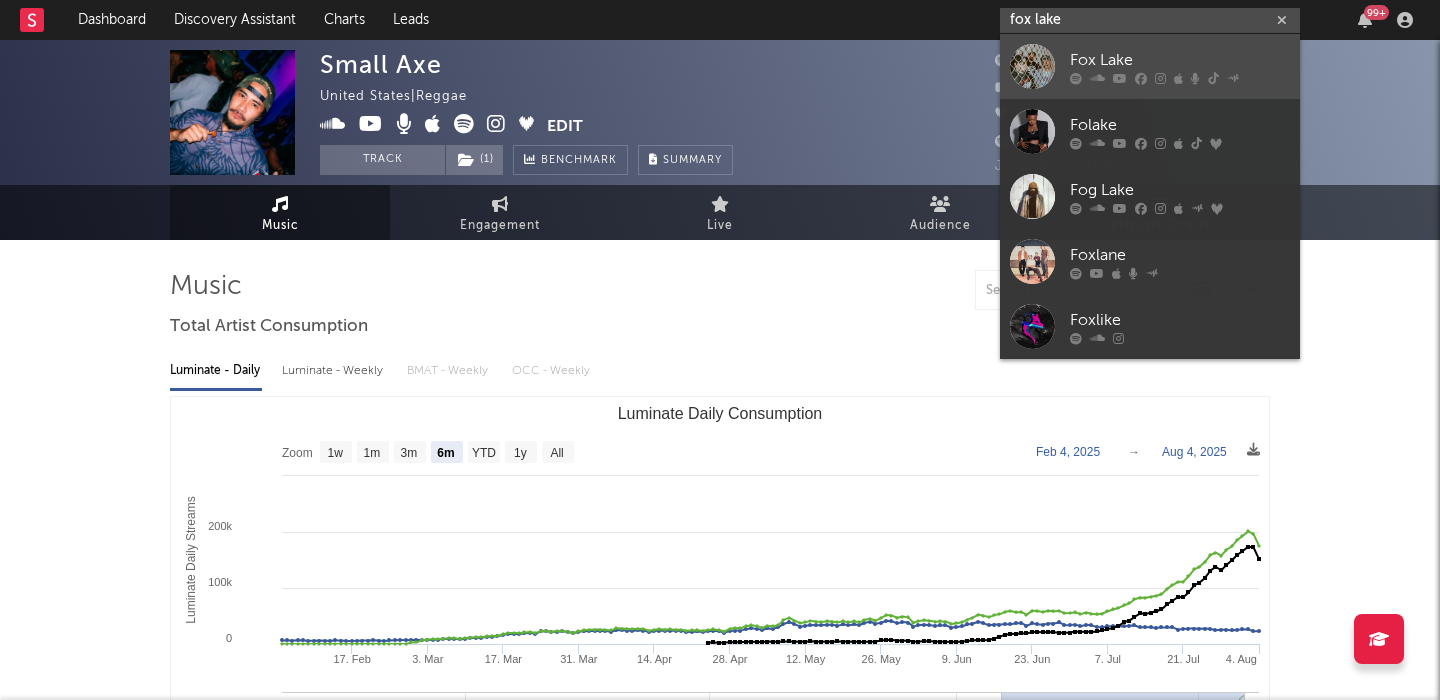 type on "fox lake" 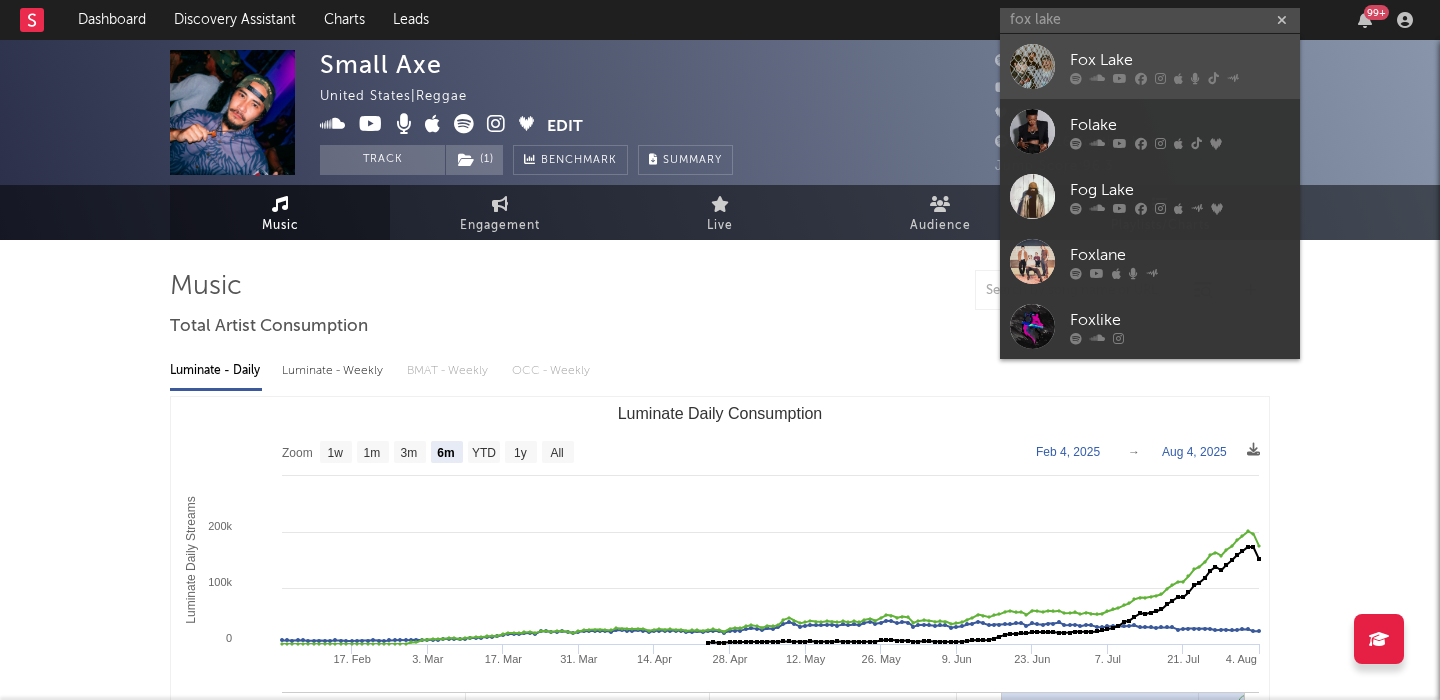 click on "Fox Lake" at bounding box center [1150, 66] 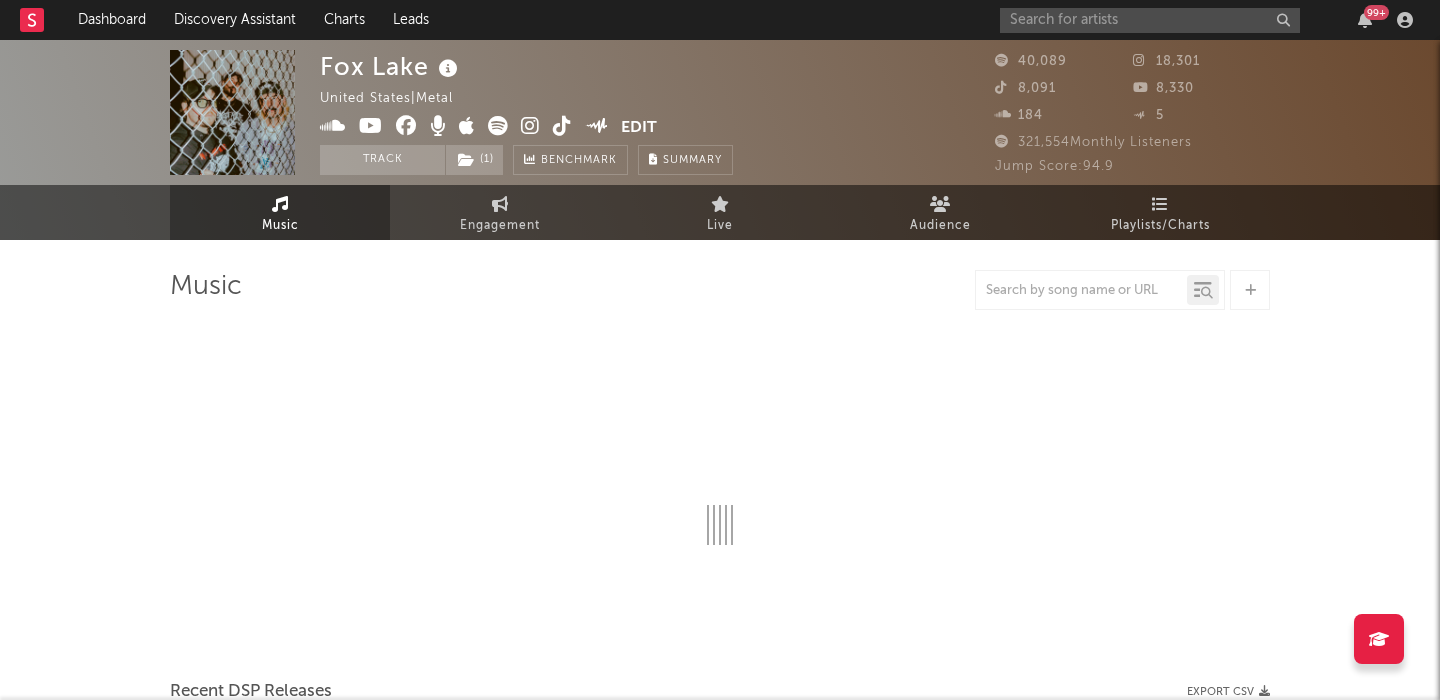 select on "6m" 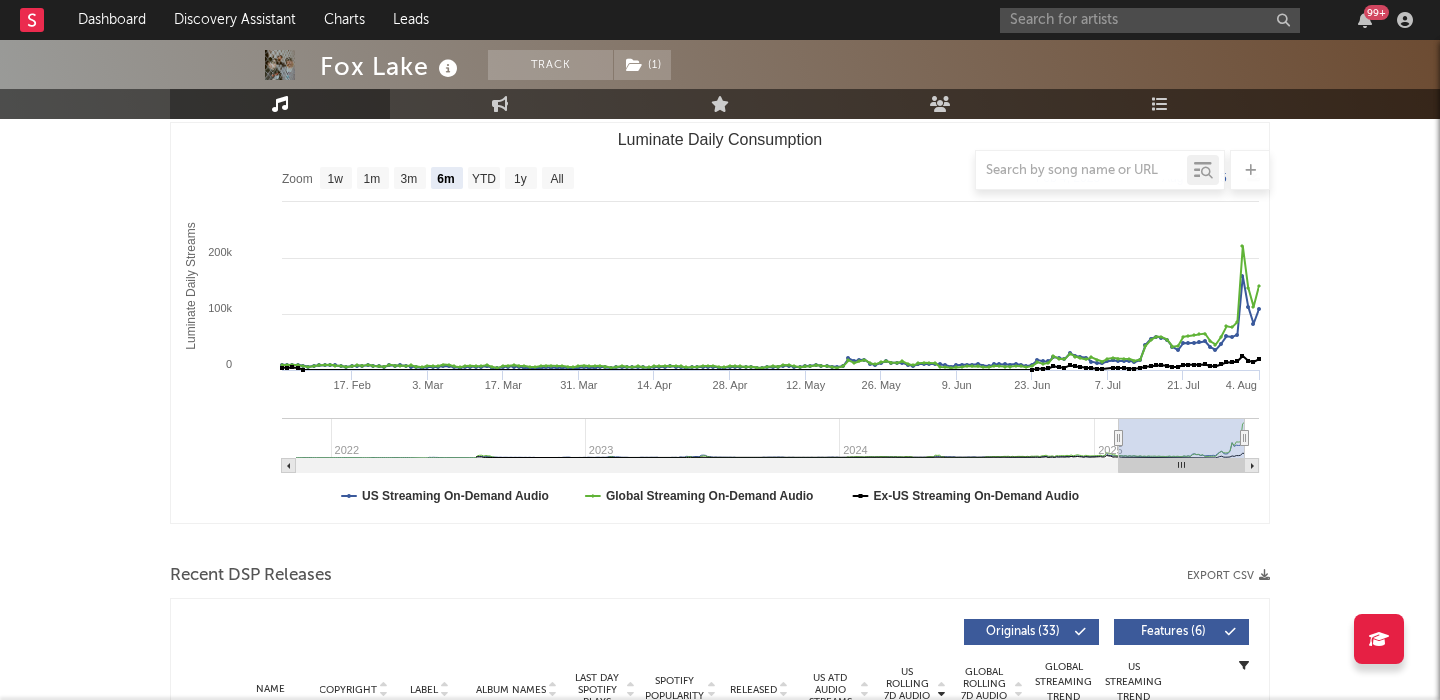 scroll, scrollTop: 508, scrollLeft: 0, axis: vertical 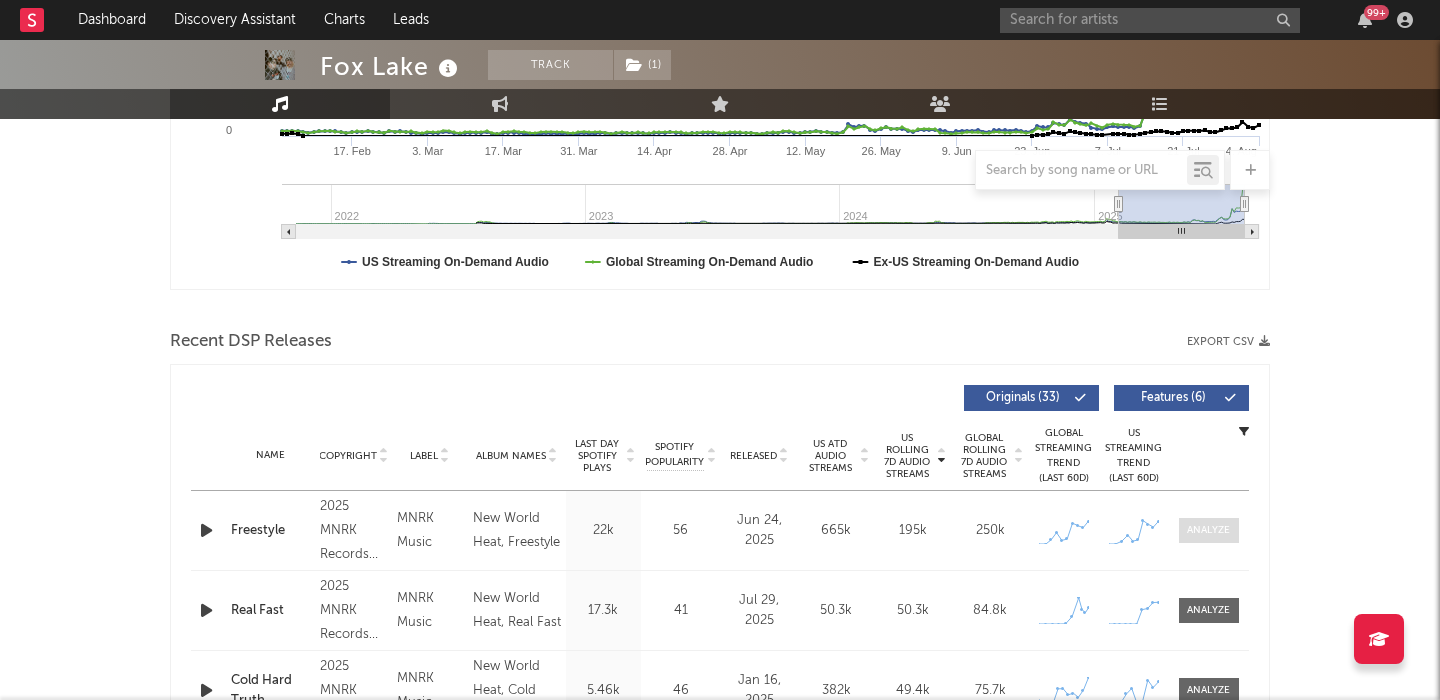 click at bounding box center [1208, 530] 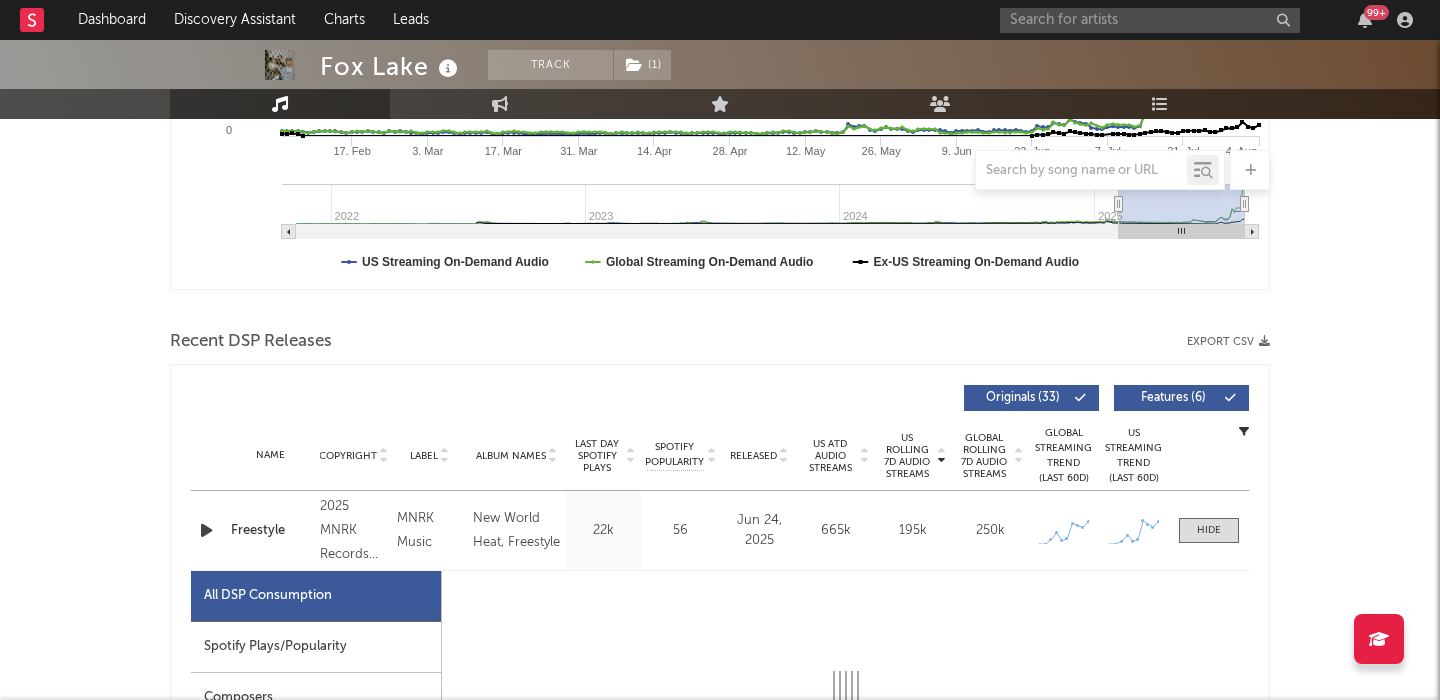 click on "Features   ( 6 )" at bounding box center [1173, 398] 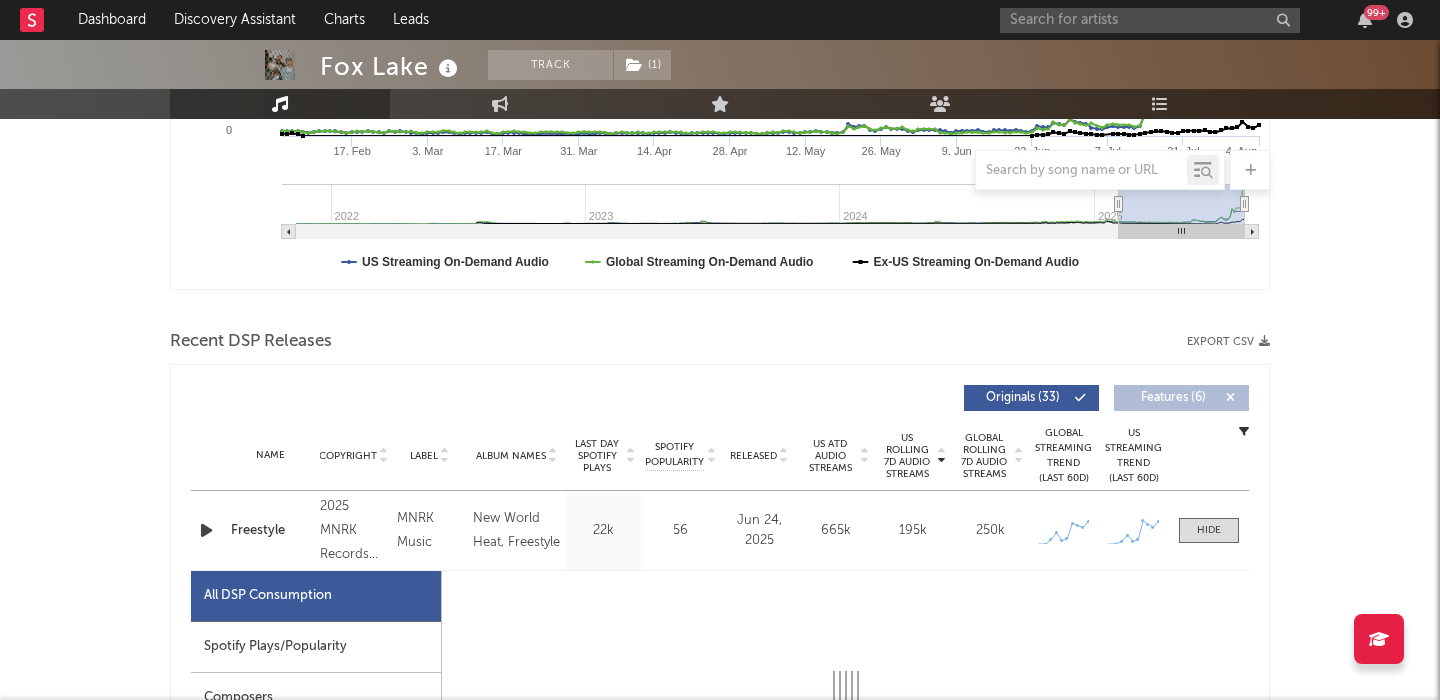 scroll, scrollTop: 951, scrollLeft: 0, axis: vertical 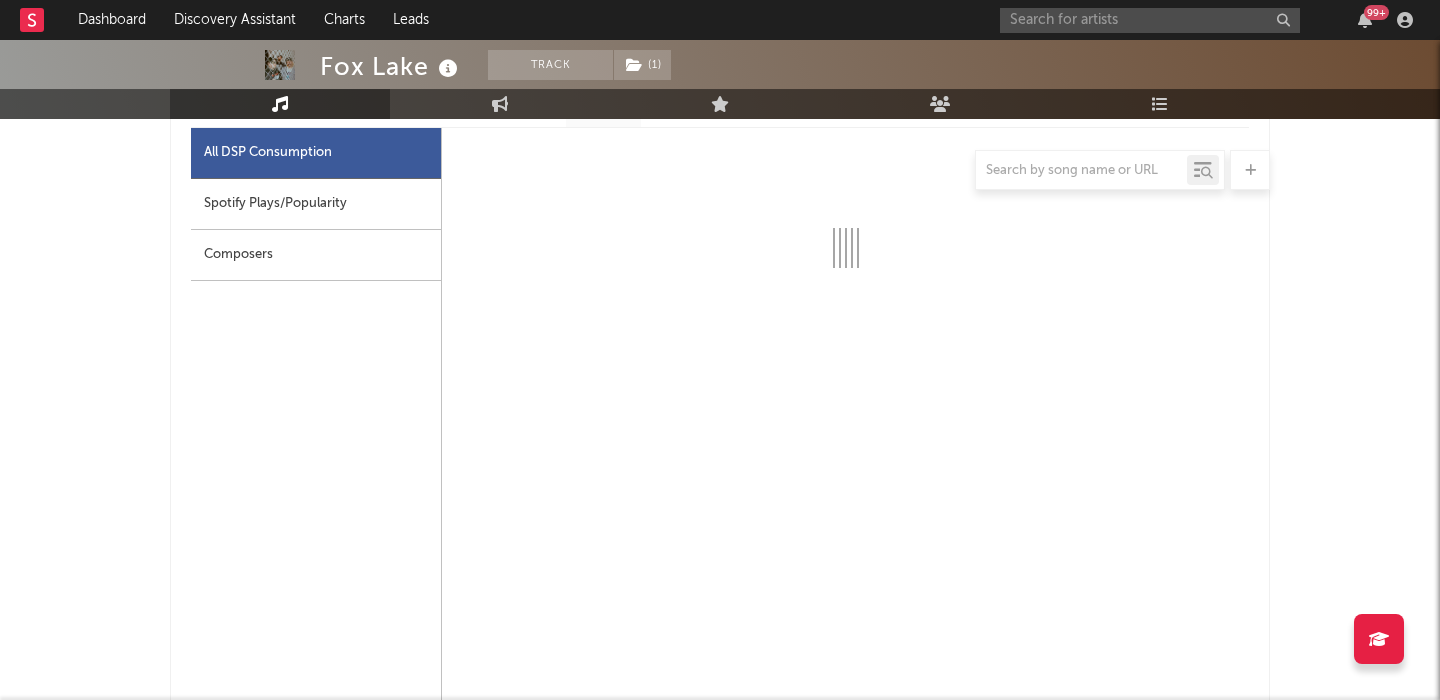 select on "1w" 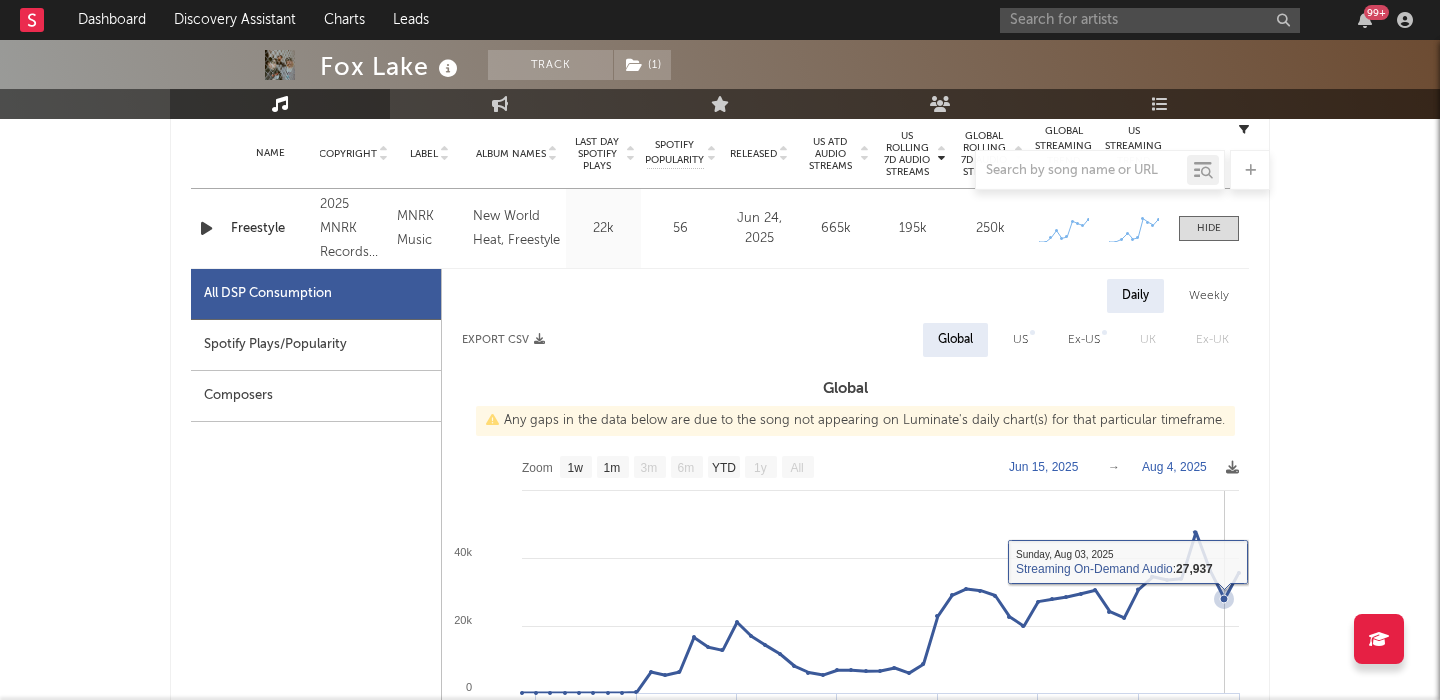 scroll, scrollTop: 806, scrollLeft: 0, axis: vertical 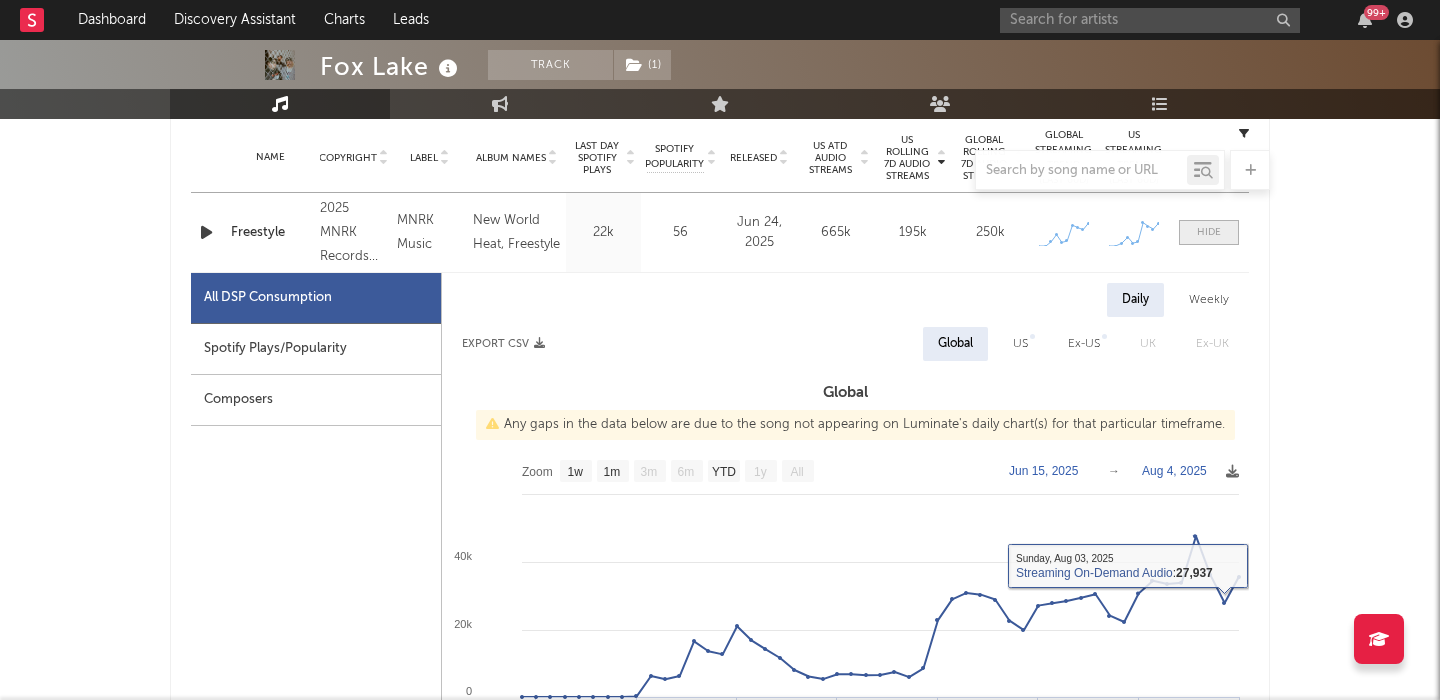 click at bounding box center [1209, 232] 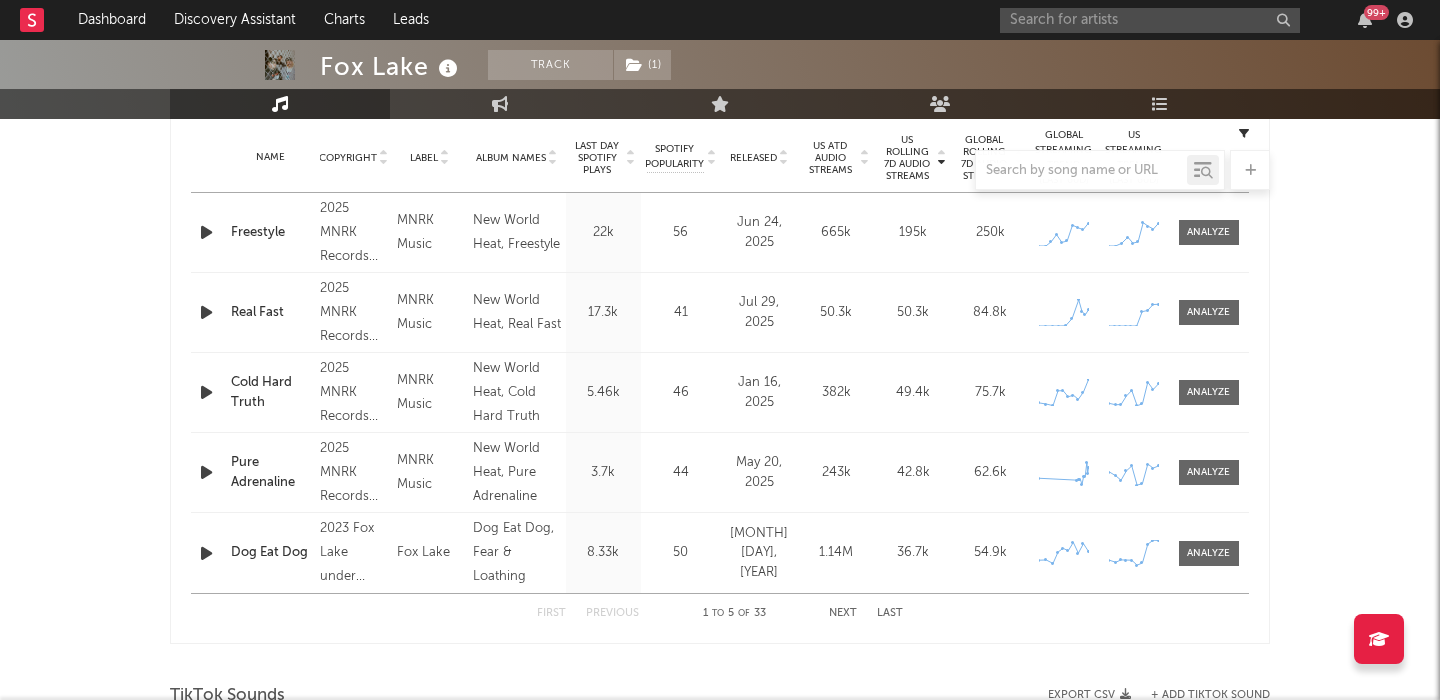 click at bounding box center (720, 170) 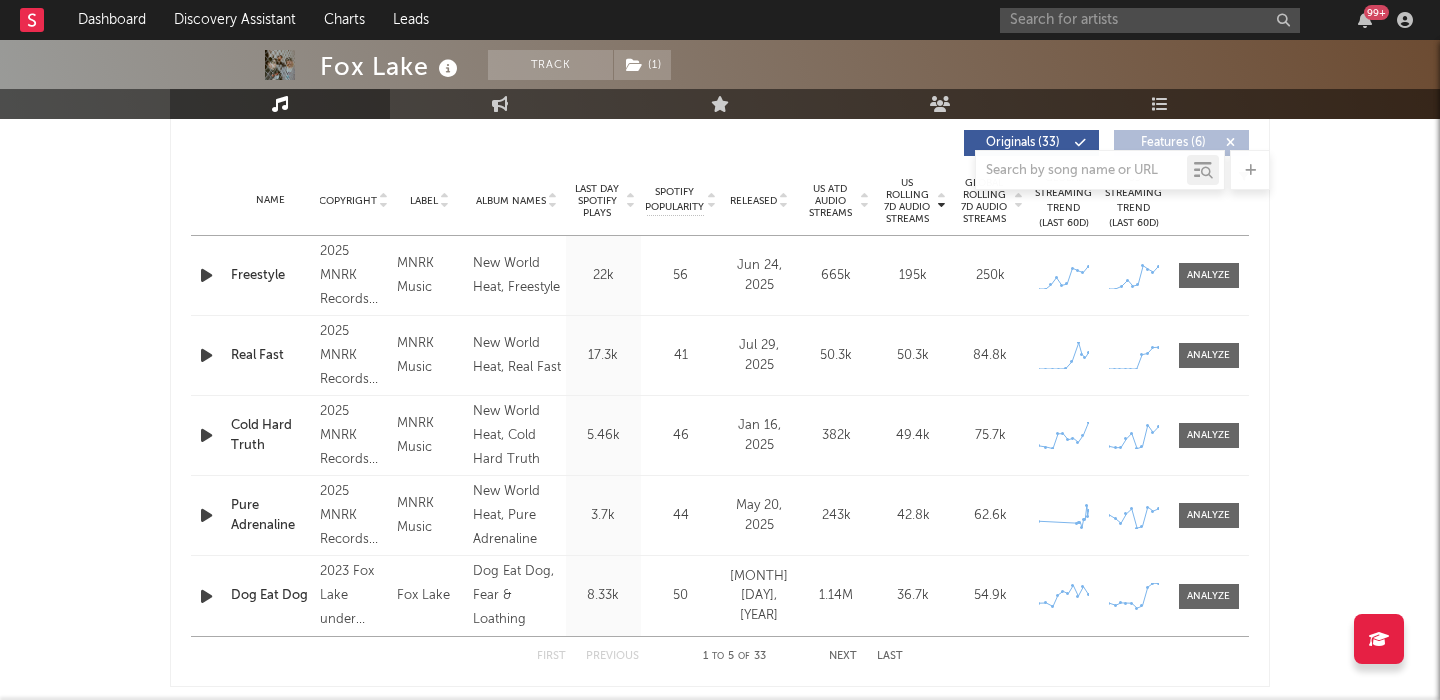 scroll, scrollTop: 758, scrollLeft: 0, axis: vertical 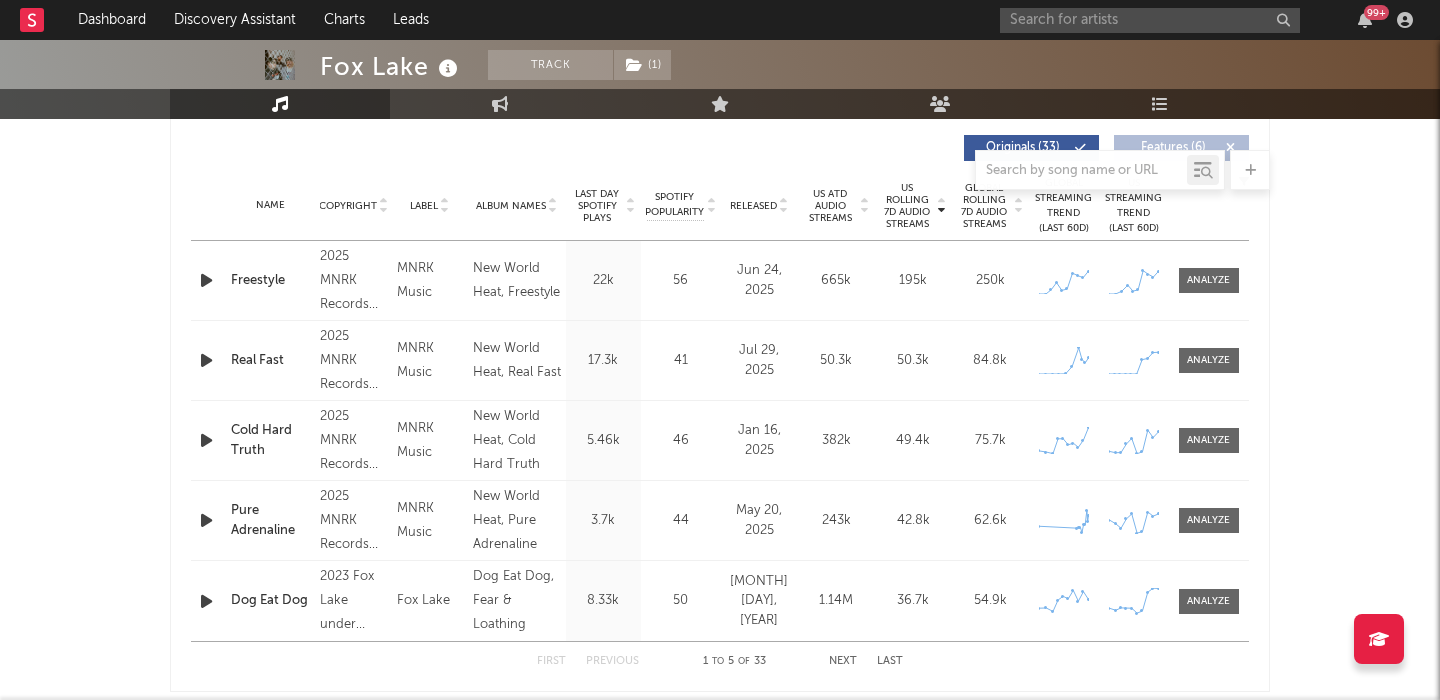 click on "Name Copyright Label Album Names Composer Names 7 Day Spotify Plays Last Day Spotify Plays ATD Spotify Plays Spotify Popularity Total US Streams Total US SES Total UK Streams Total UK Audio Streams UK Weekly Streams UK Weekly Audio Streams Released US ATD Audio Streams US Rolling 7D Audio Streams US Rolling WoW % Chg Global ATD Audio Streams Global Rolling 7D Audio Streams Global Rolling WoW % Chg Estimated % Playlist Streams Last Day Global Streaming Trend (Last 60D) Ex-US Streaming Trend (Last 60D) US Streaming Trend (Last 60D) Global Latest Day Audio Streams US Latest Day Audio Streams" at bounding box center (720, 206) 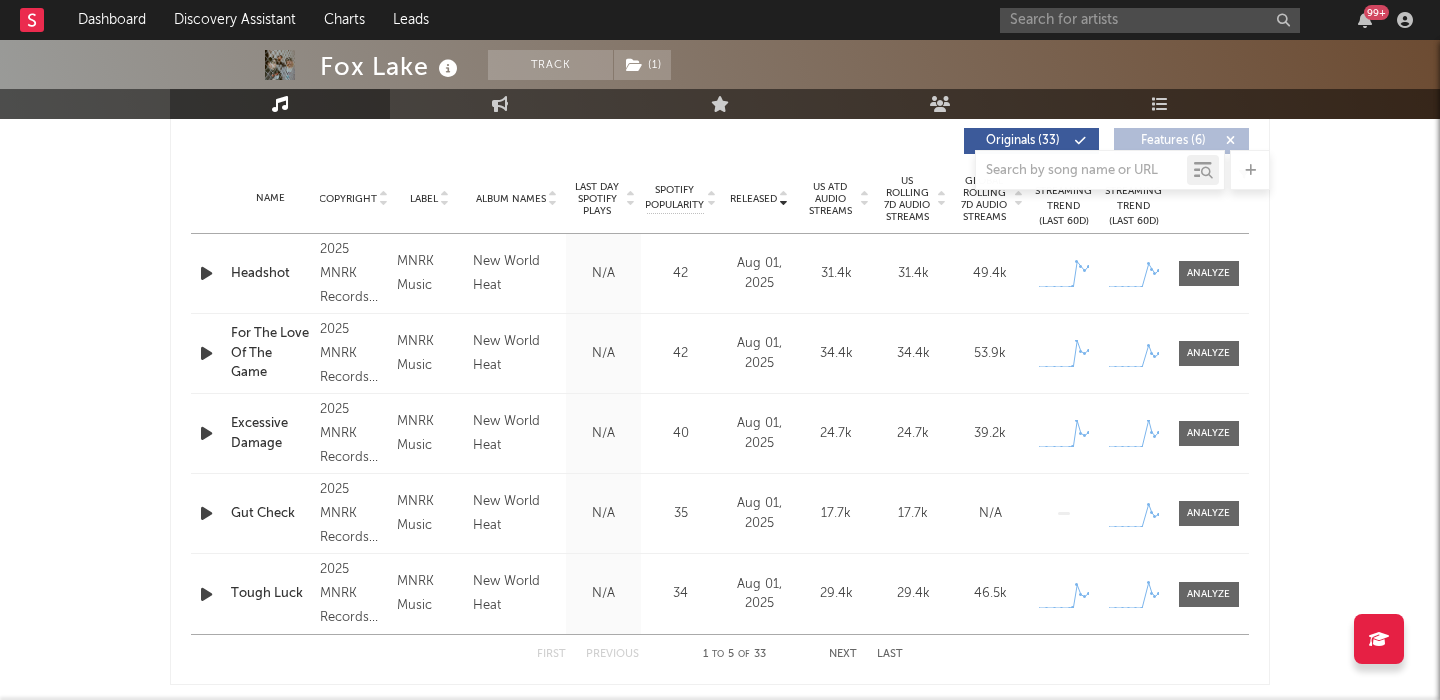 scroll, scrollTop: 768, scrollLeft: 0, axis: vertical 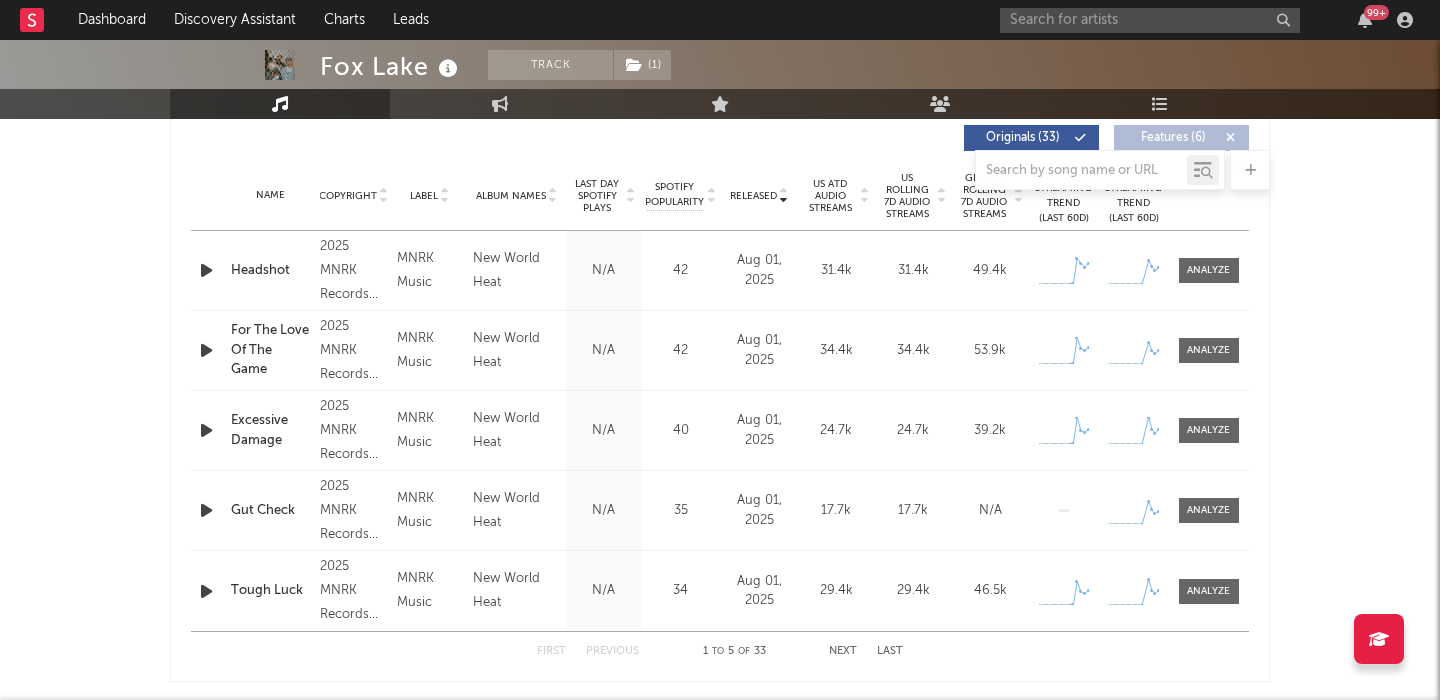 click at bounding box center (720, 170) 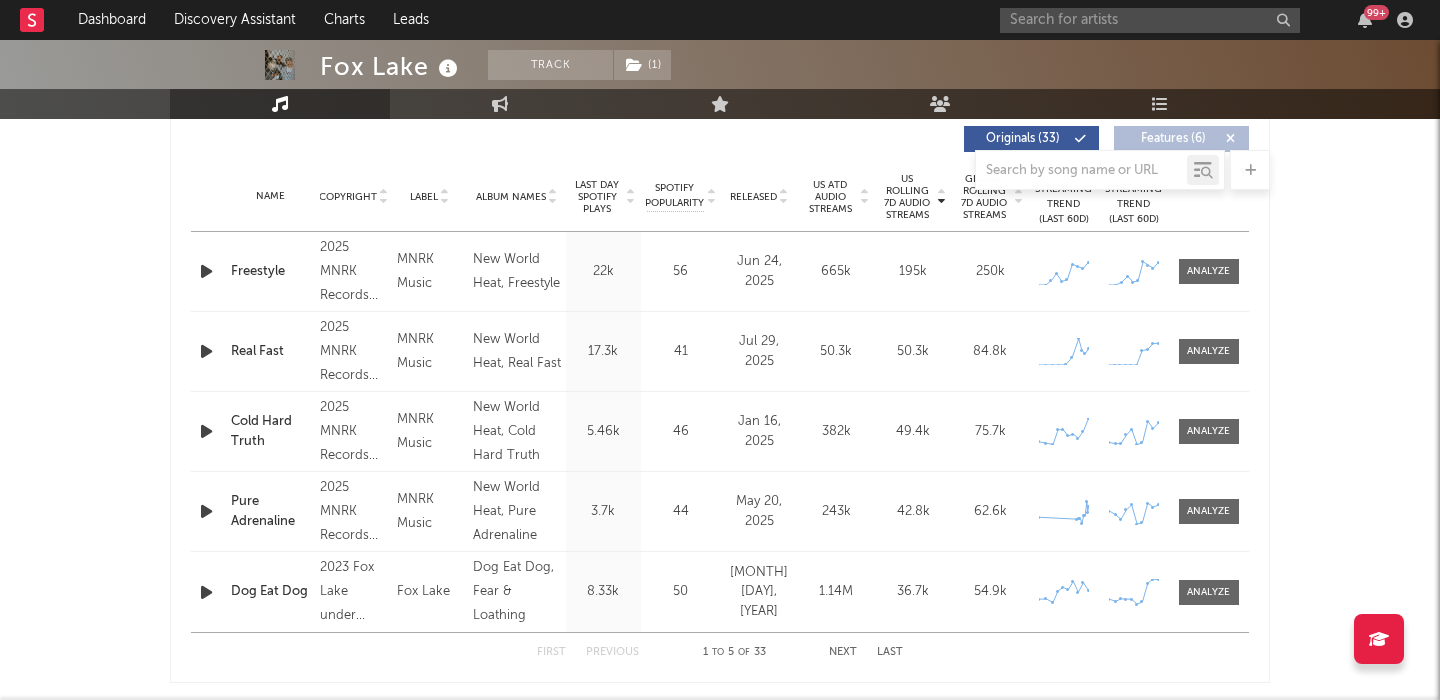 scroll, scrollTop: 0, scrollLeft: 0, axis: both 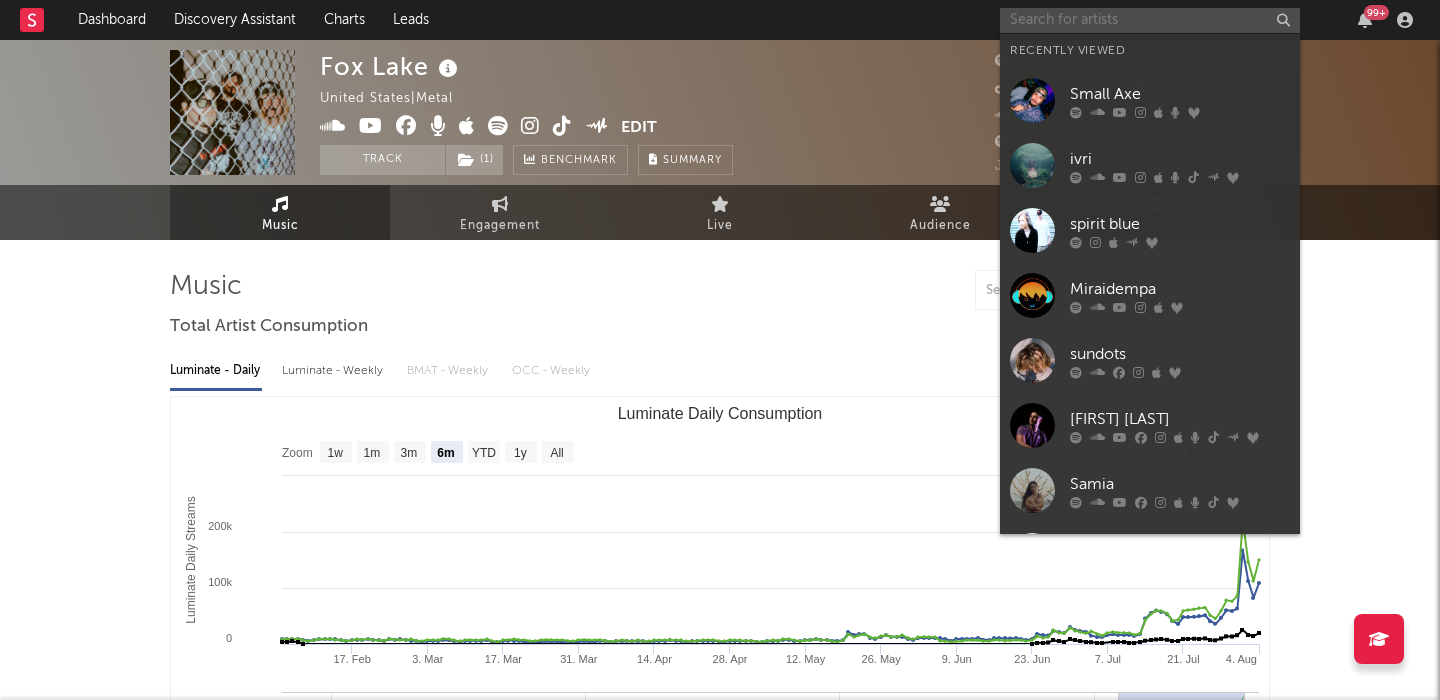 click at bounding box center (1150, 20) 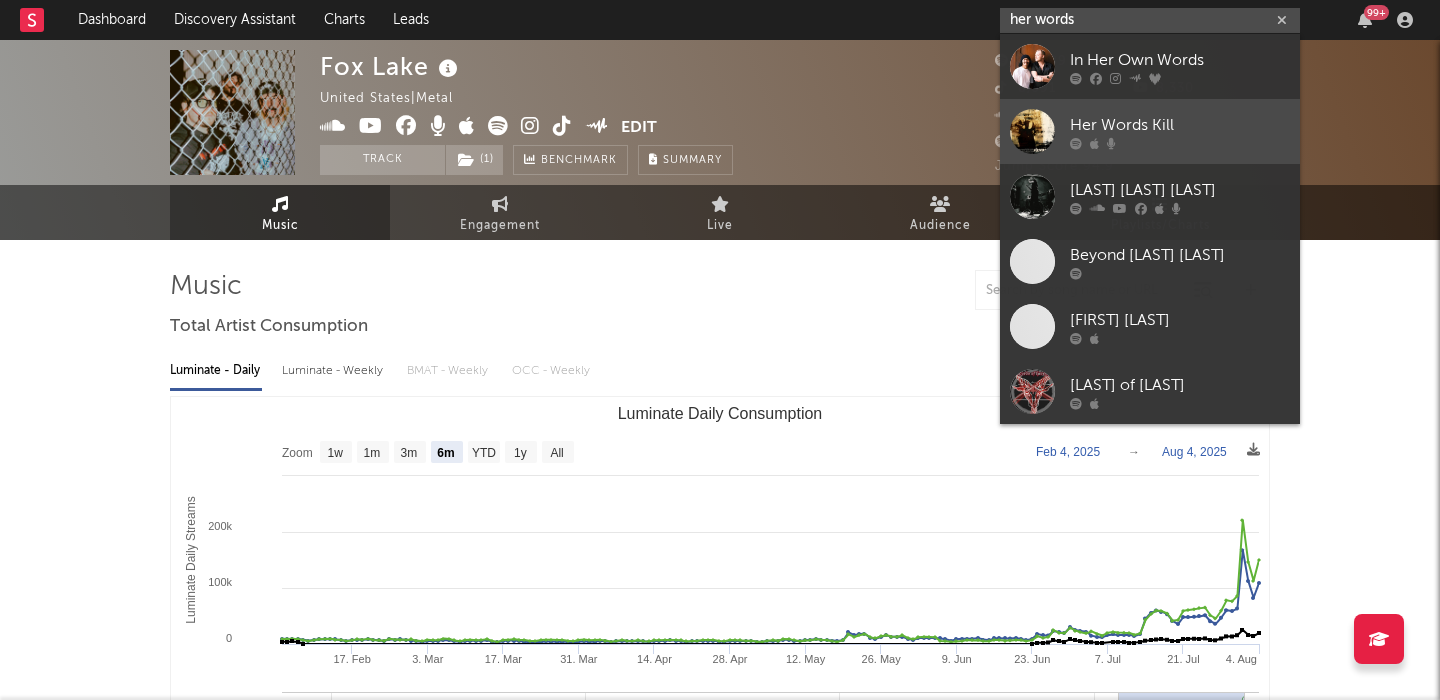 type on "her words" 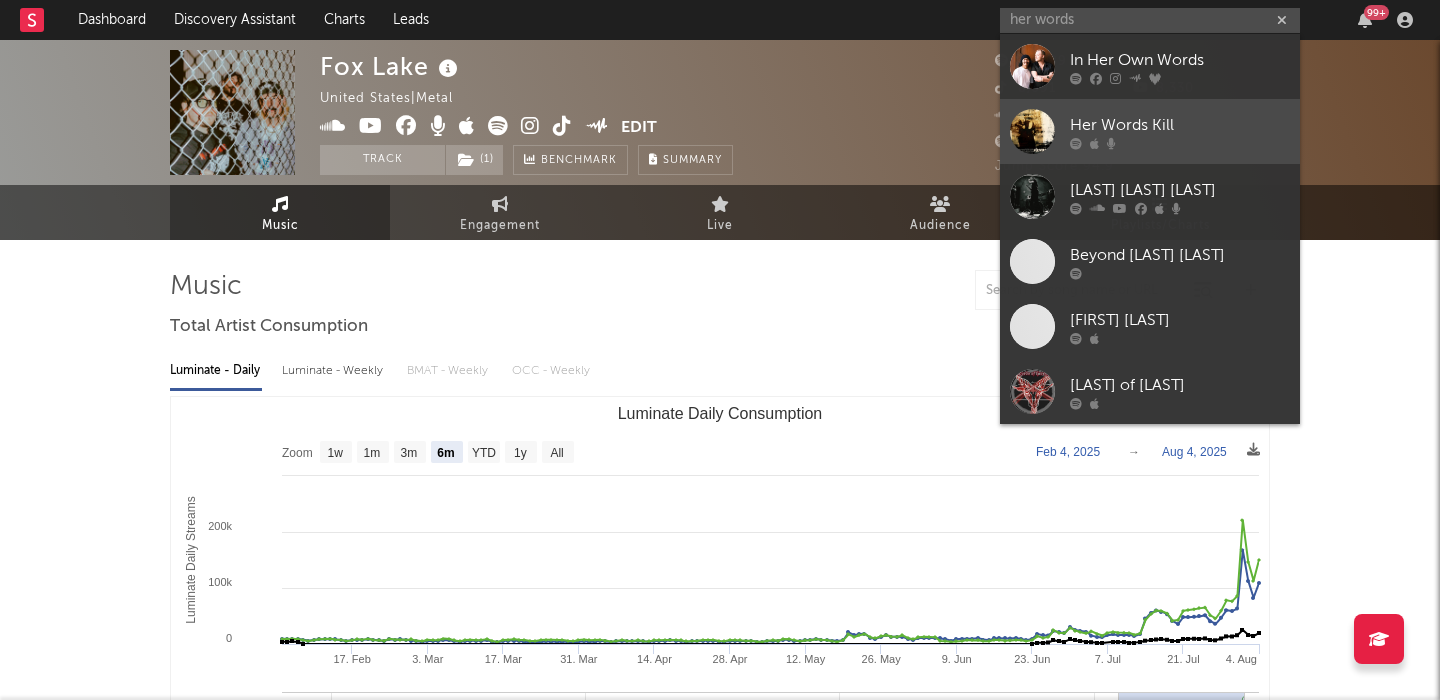 click at bounding box center [1180, 143] 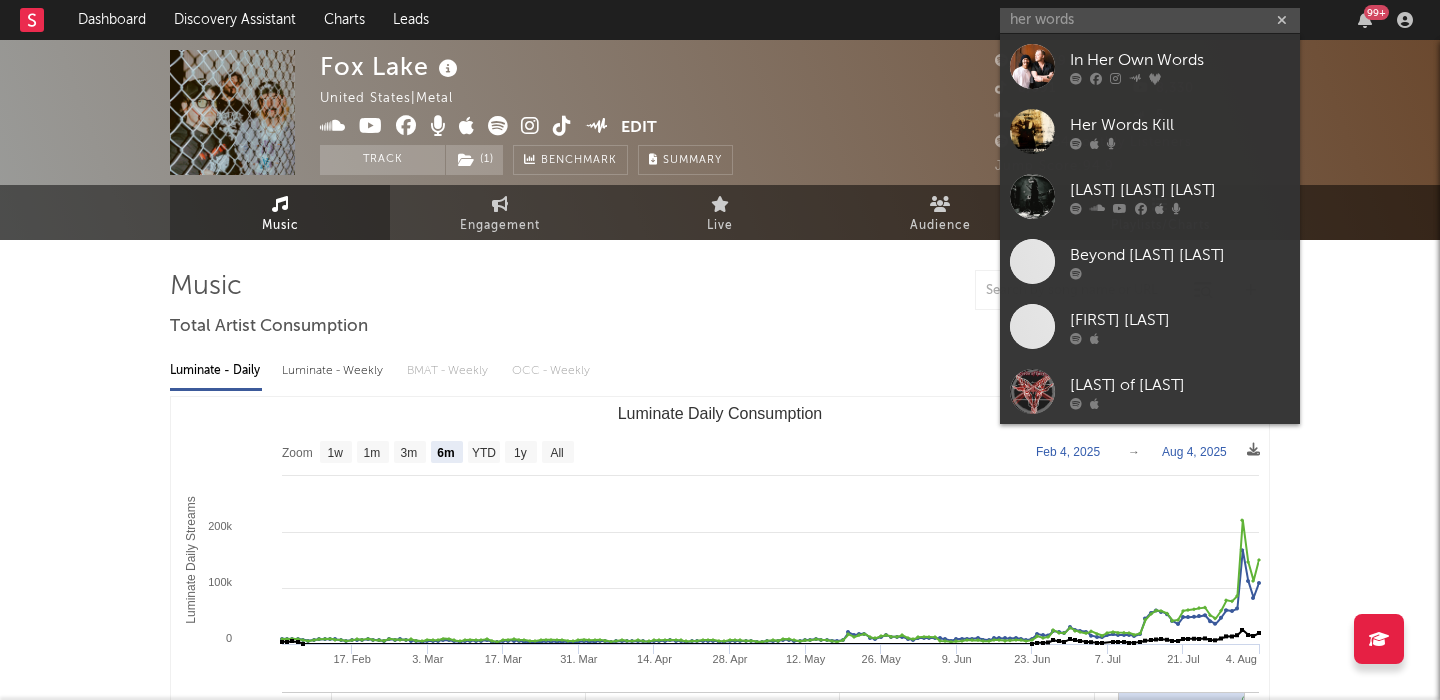 type 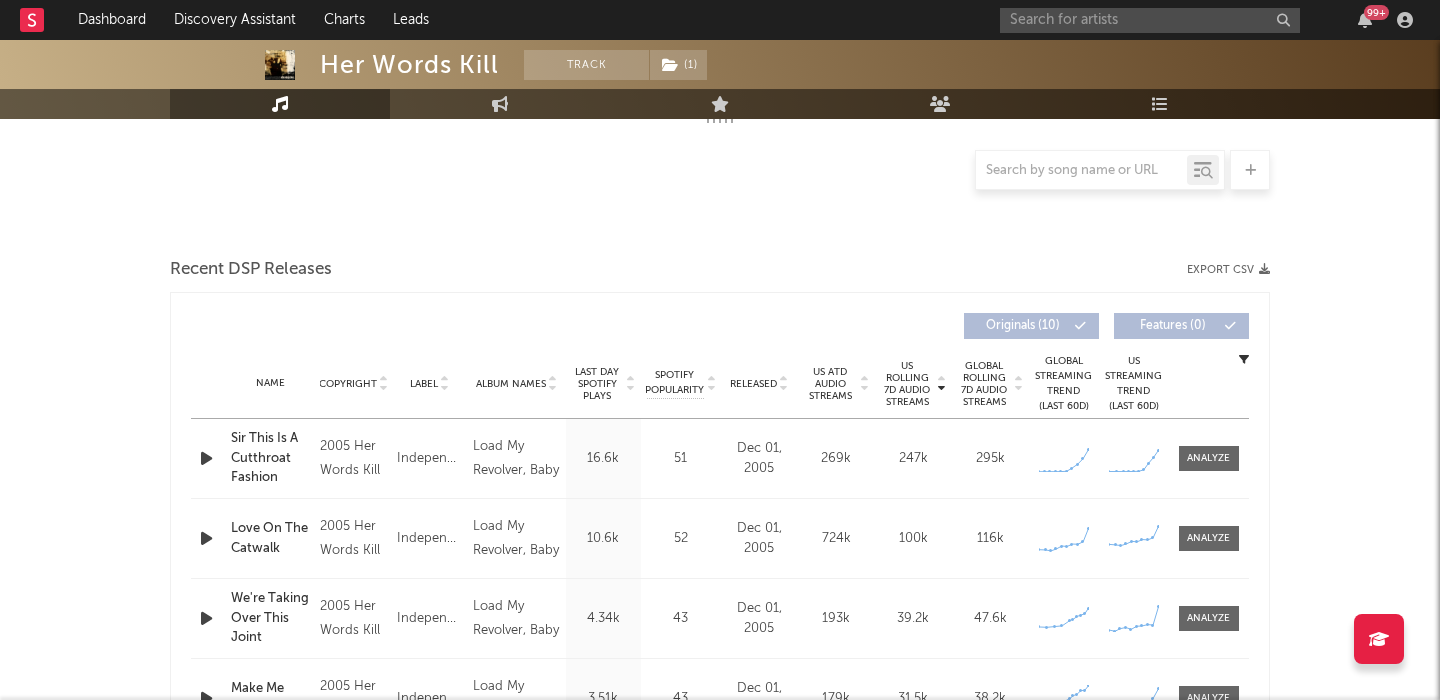 select on "1w" 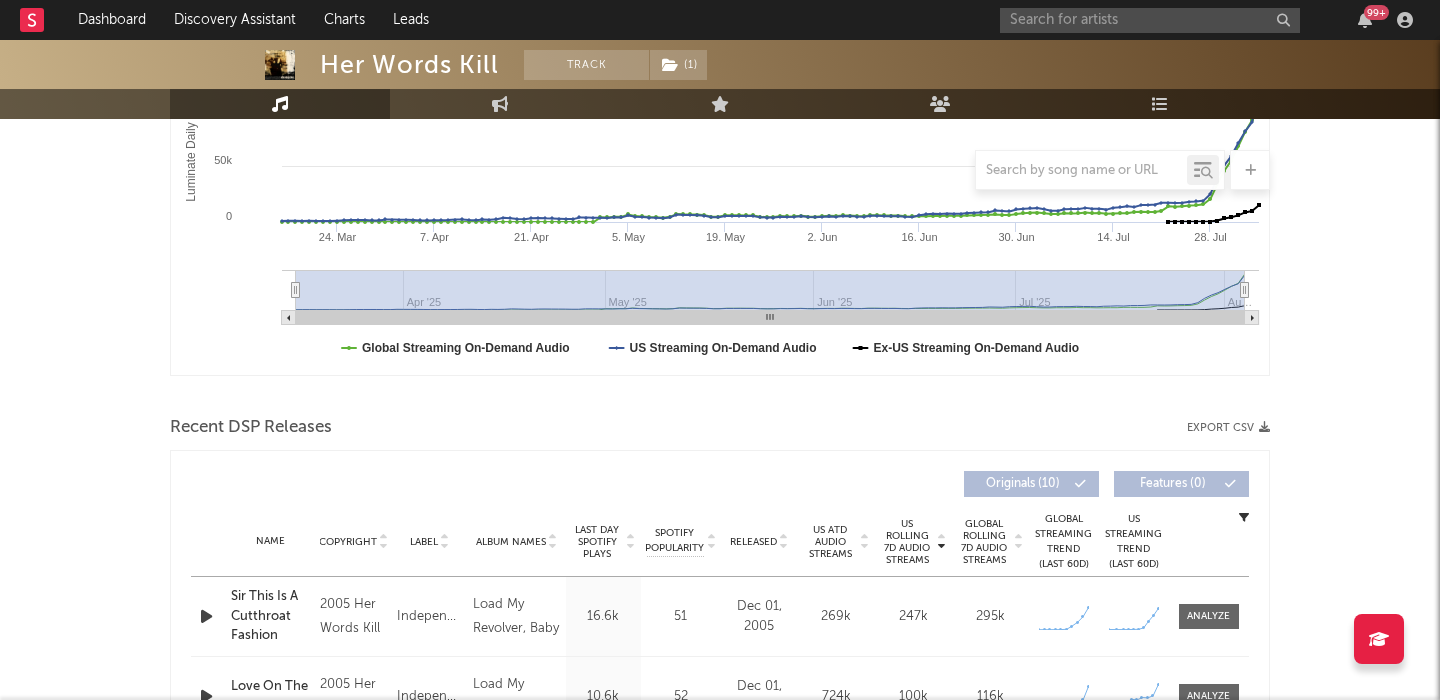 scroll, scrollTop: 580, scrollLeft: 0, axis: vertical 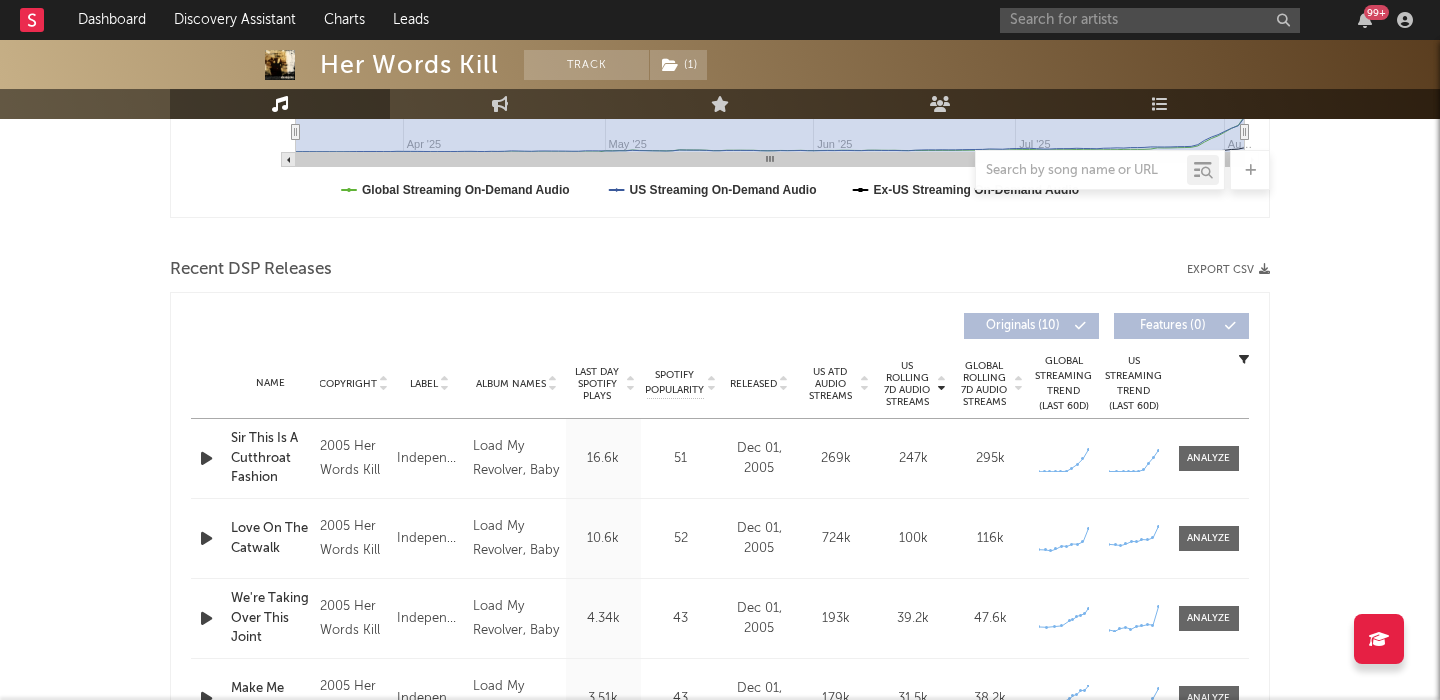 click on "Released" at bounding box center (753, 384) 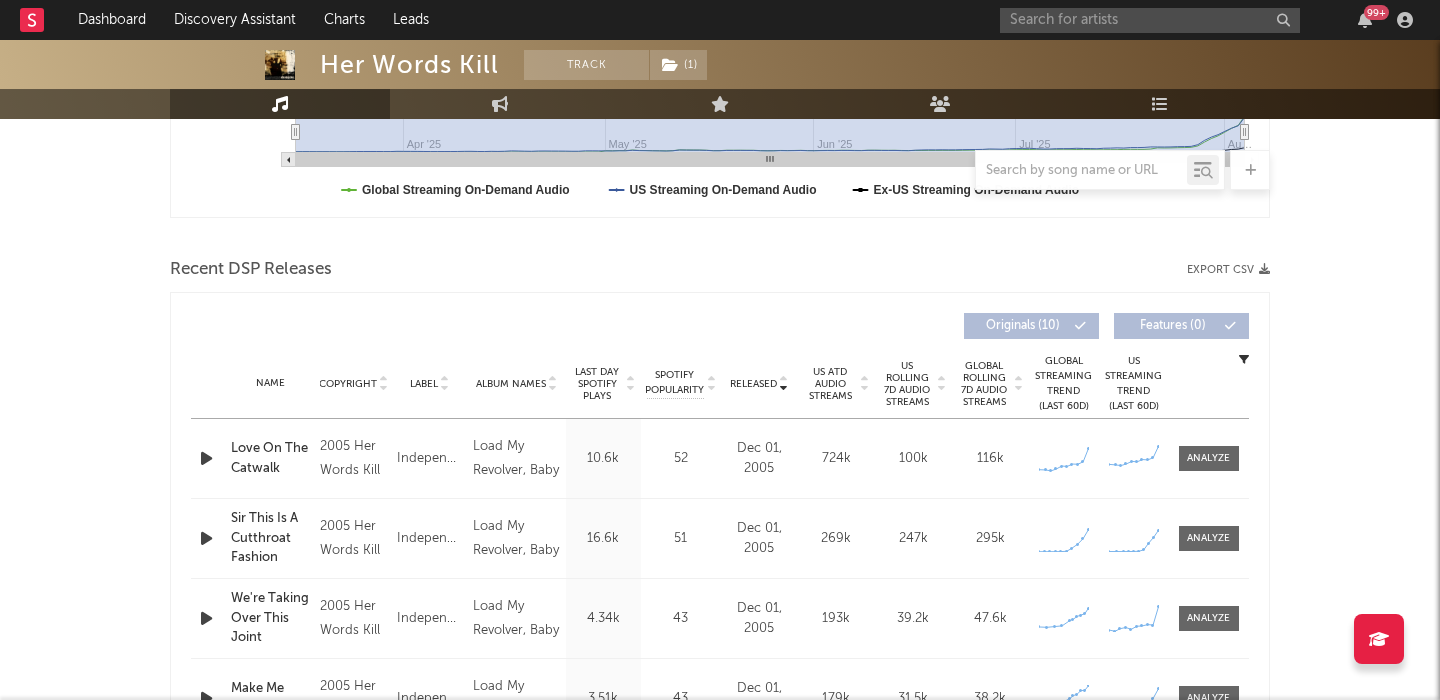 click on "Released" at bounding box center [753, 384] 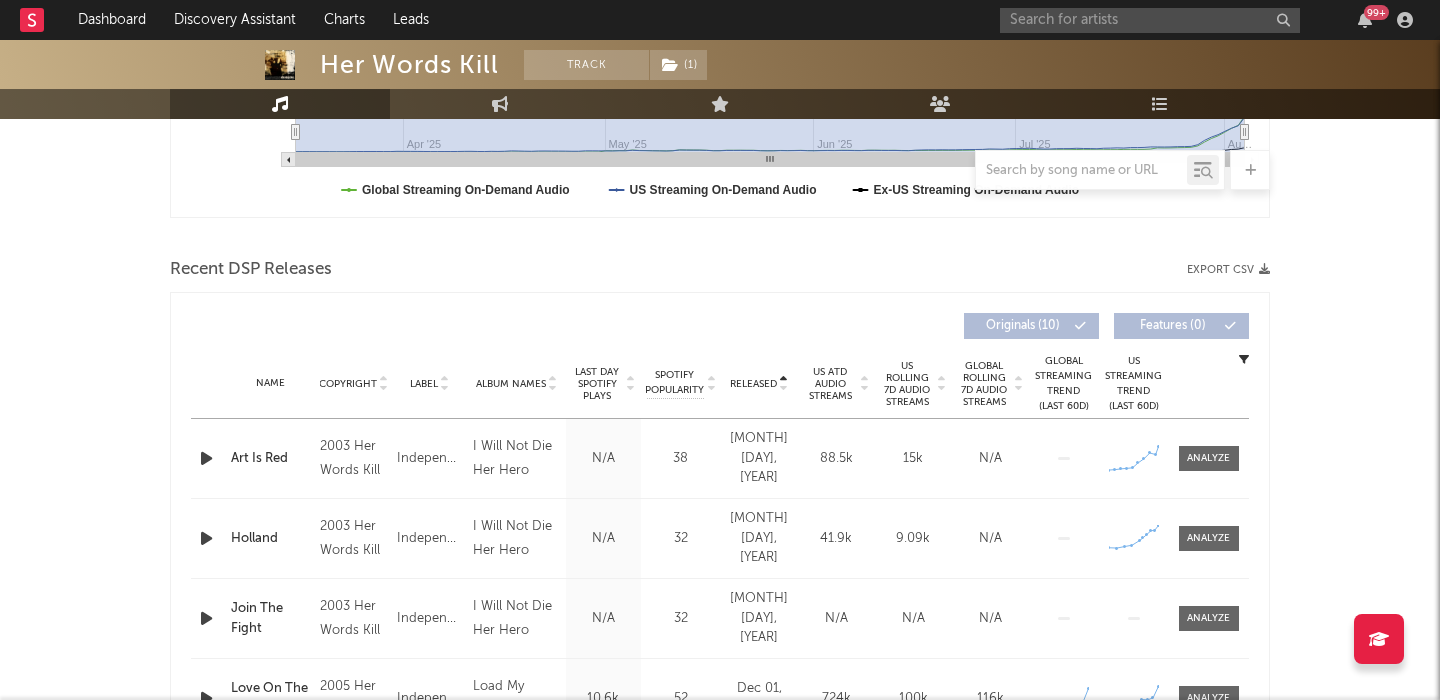 click on "Released" at bounding box center [753, 384] 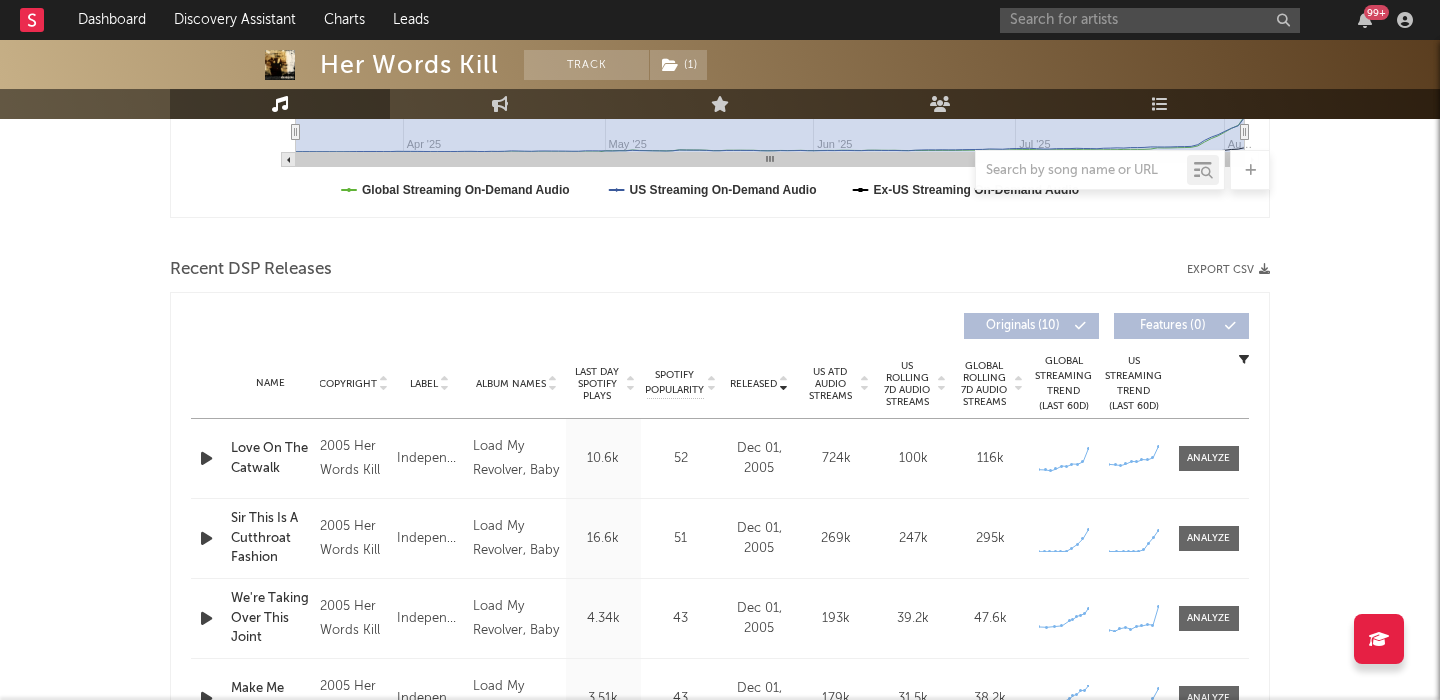 click on "US Rolling 7D Audio Streams" at bounding box center (907, 384) 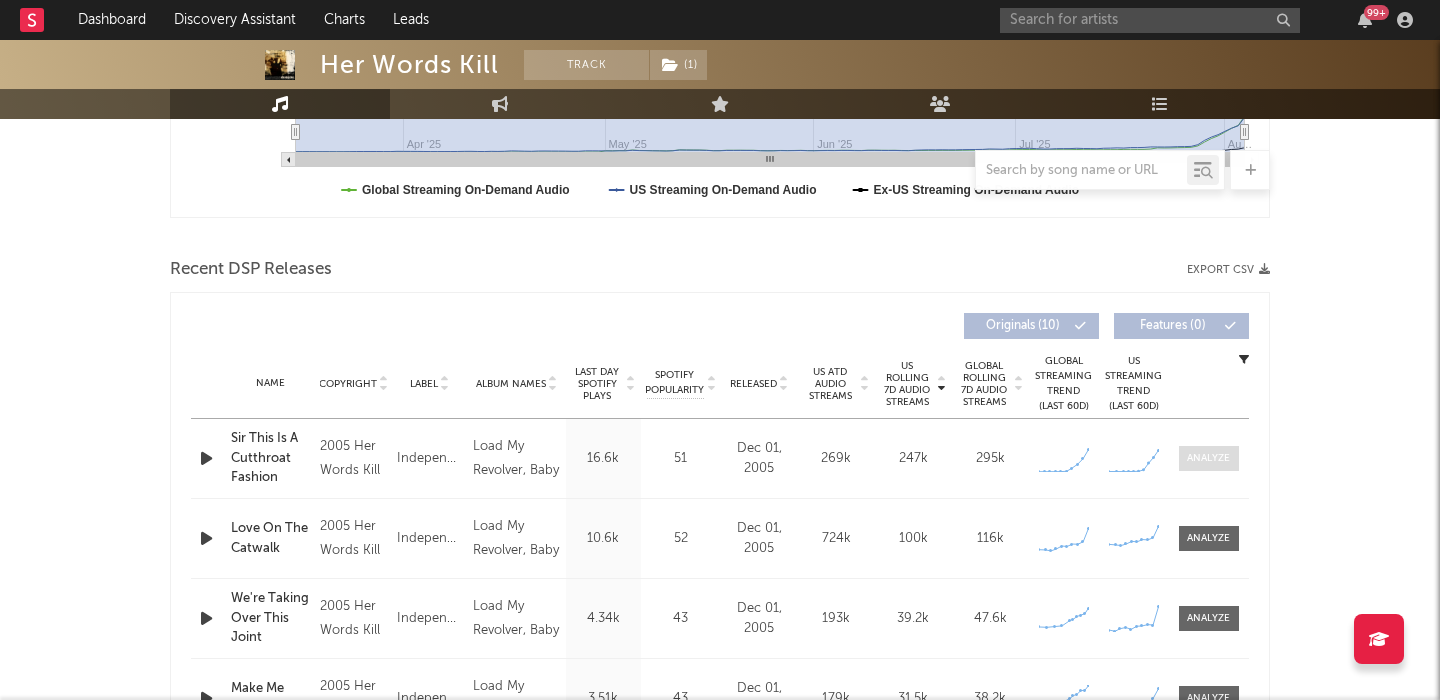 click at bounding box center [1208, 458] 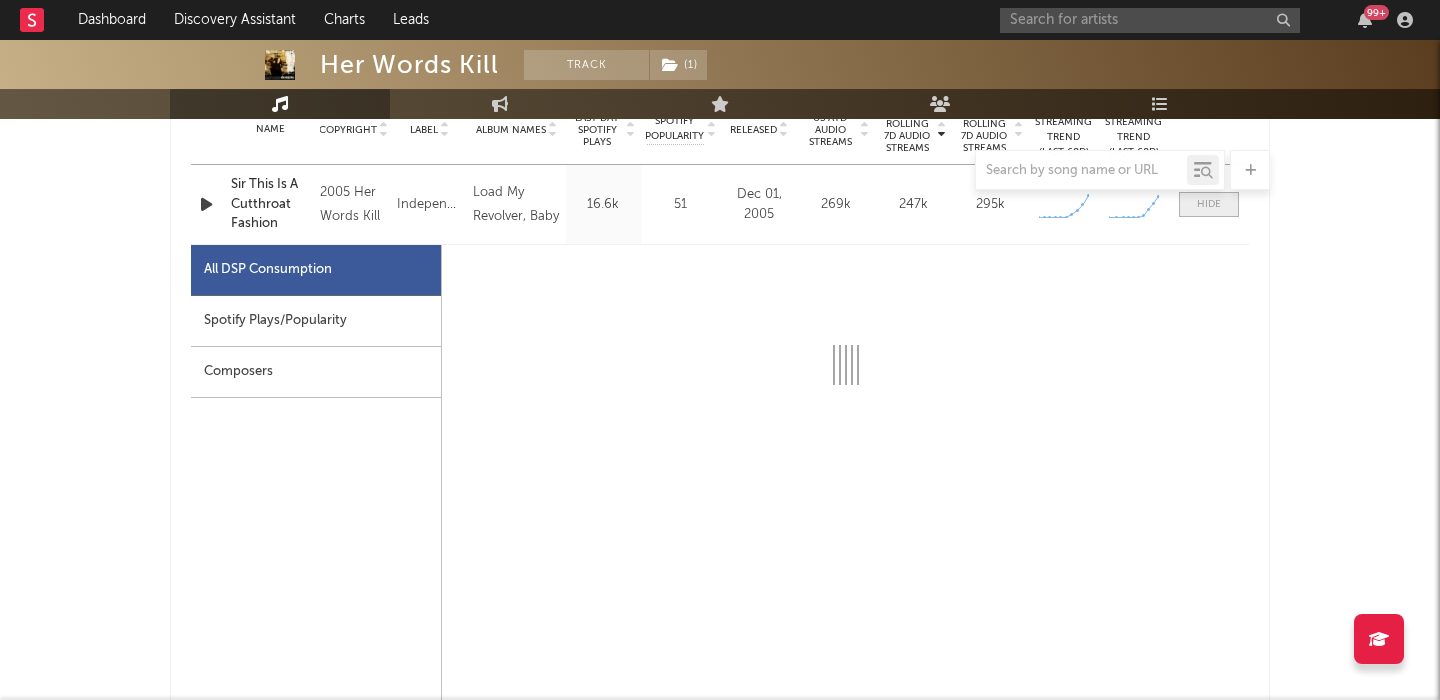 select on "1w" 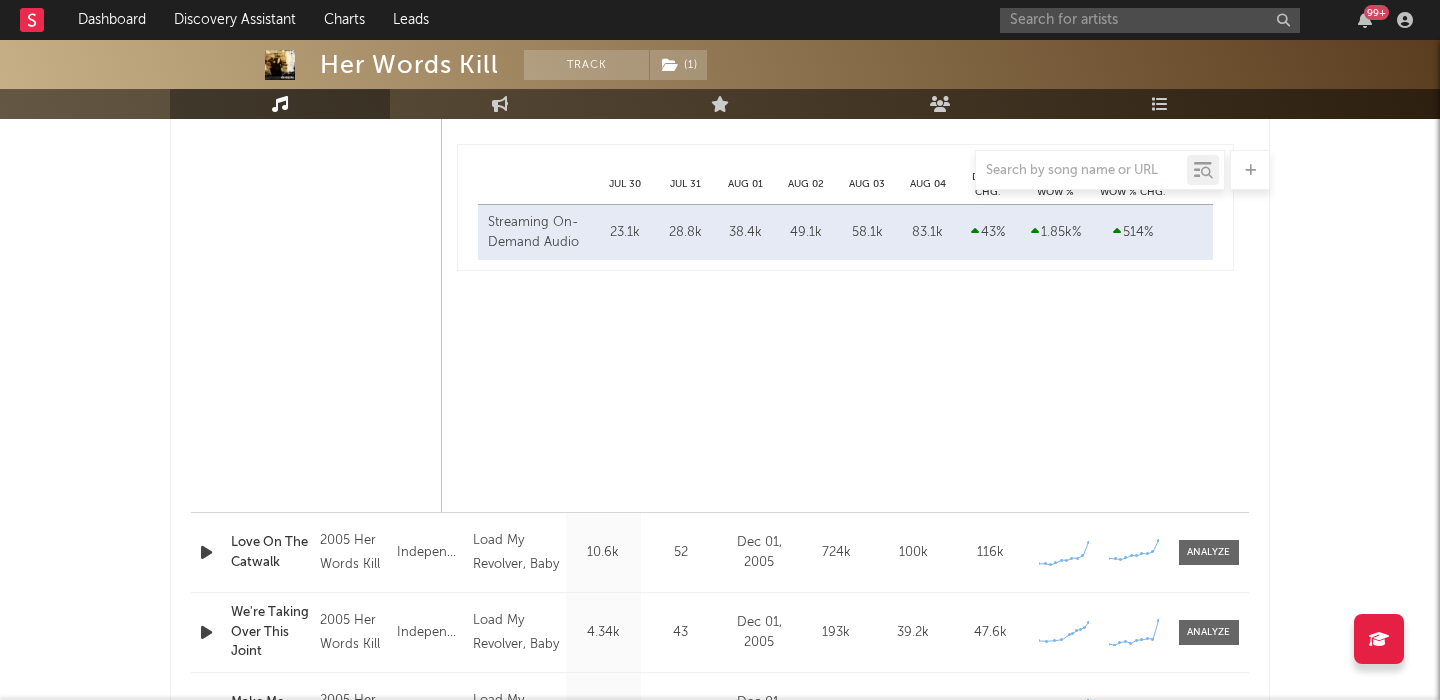 scroll, scrollTop: 1619, scrollLeft: 0, axis: vertical 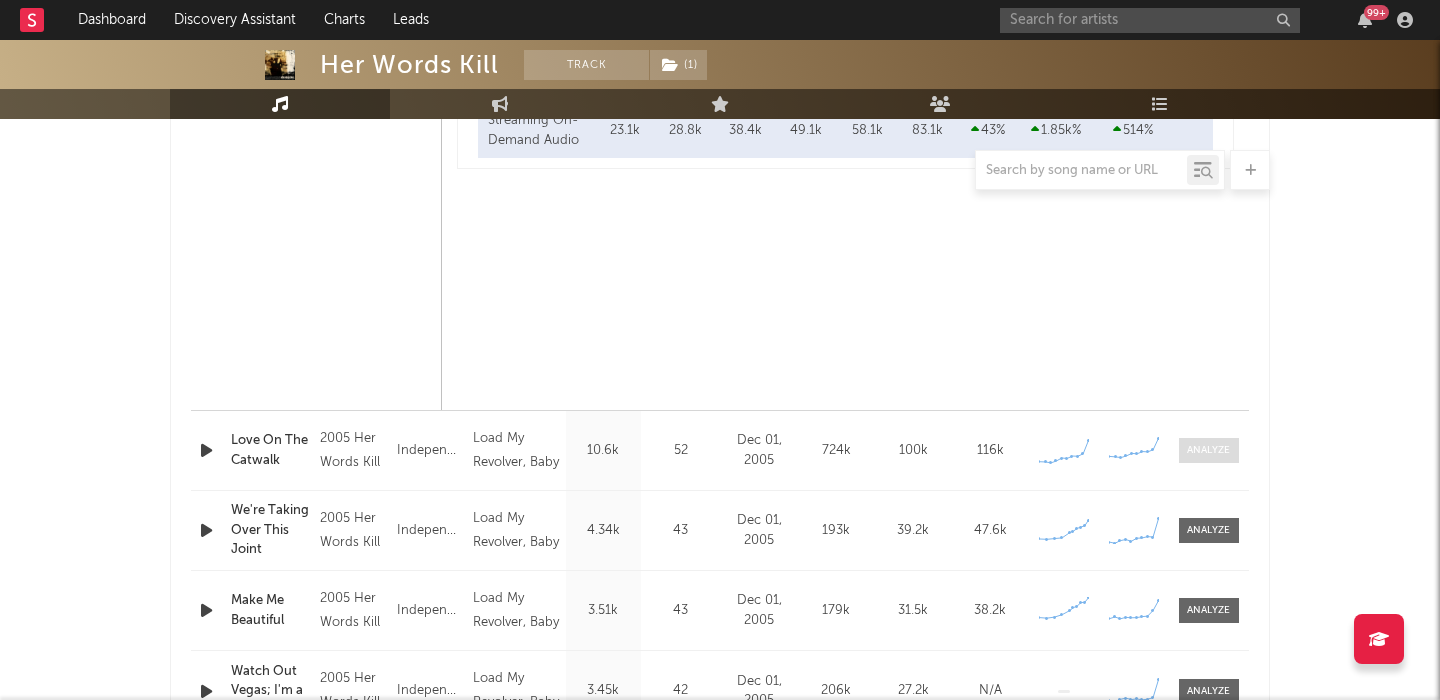 click at bounding box center (1208, 450) 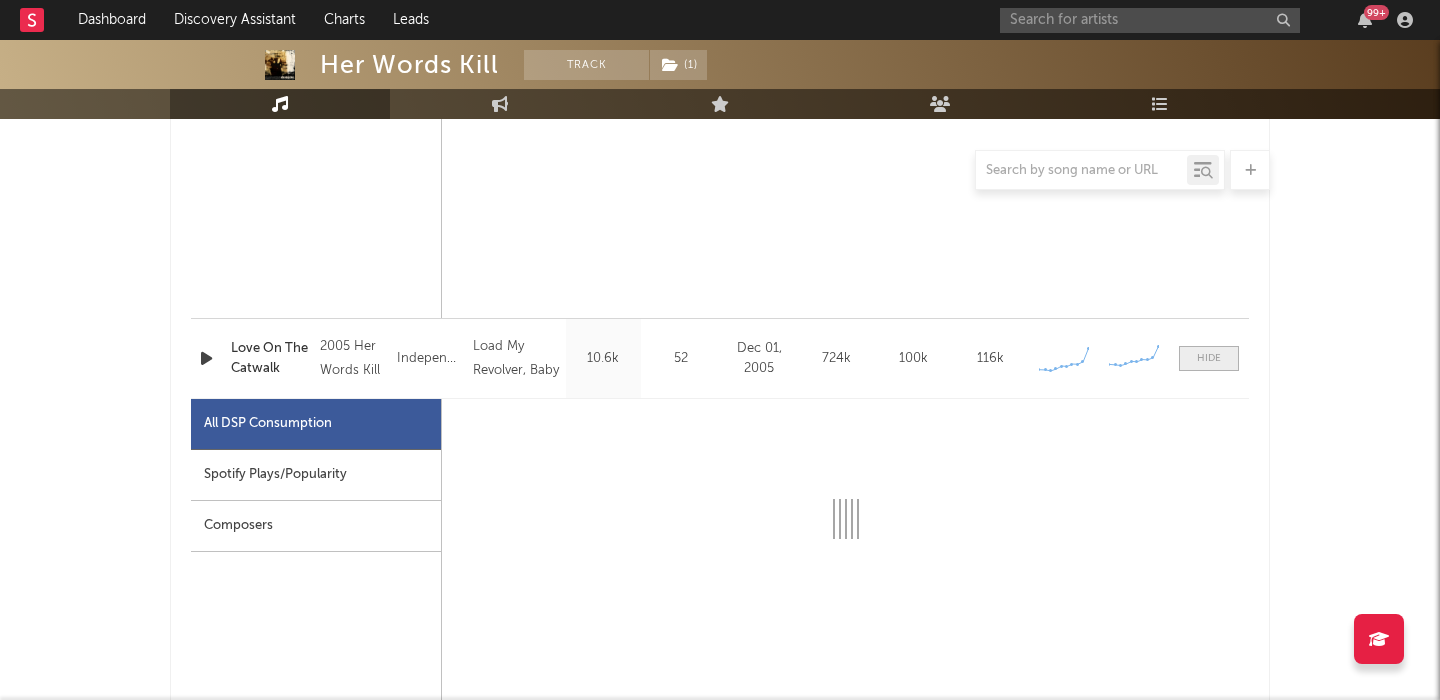 scroll, scrollTop: 1923, scrollLeft: 0, axis: vertical 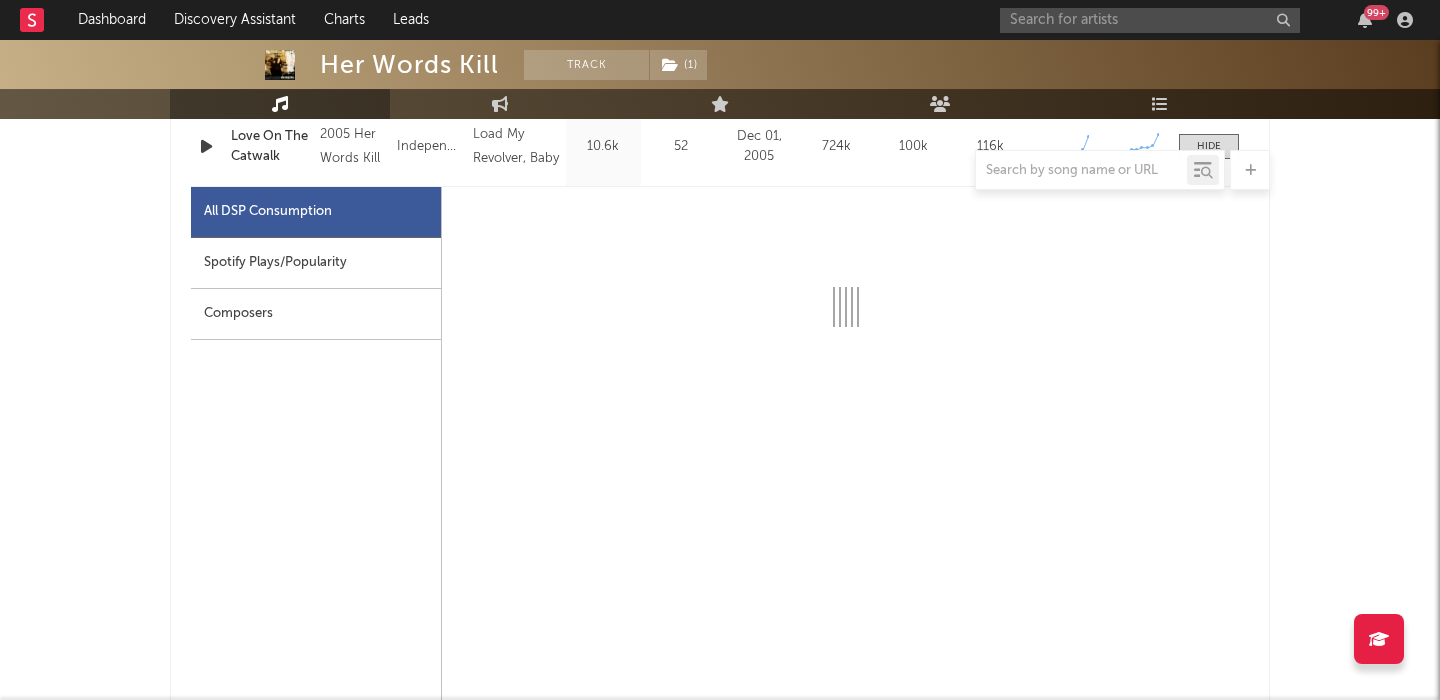 select on "1w" 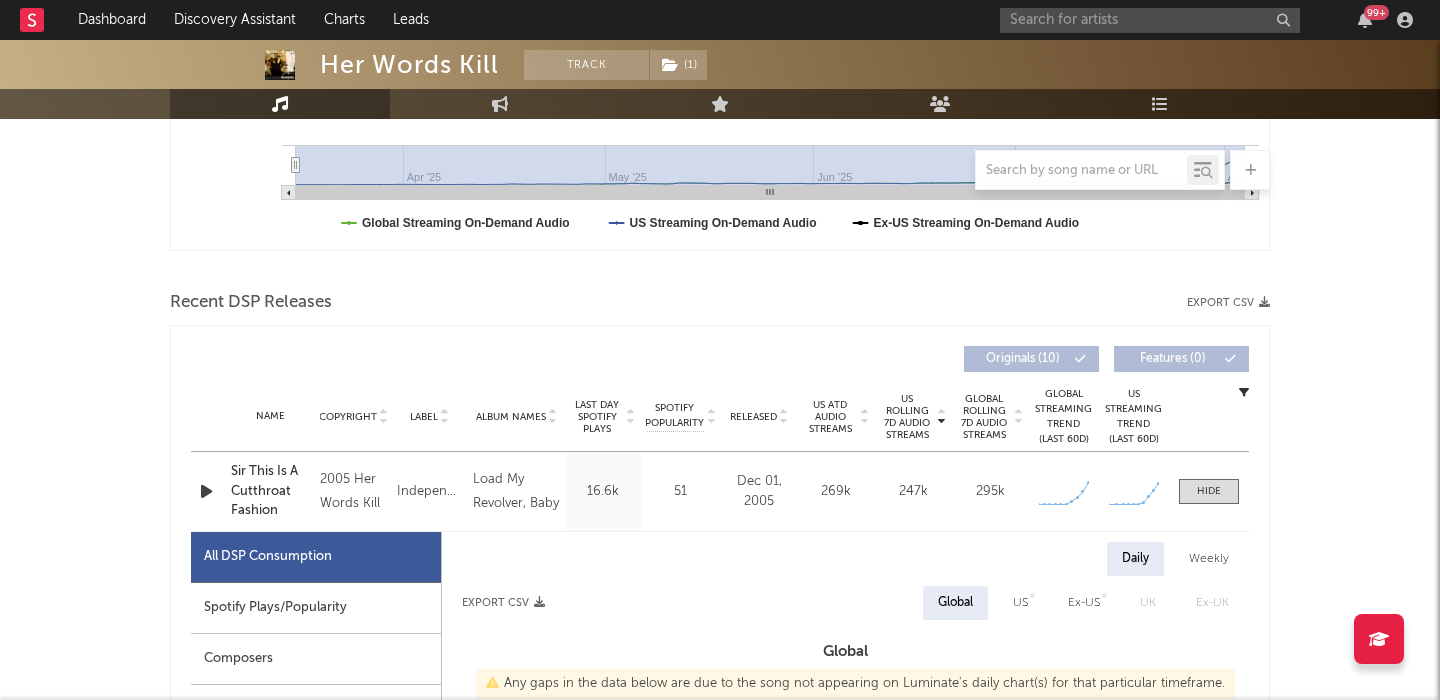 scroll, scrollTop: 688, scrollLeft: 0, axis: vertical 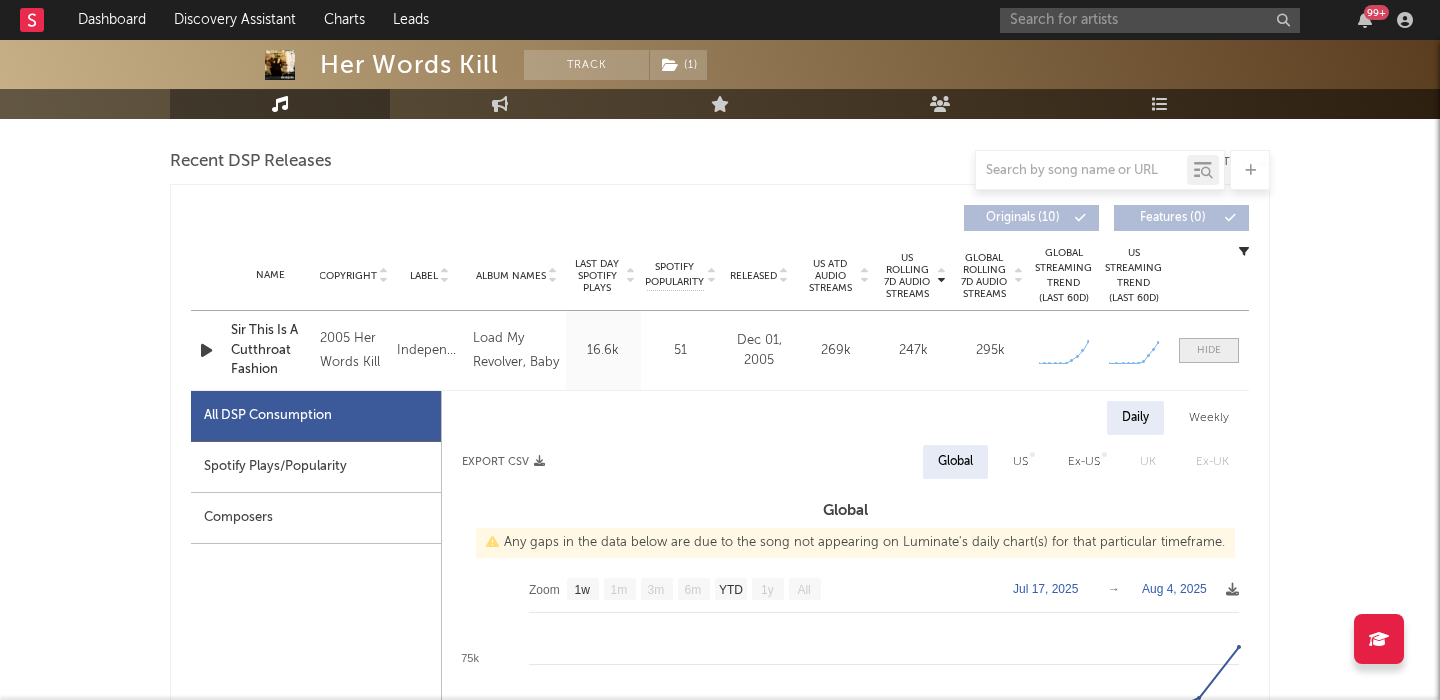 click at bounding box center [1209, 350] 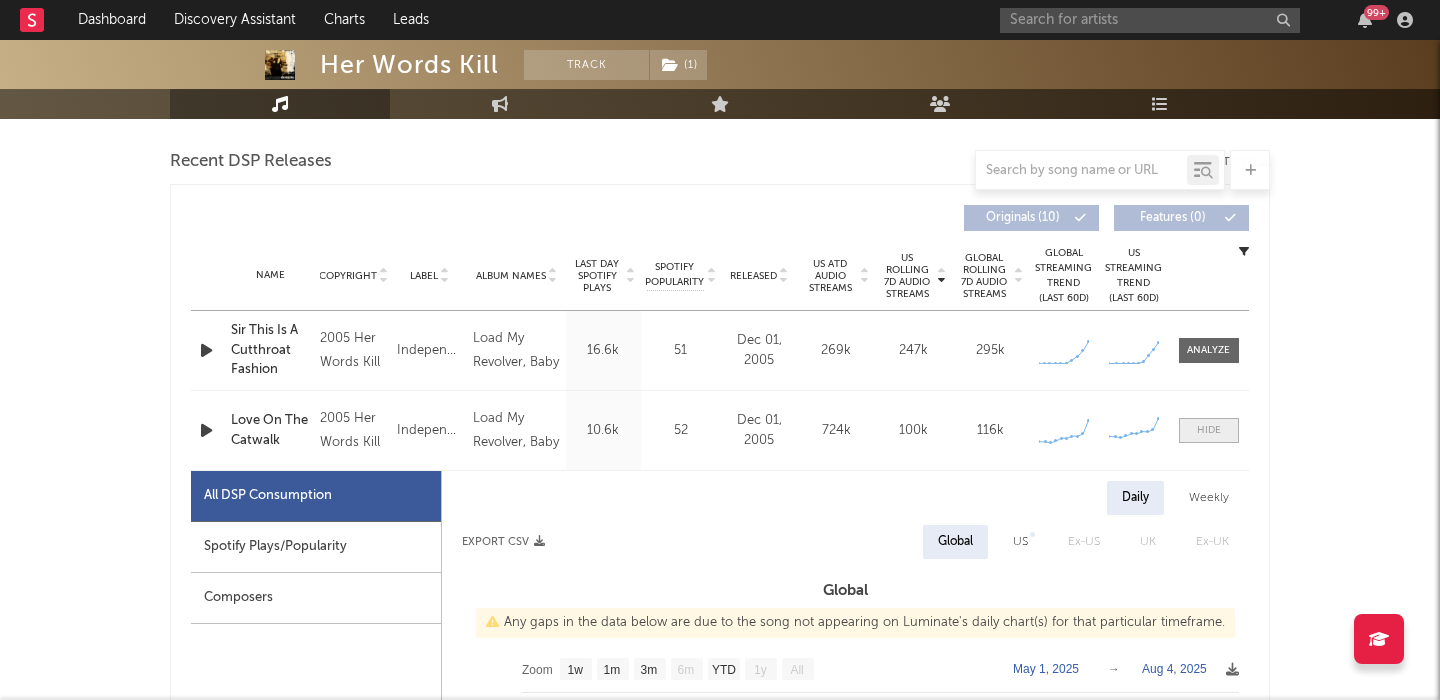 click at bounding box center (1209, 430) 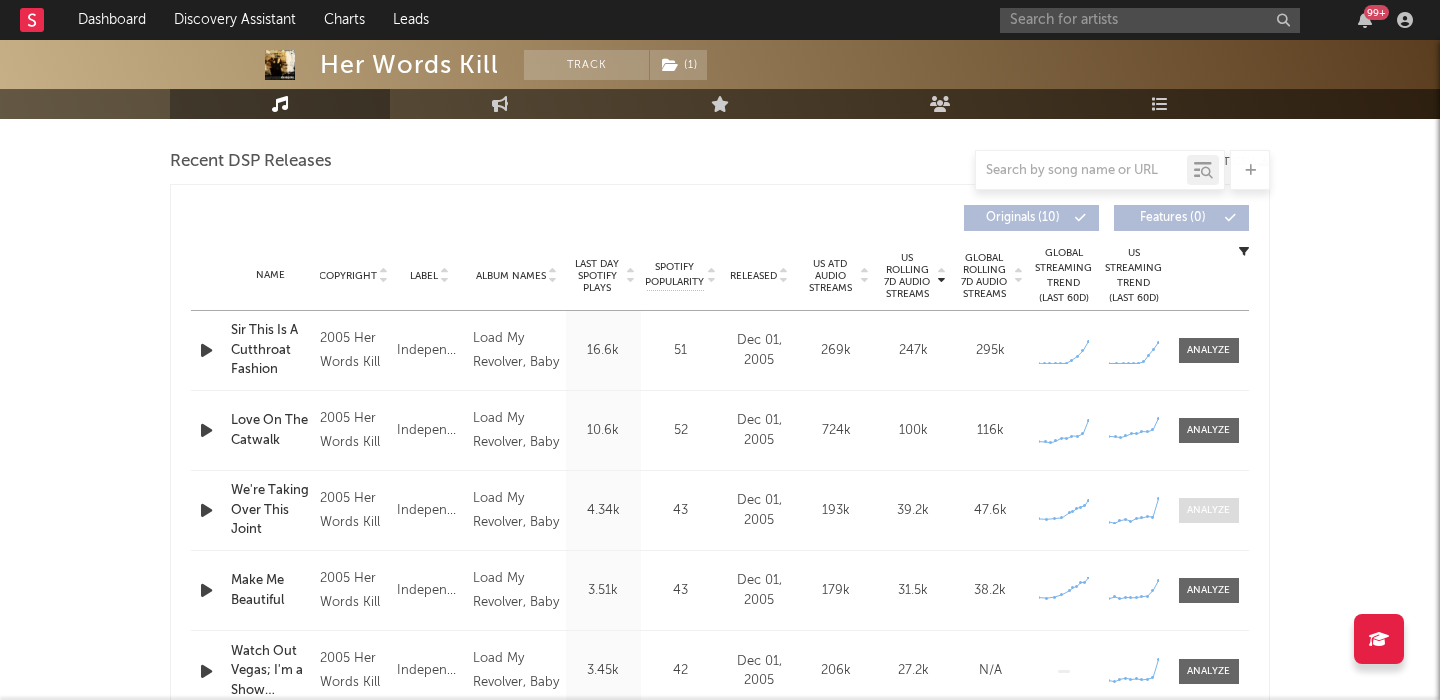 click at bounding box center (1209, 510) 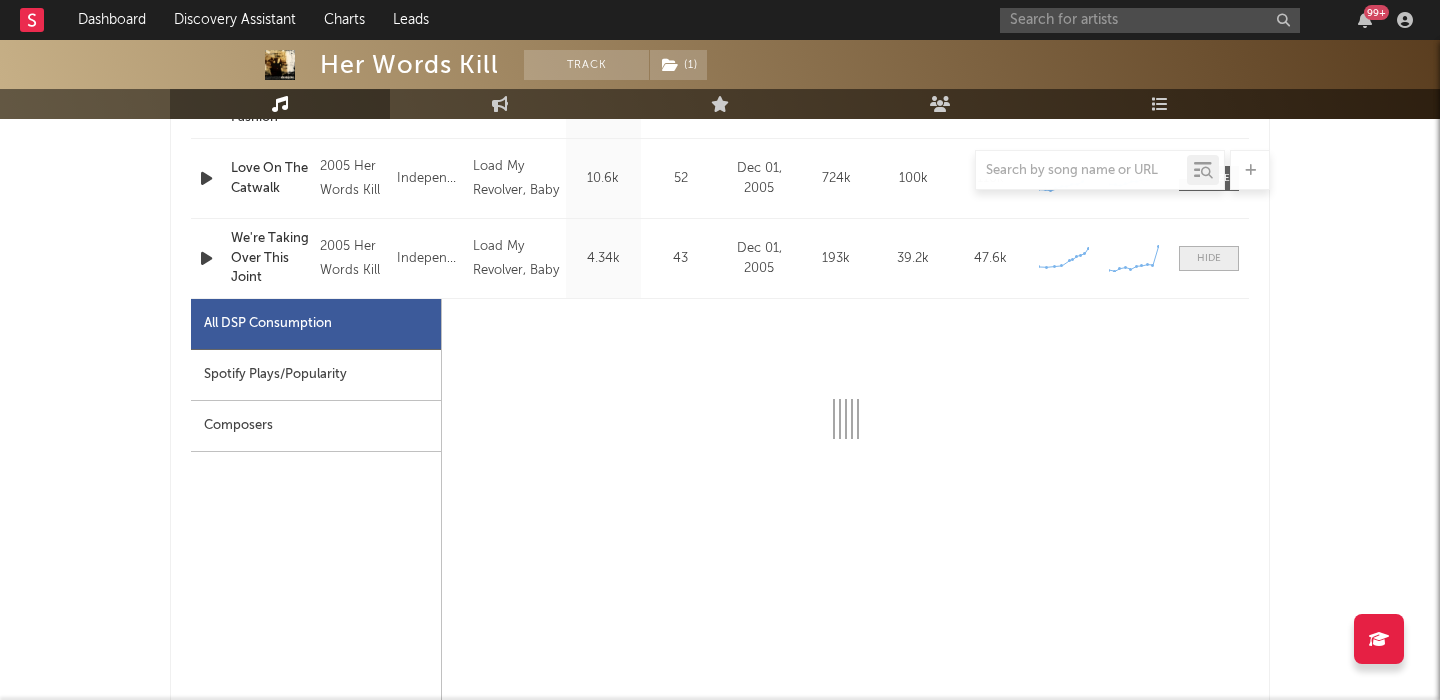 scroll, scrollTop: 951, scrollLeft: 0, axis: vertical 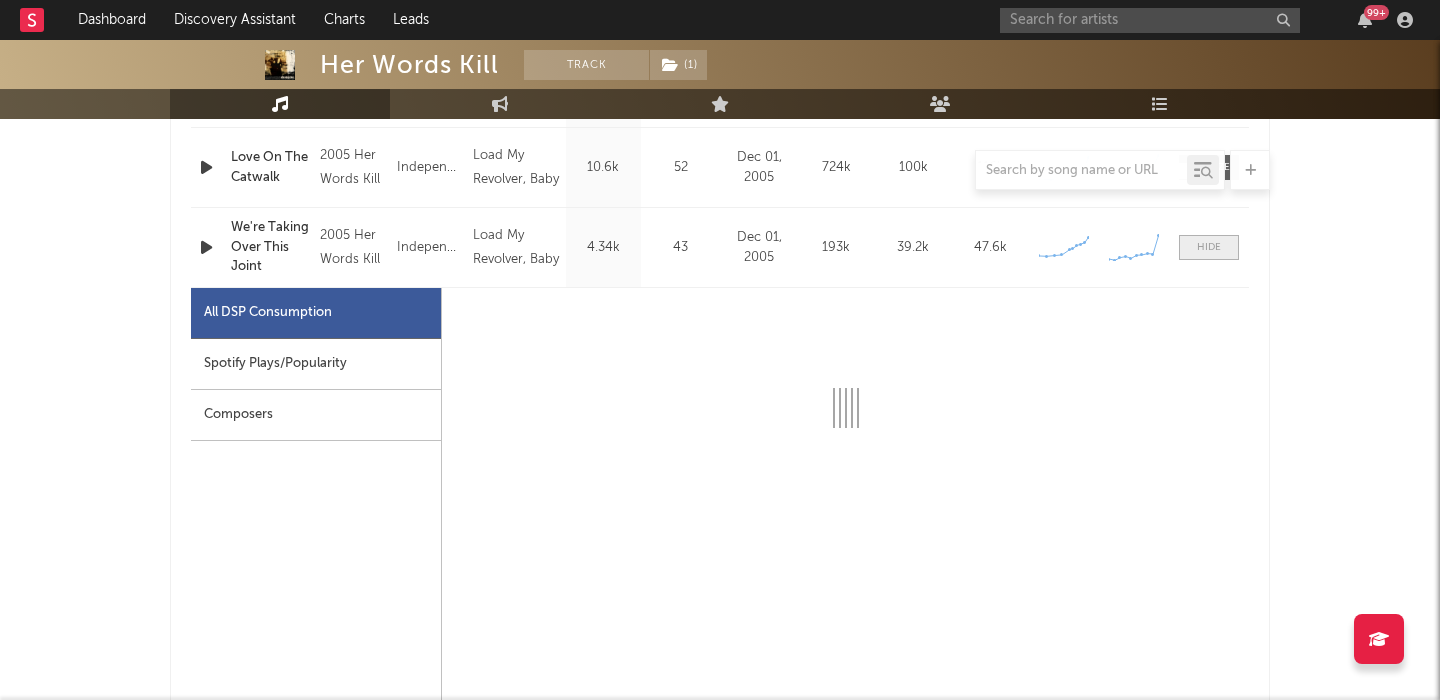 select on "1w" 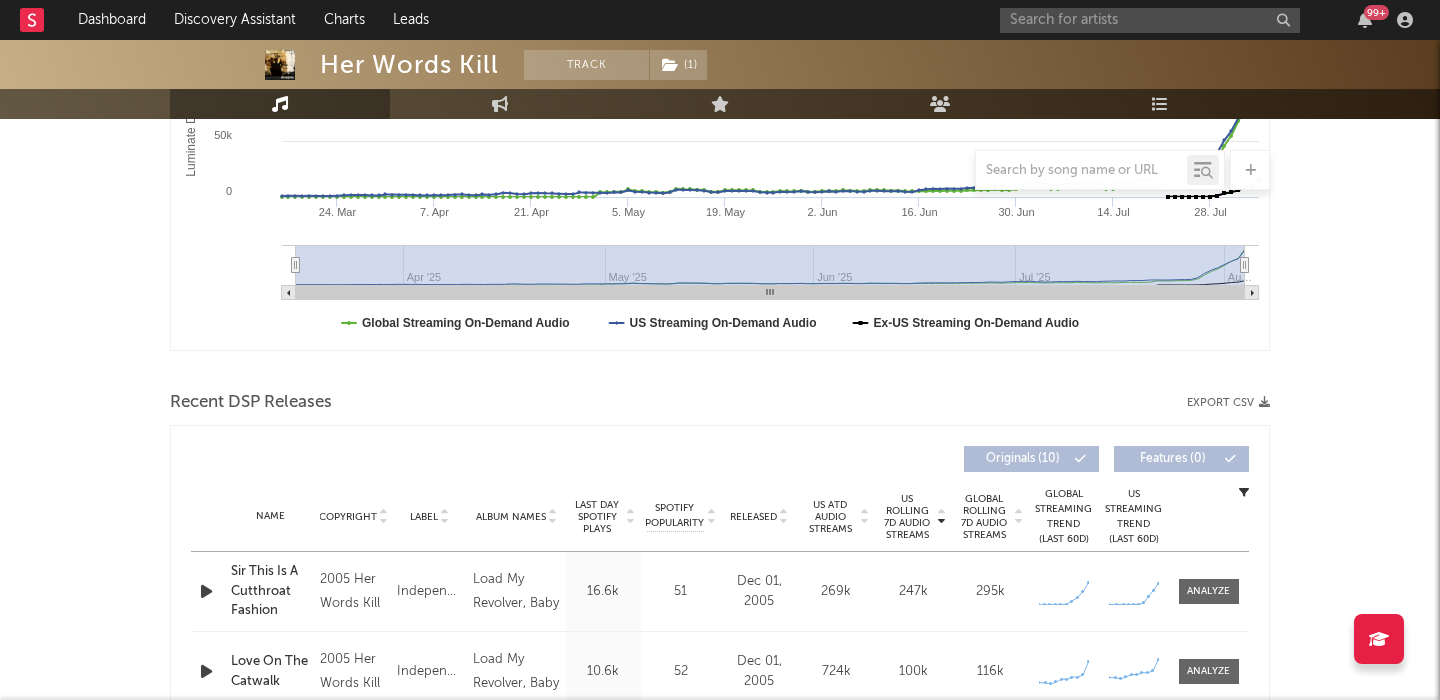 scroll, scrollTop: 221, scrollLeft: 0, axis: vertical 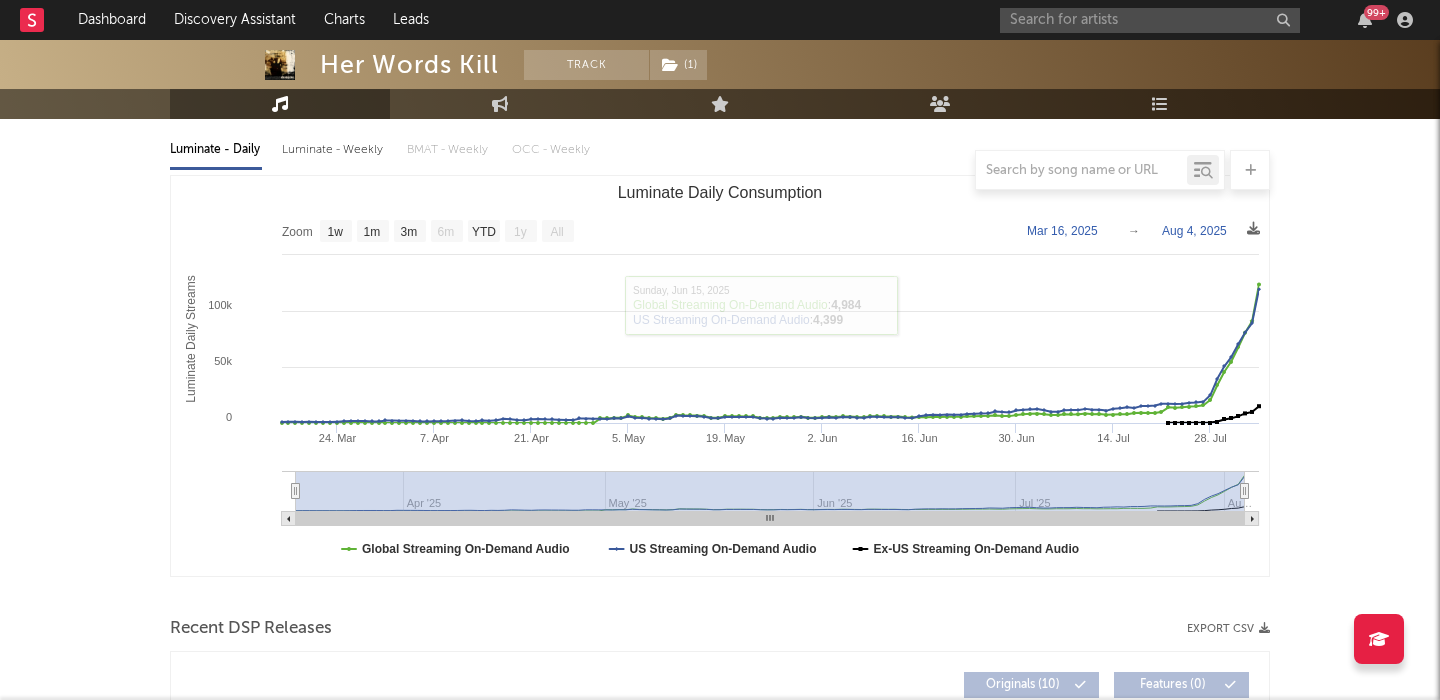 click on "Luminate - Weekly" at bounding box center [334, 150] 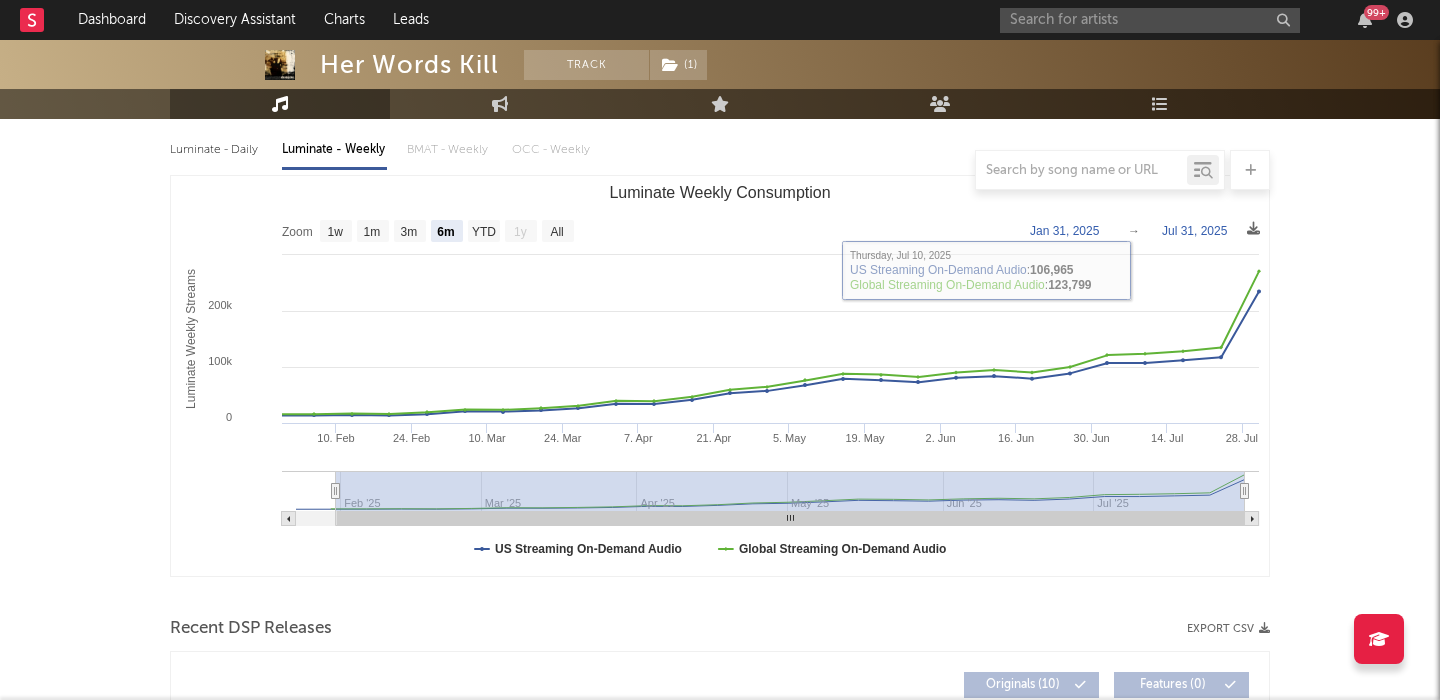 click at bounding box center (720, 170) 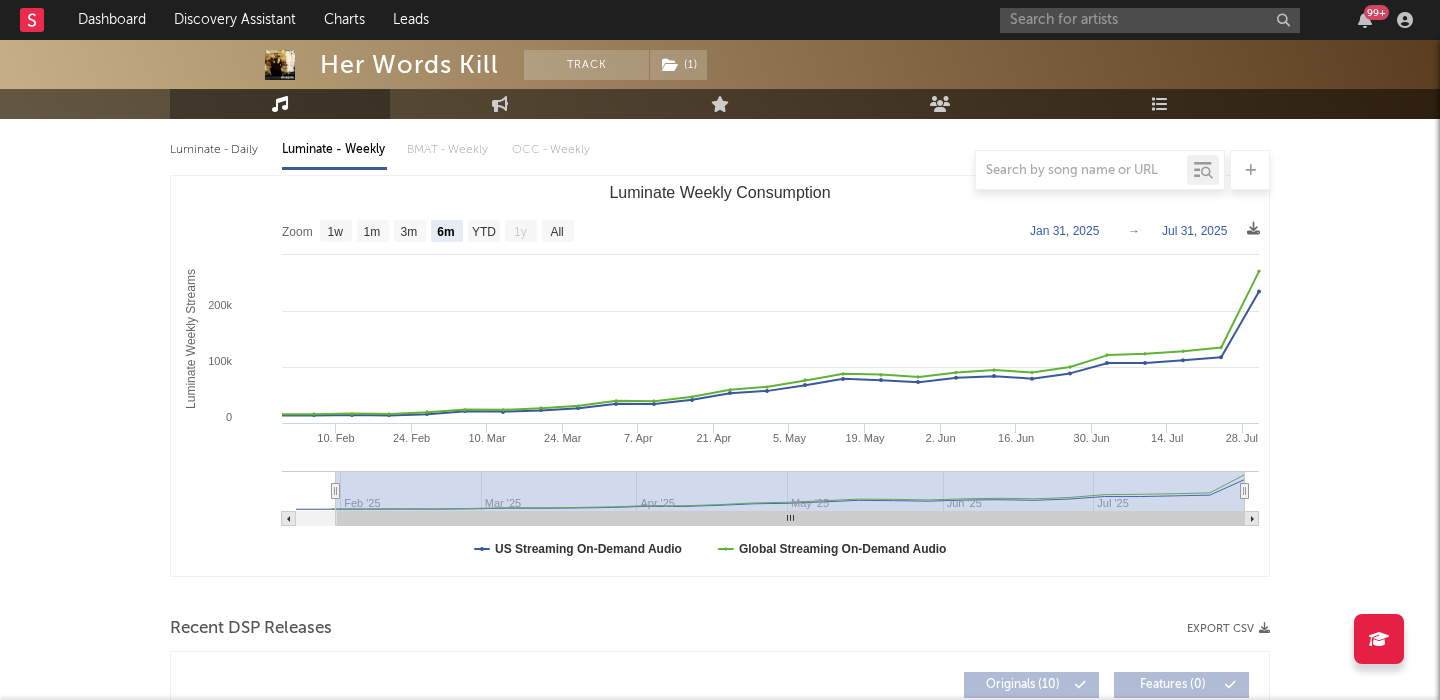 click on "Luminate - Daily" at bounding box center [216, 150] 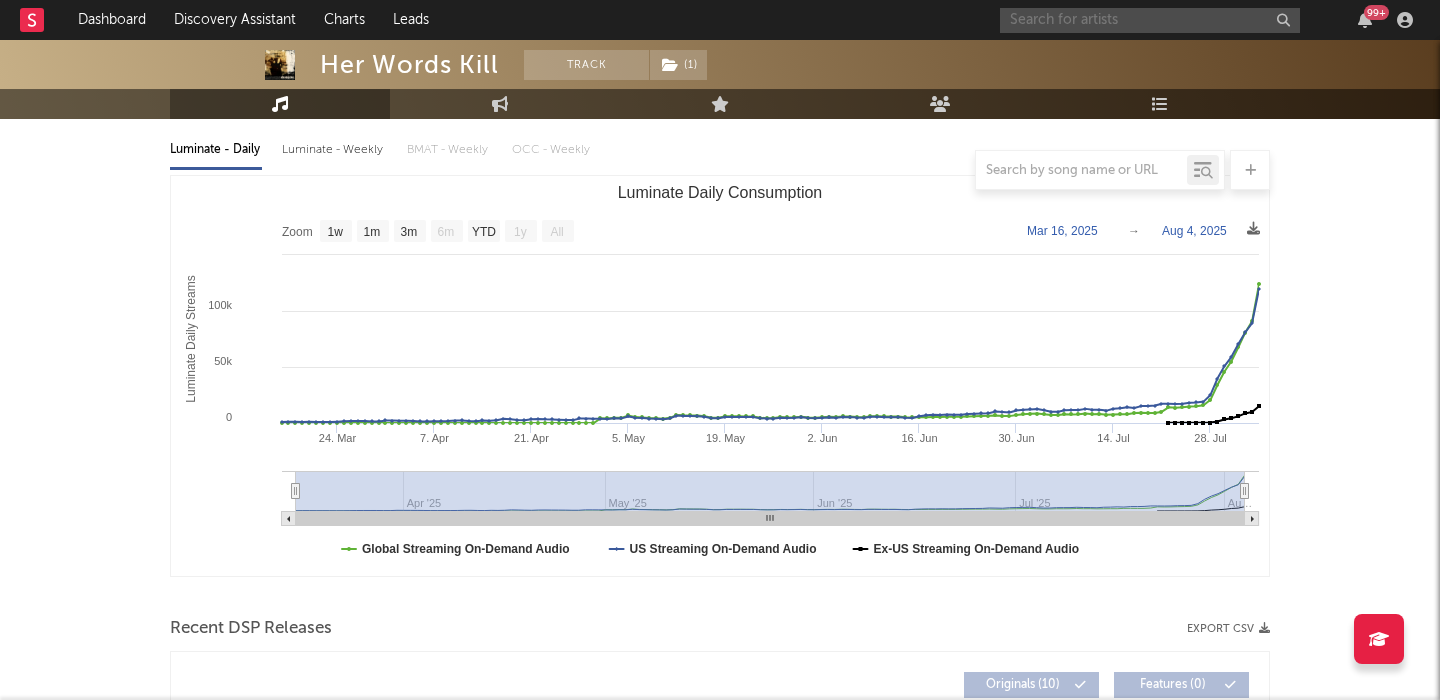 click at bounding box center (1150, 20) 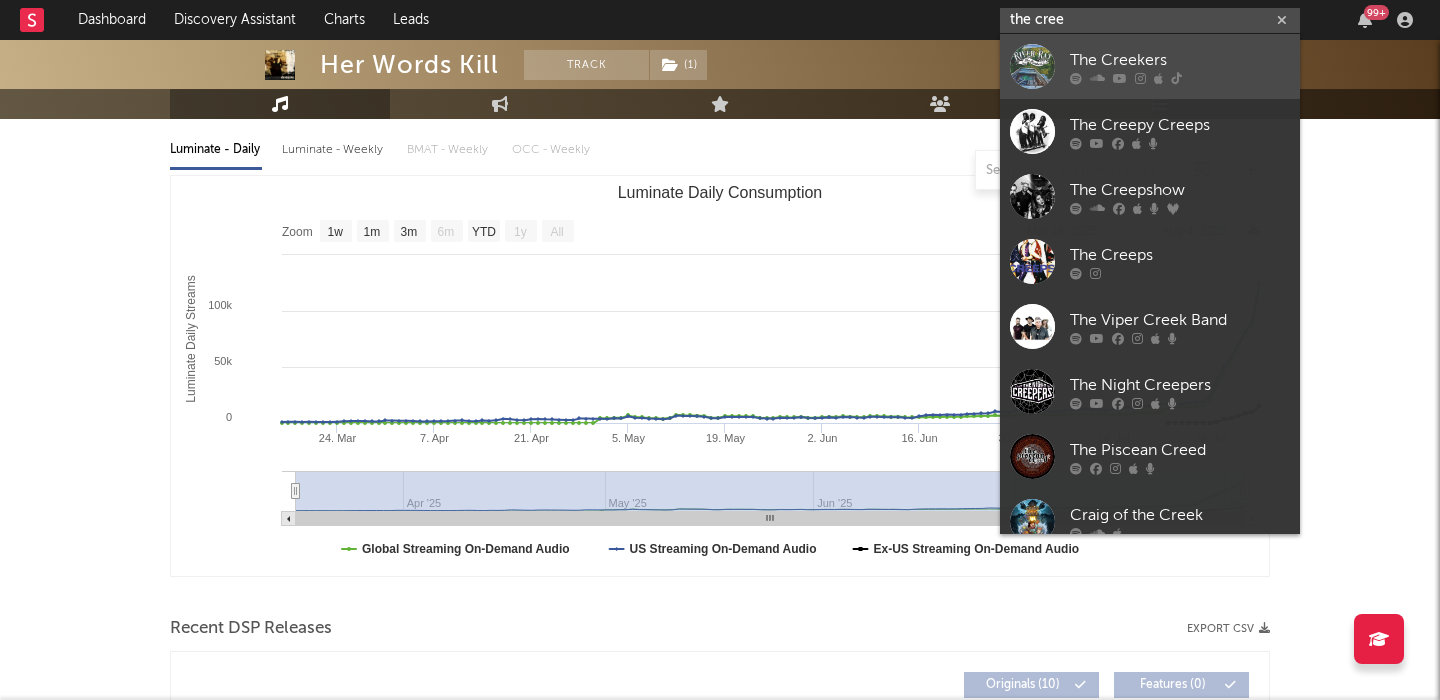 type on "the cree" 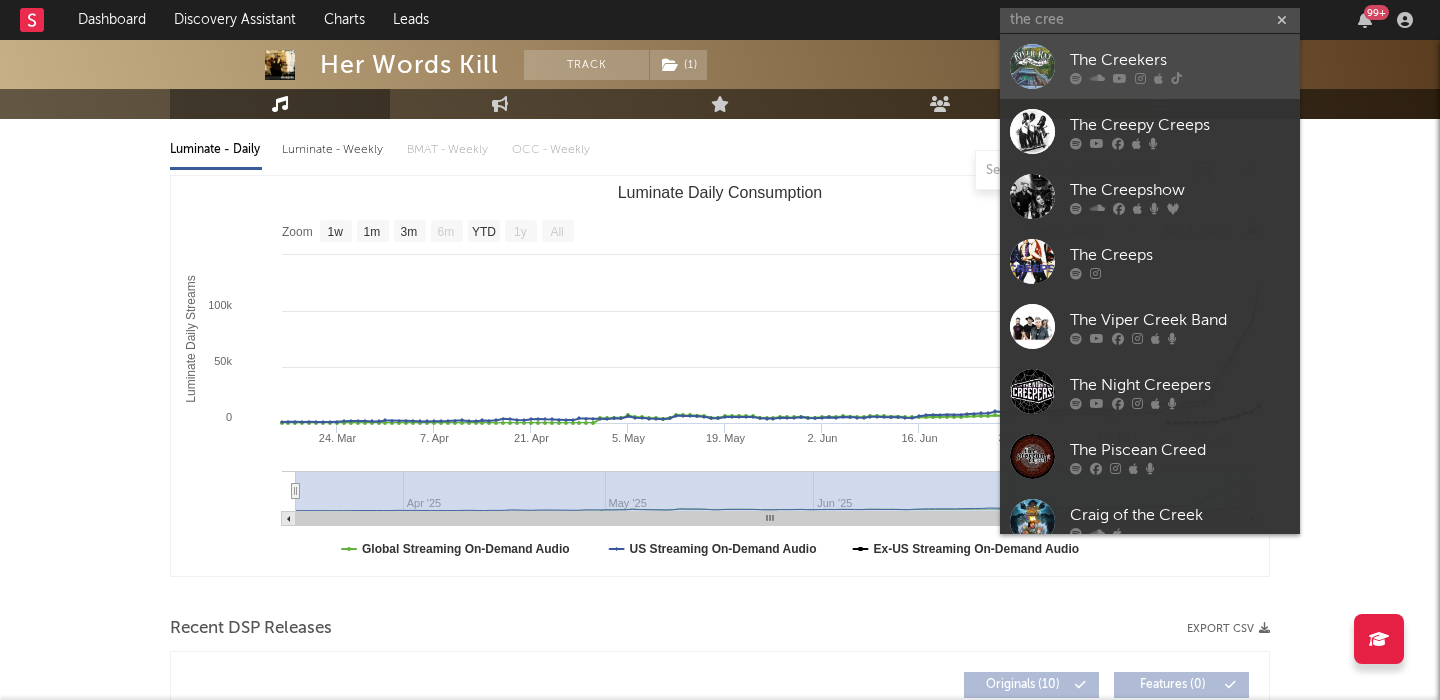 click on "The Creekers" at bounding box center [1150, 66] 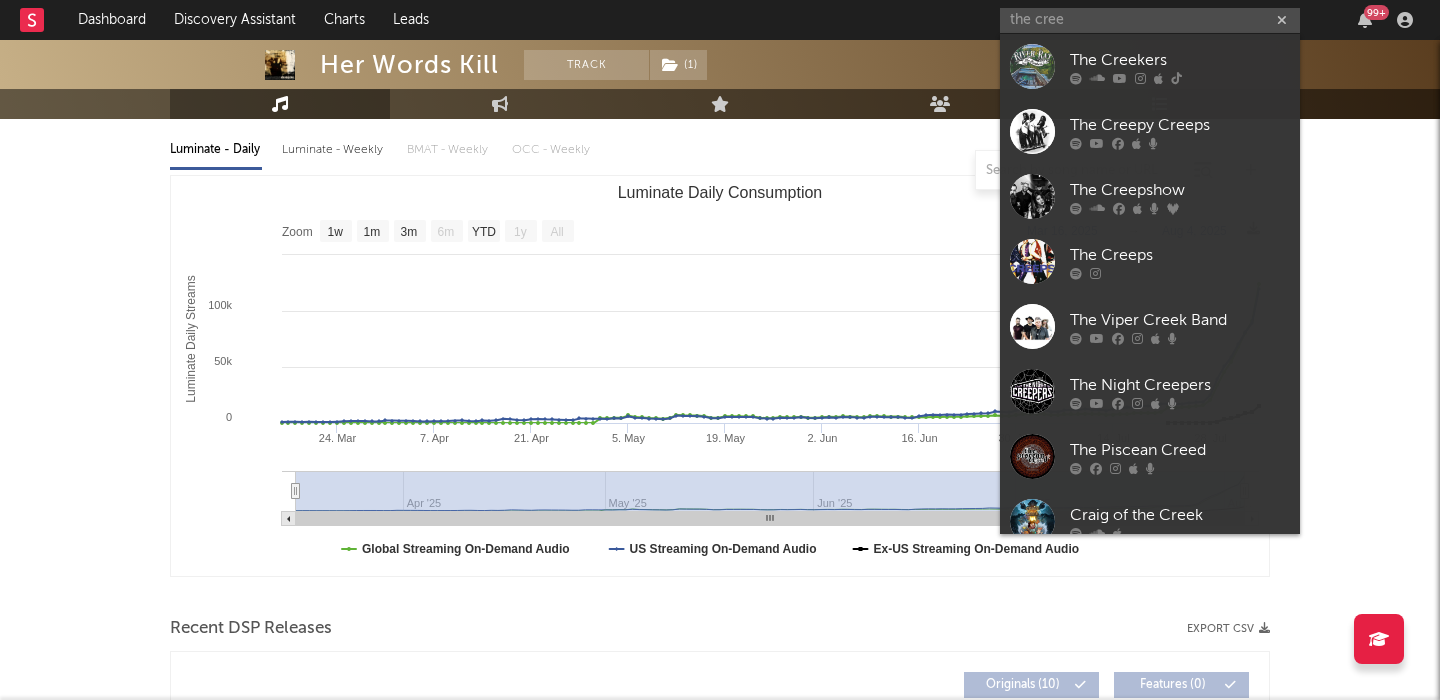 type 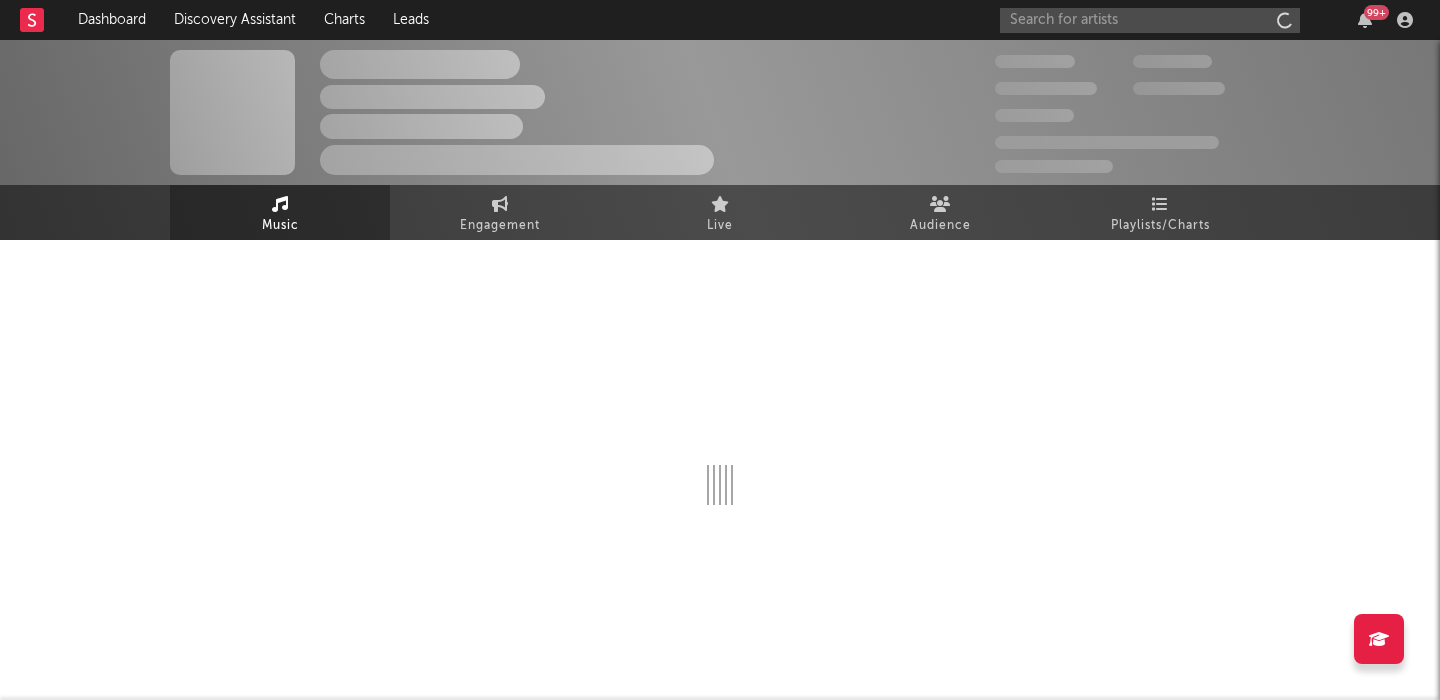 scroll, scrollTop: 0, scrollLeft: 0, axis: both 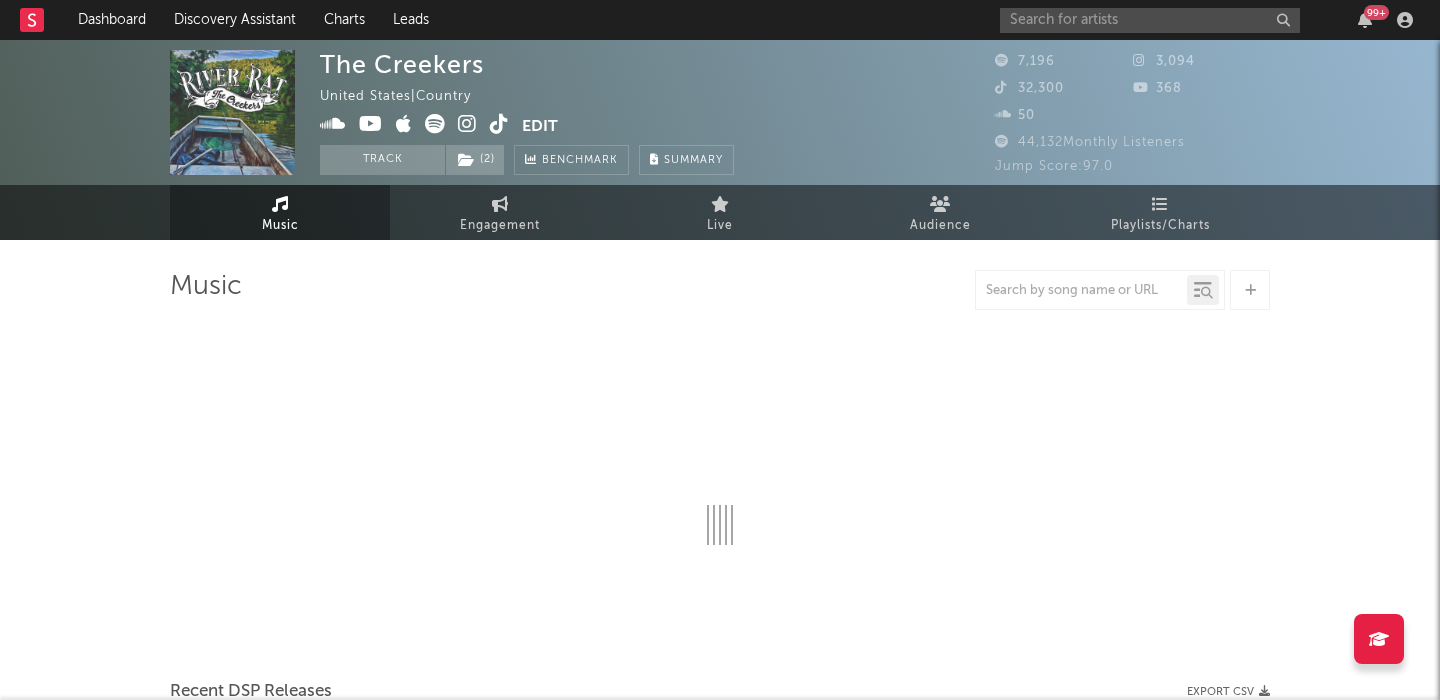 select on "6m" 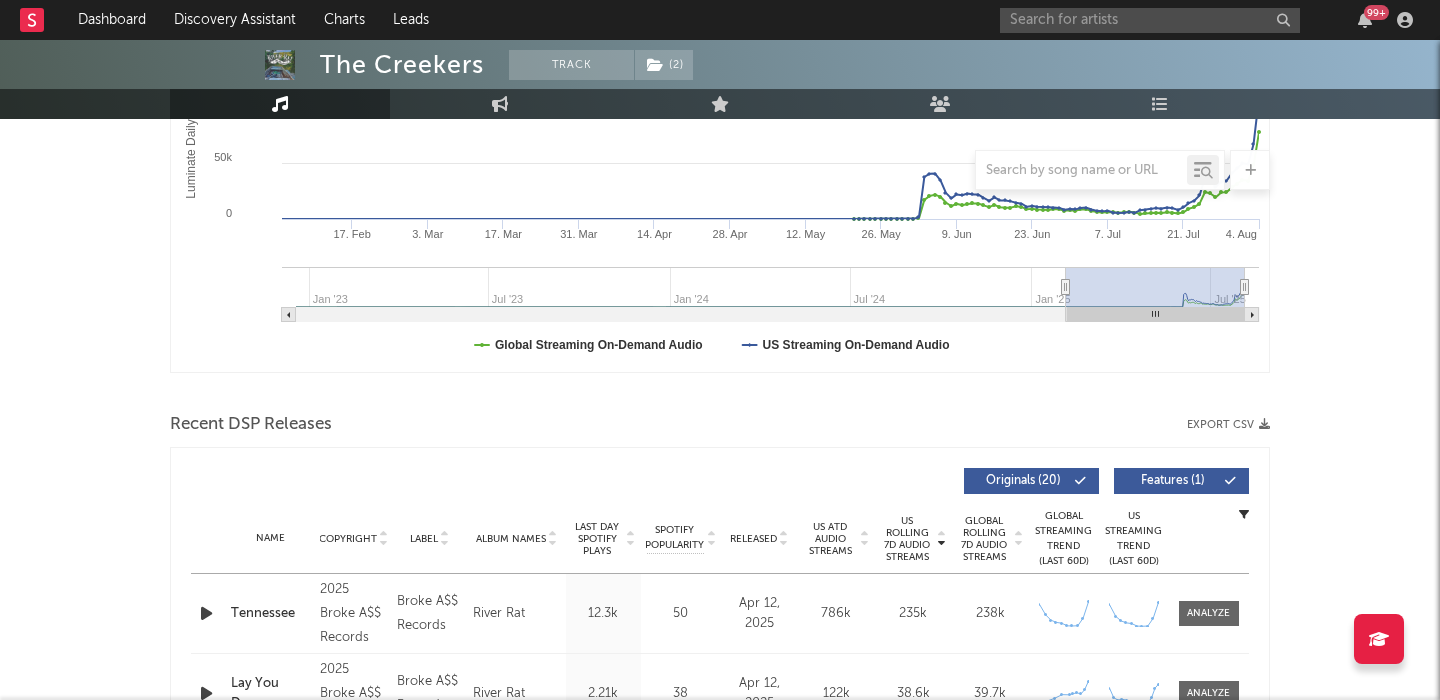 scroll, scrollTop: 653, scrollLeft: 0, axis: vertical 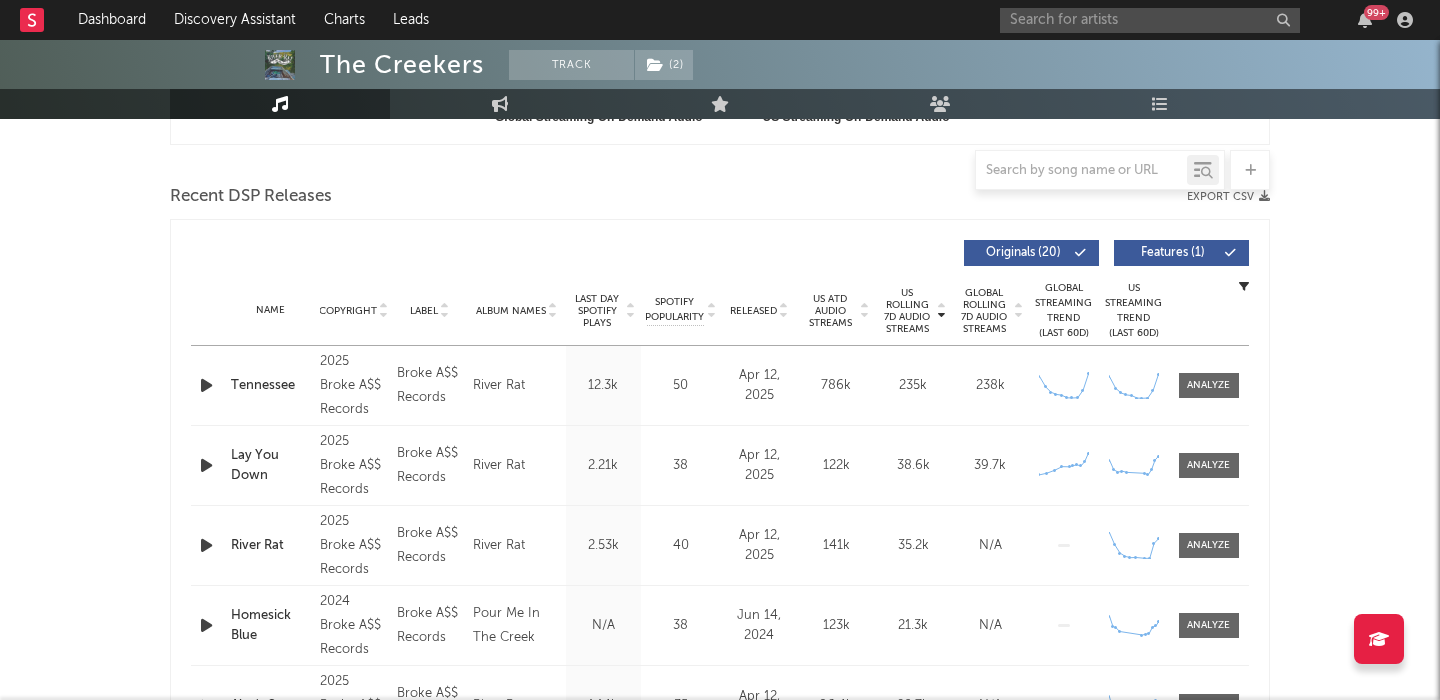 click on "Features   ( 1 )" at bounding box center (1173, 253) 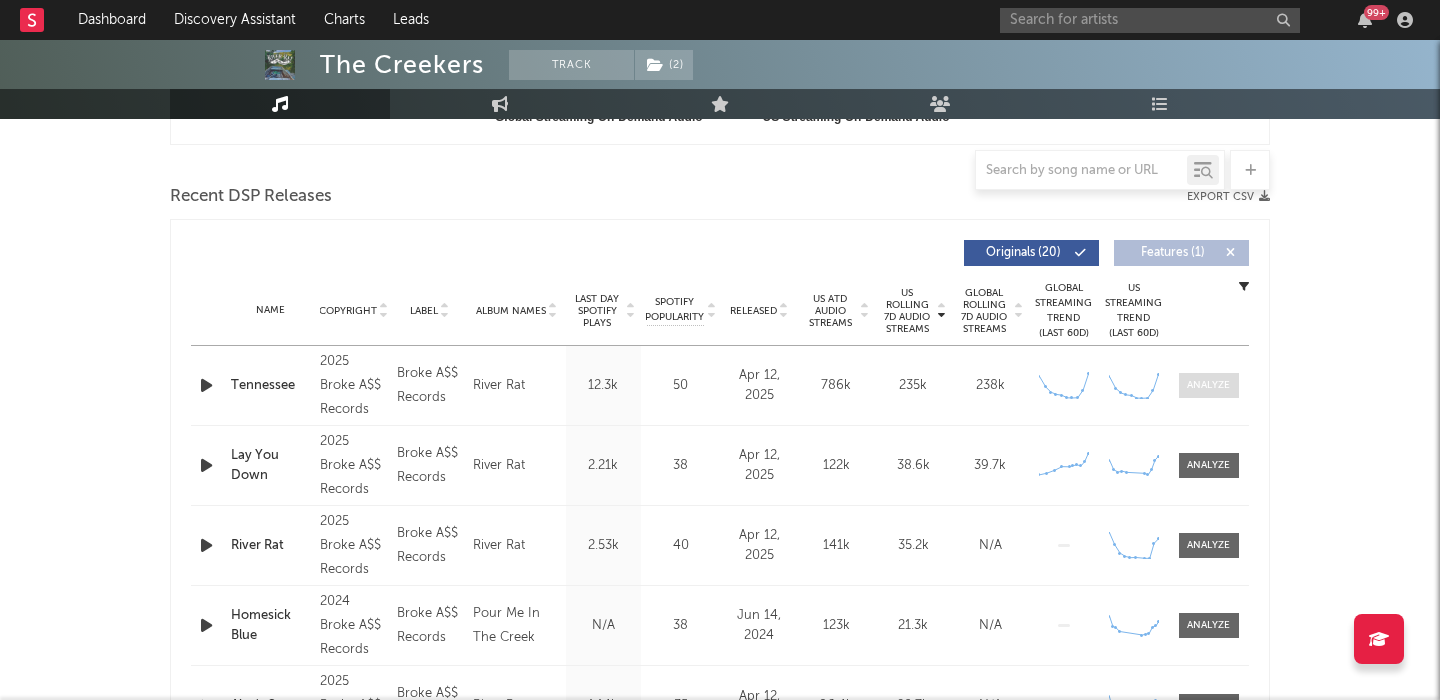 click at bounding box center (1208, 385) 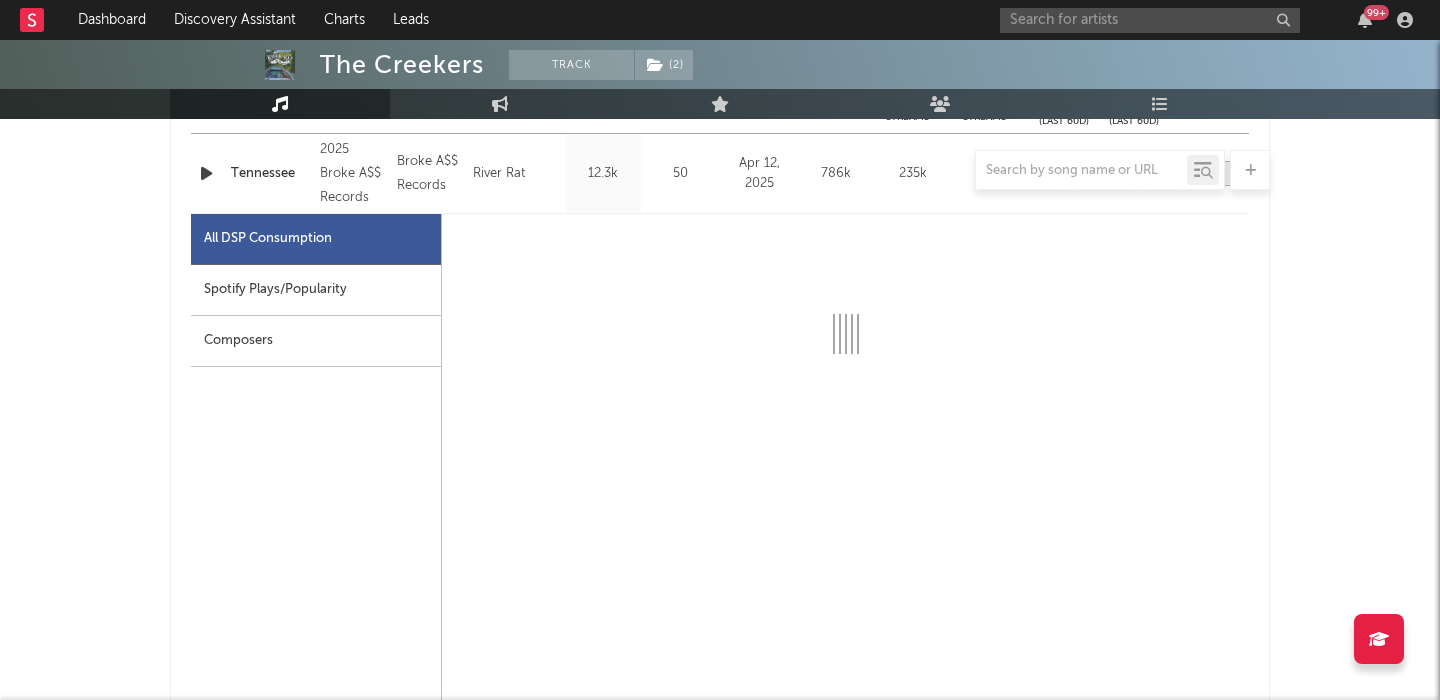 scroll, scrollTop: 873, scrollLeft: 0, axis: vertical 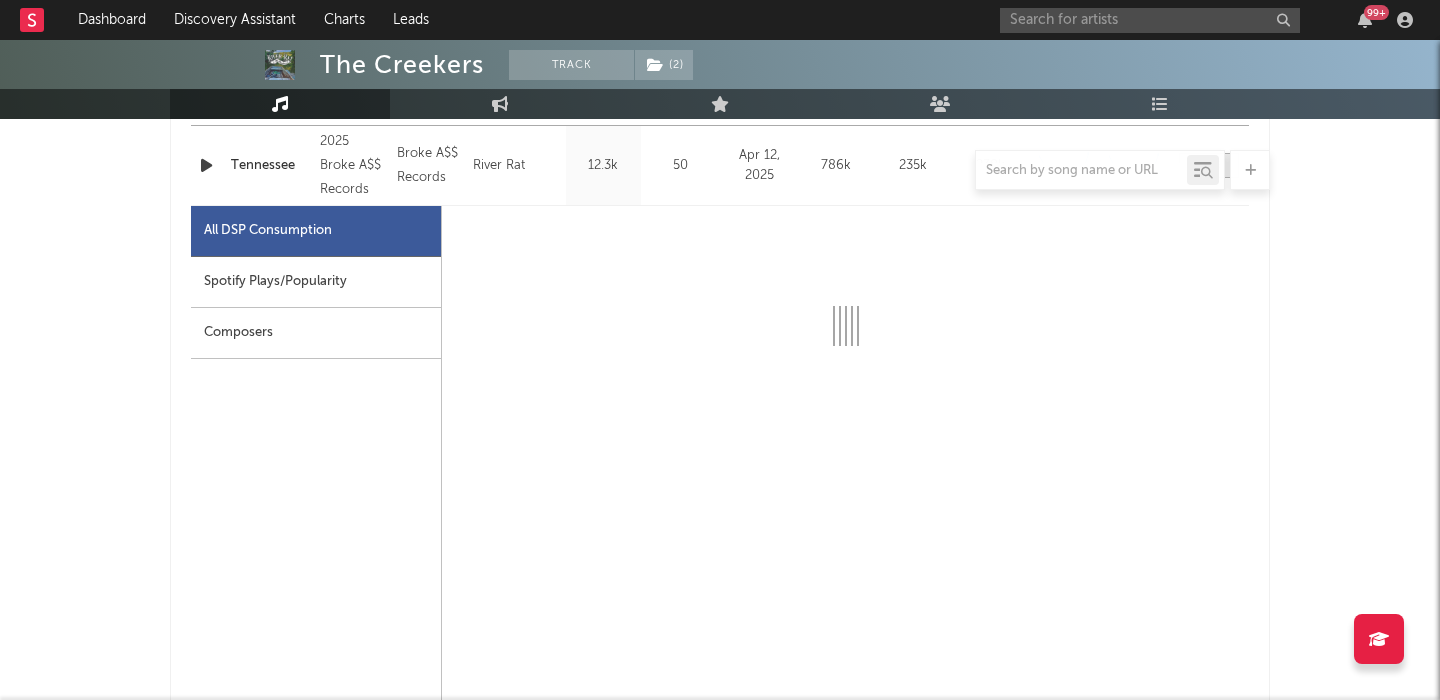 select on "1w" 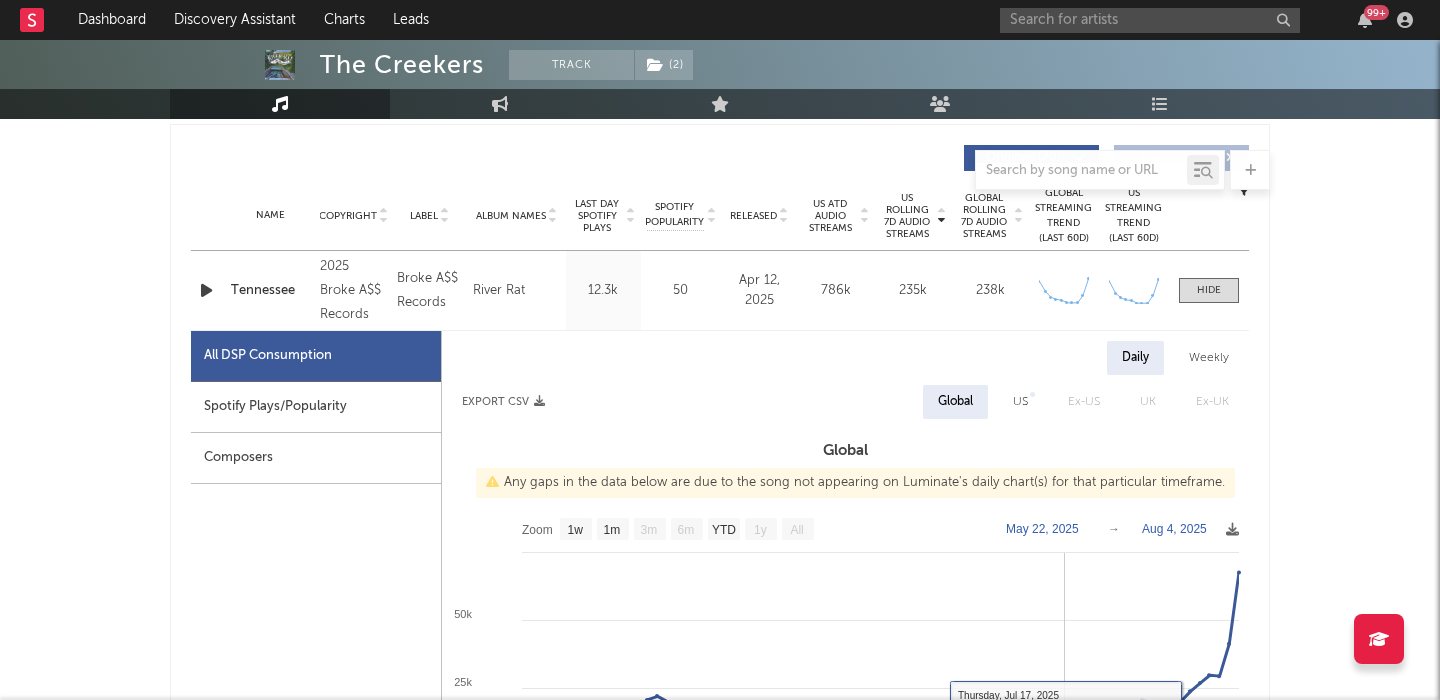 scroll, scrollTop: 745, scrollLeft: 0, axis: vertical 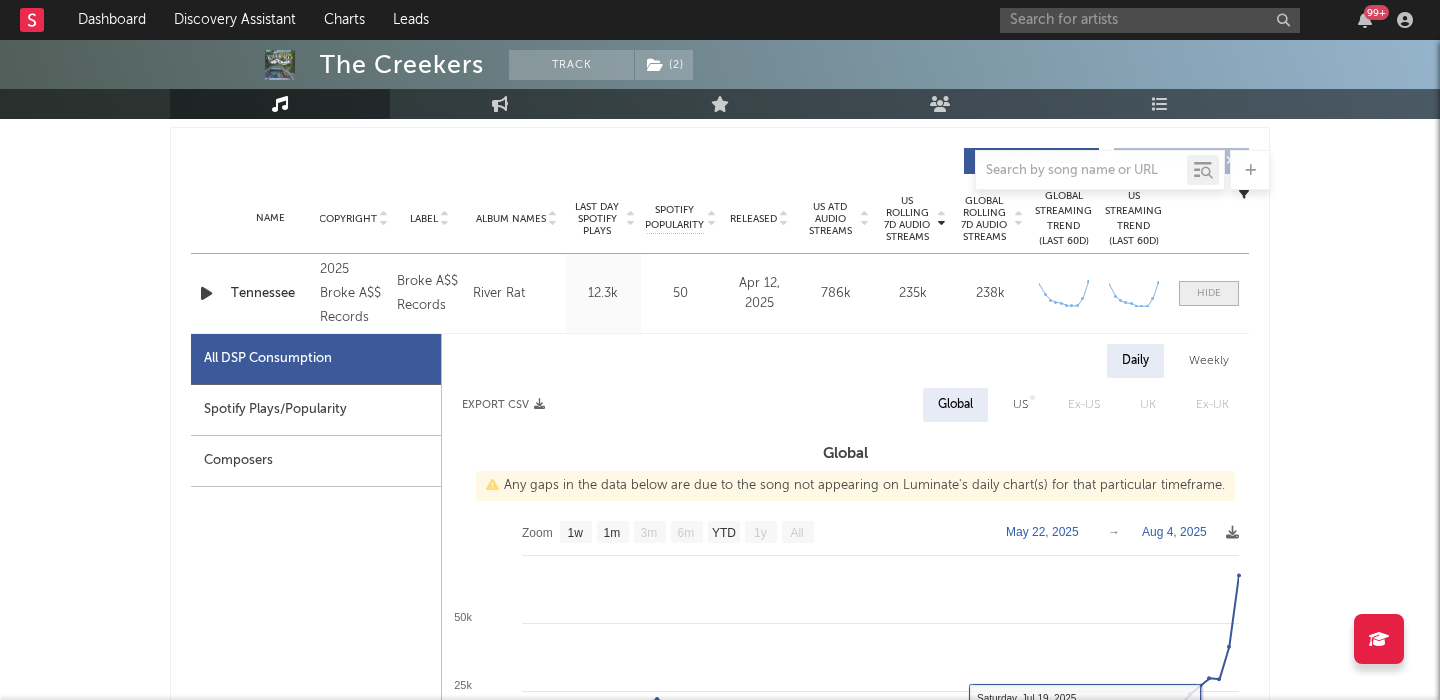 click at bounding box center [1209, 293] 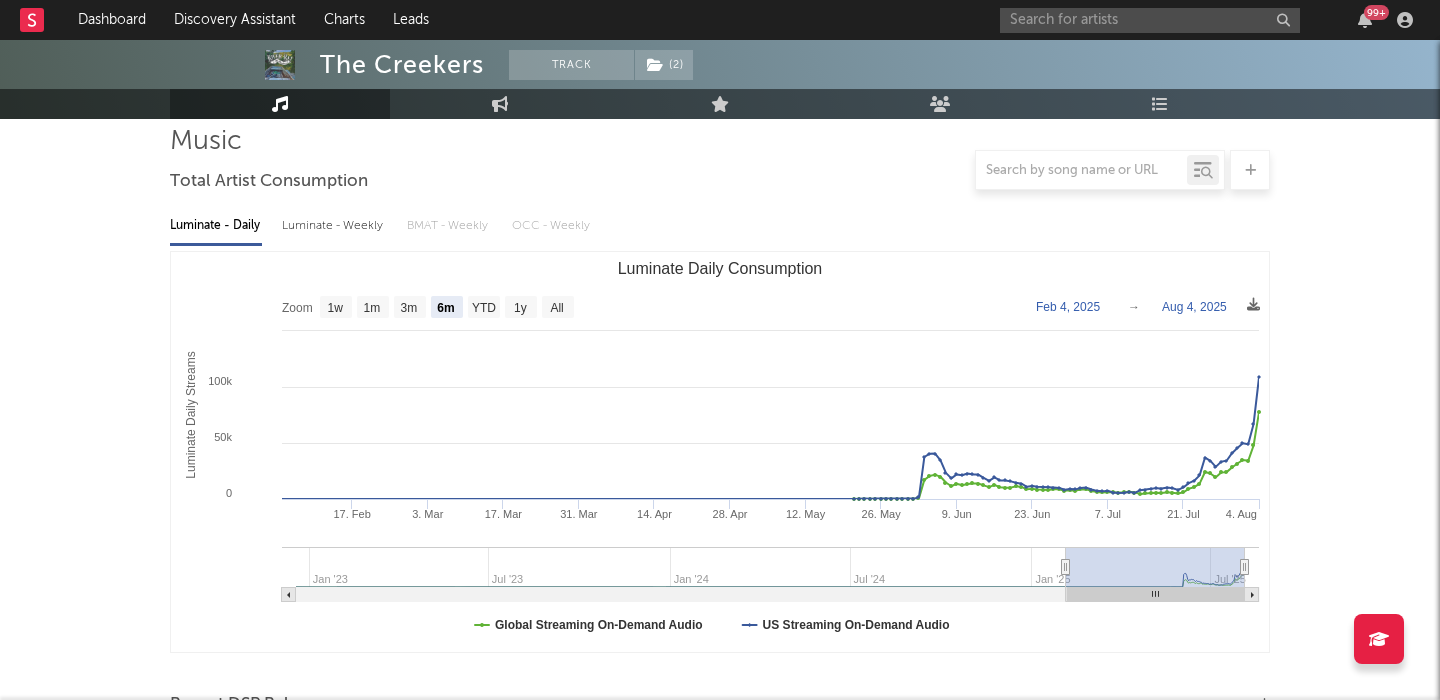 scroll, scrollTop: 0, scrollLeft: 0, axis: both 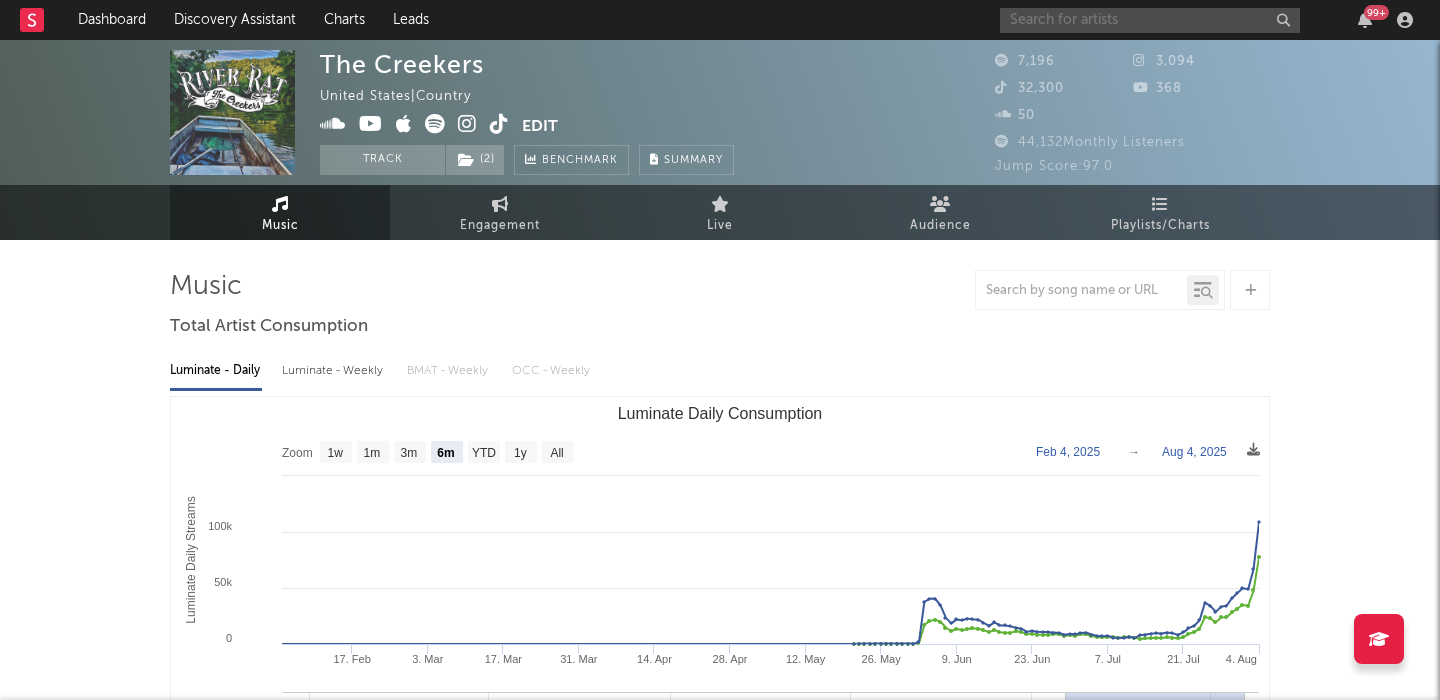 click at bounding box center (1150, 20) 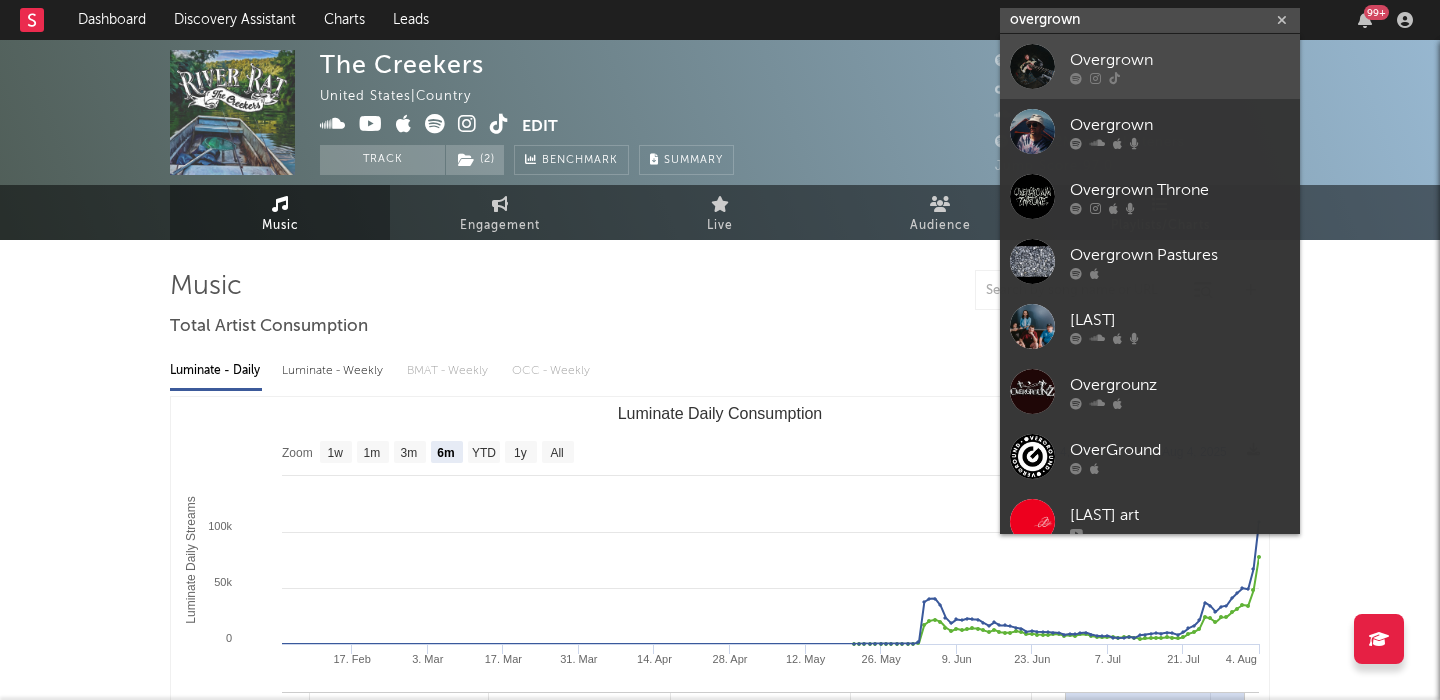 type on "overgrown" 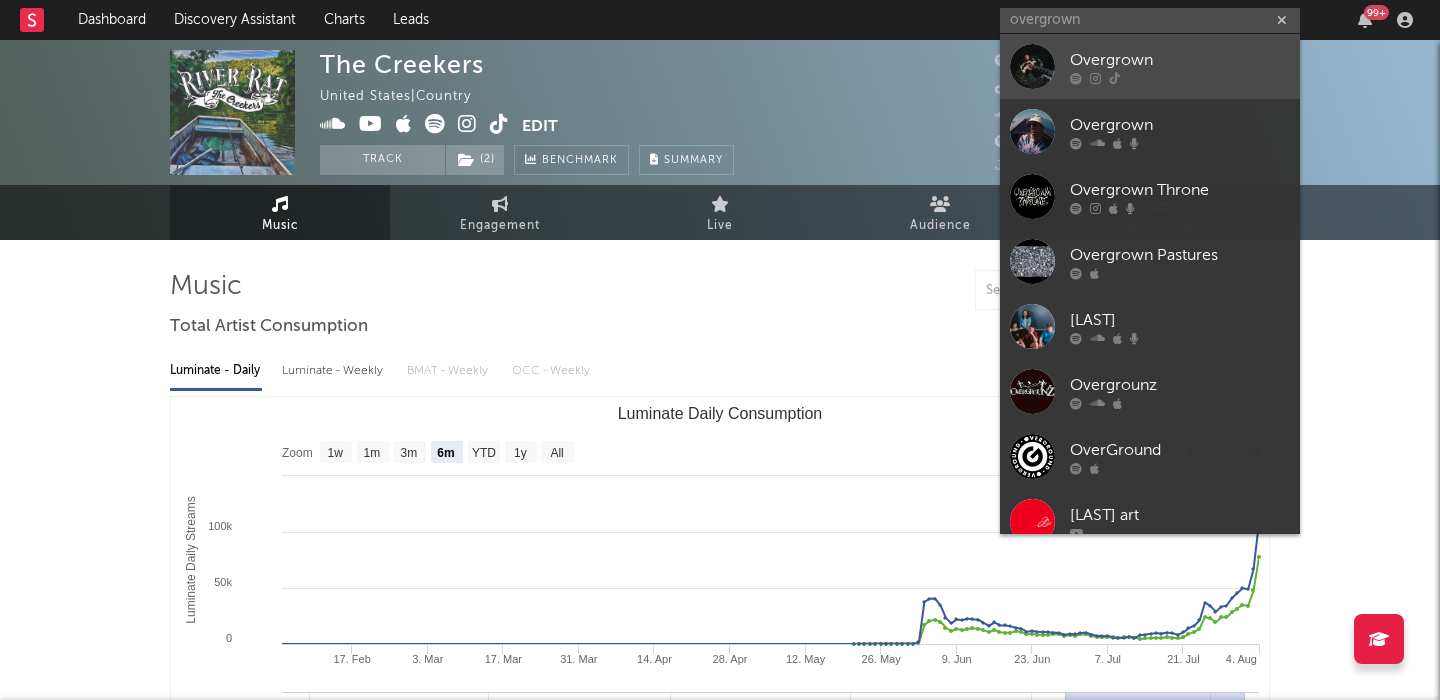click on "Overgrown" at bounding box center [1180, 60] 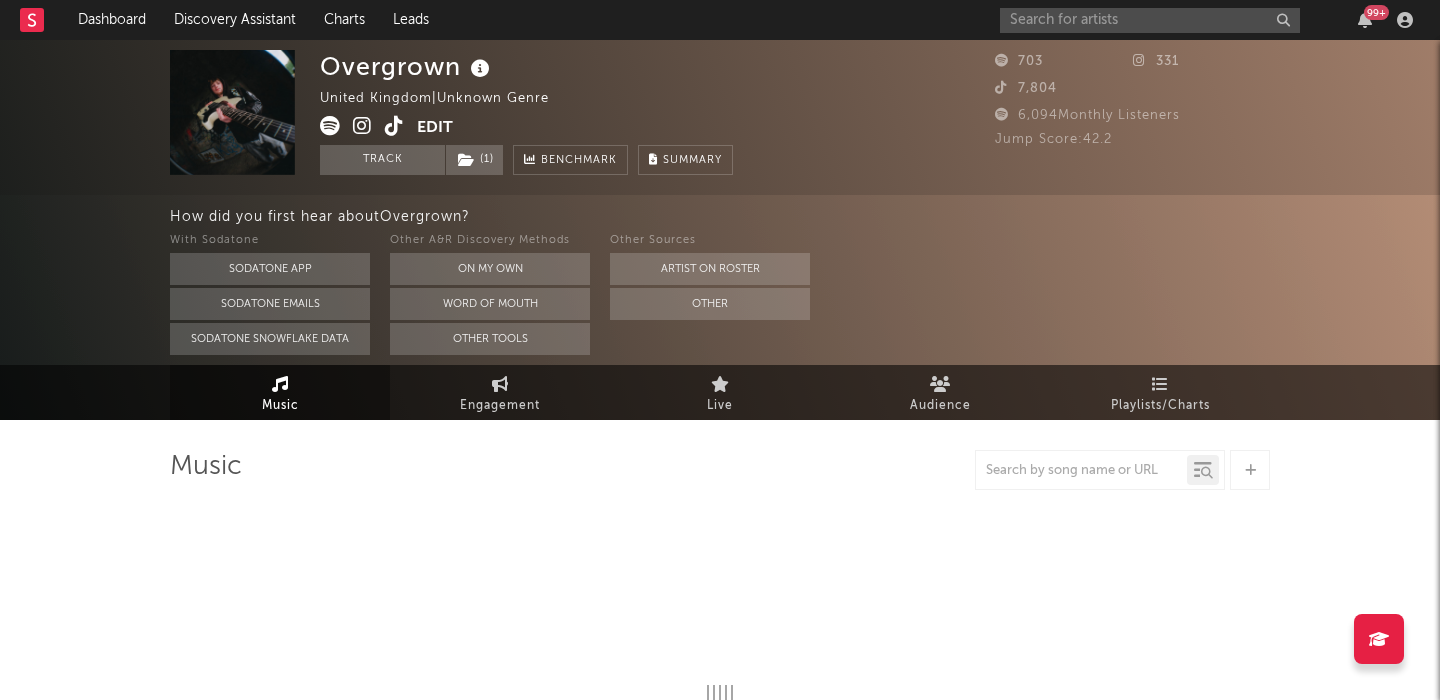select on "1w" 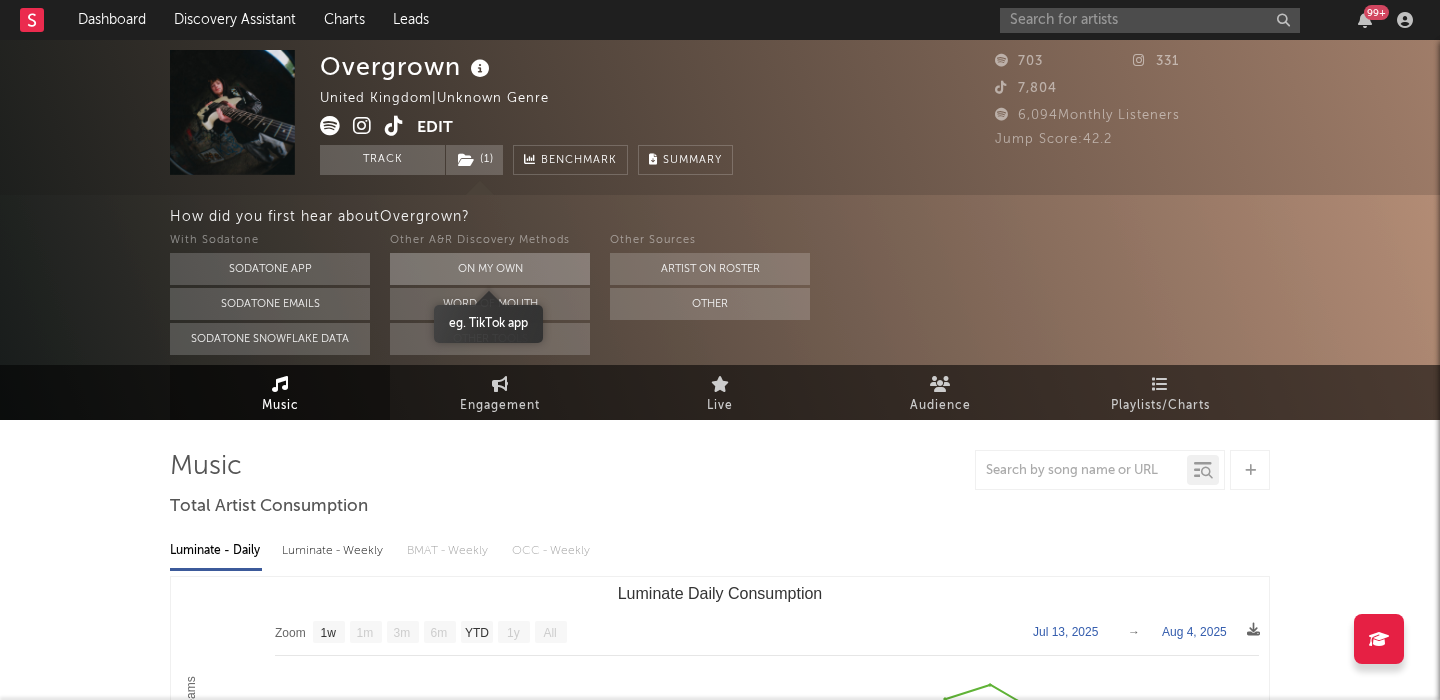 click on "On My Own" at bounding box center [490, 269] 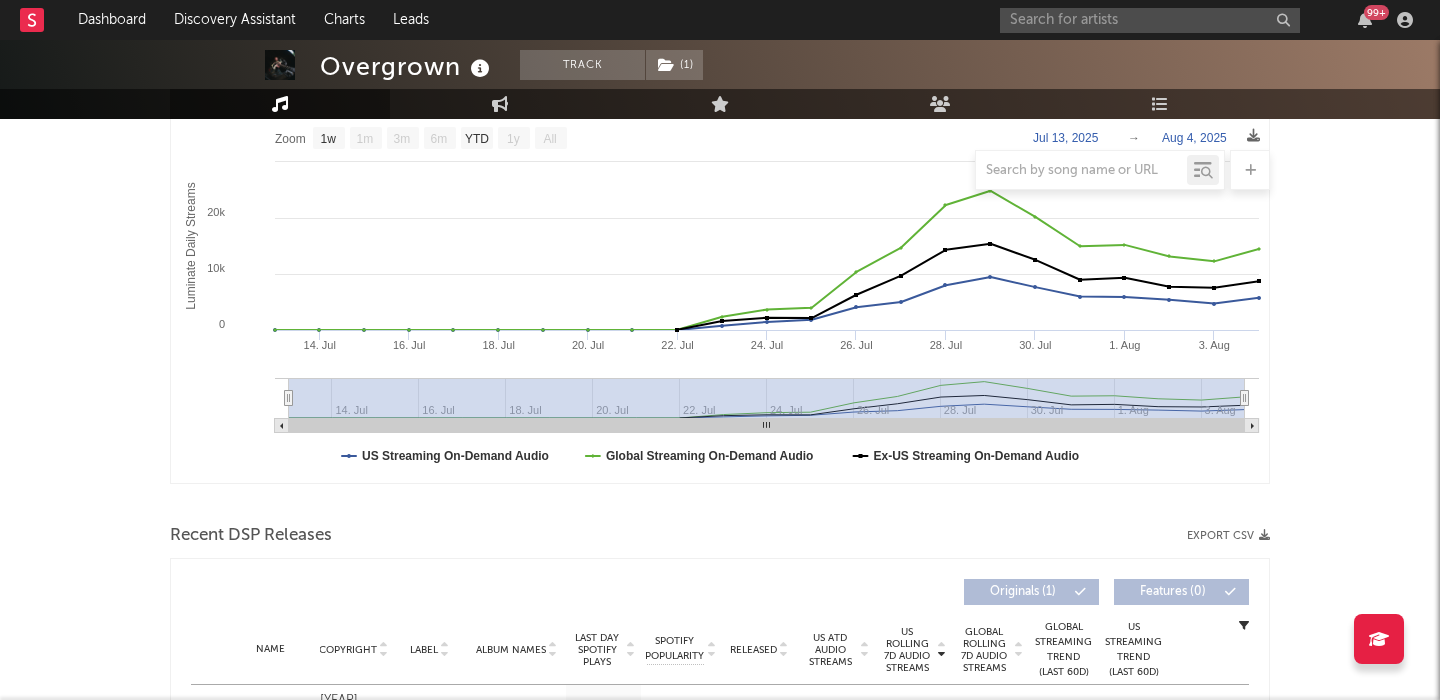 scroll, scrollTop: 567, scrollLeft: 0, axis: vertical 